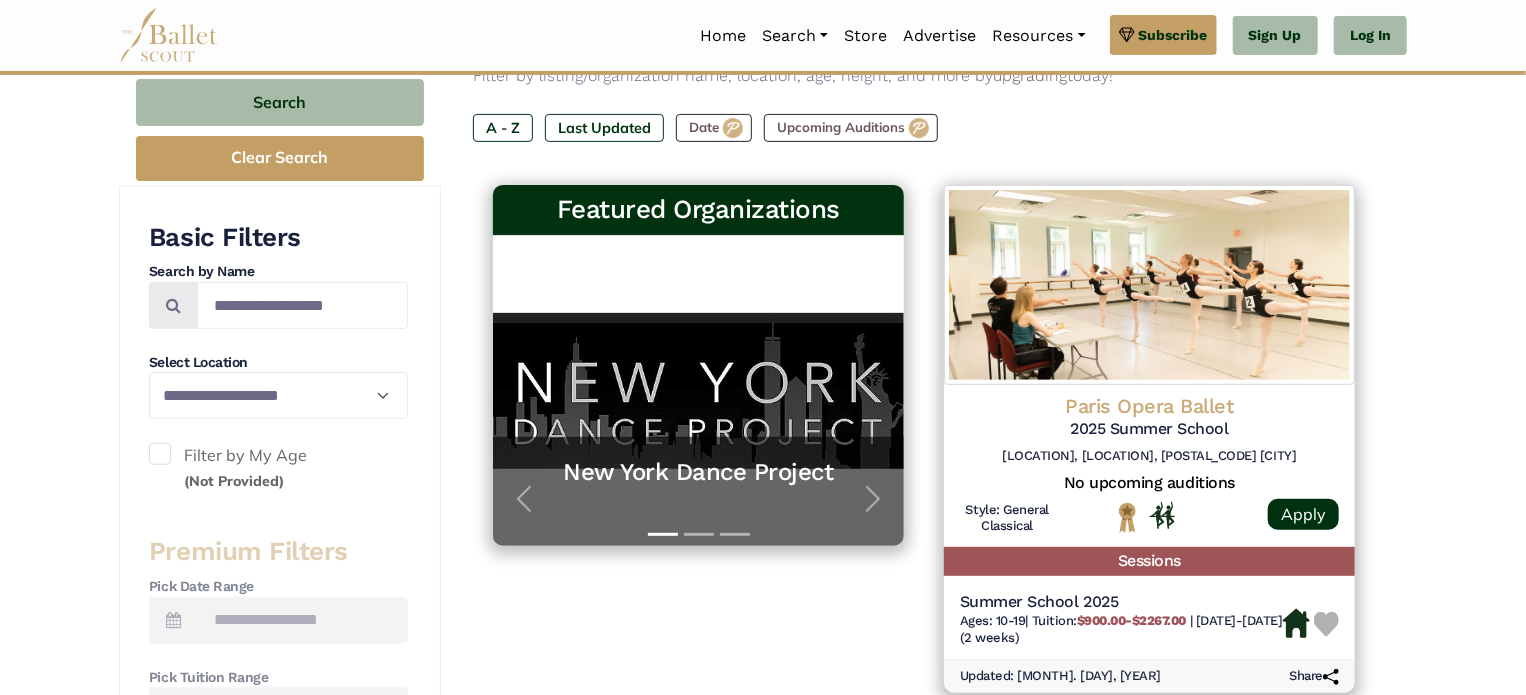 scroll, scrollTop: 294, scrollLeft: 0, axis: vertical 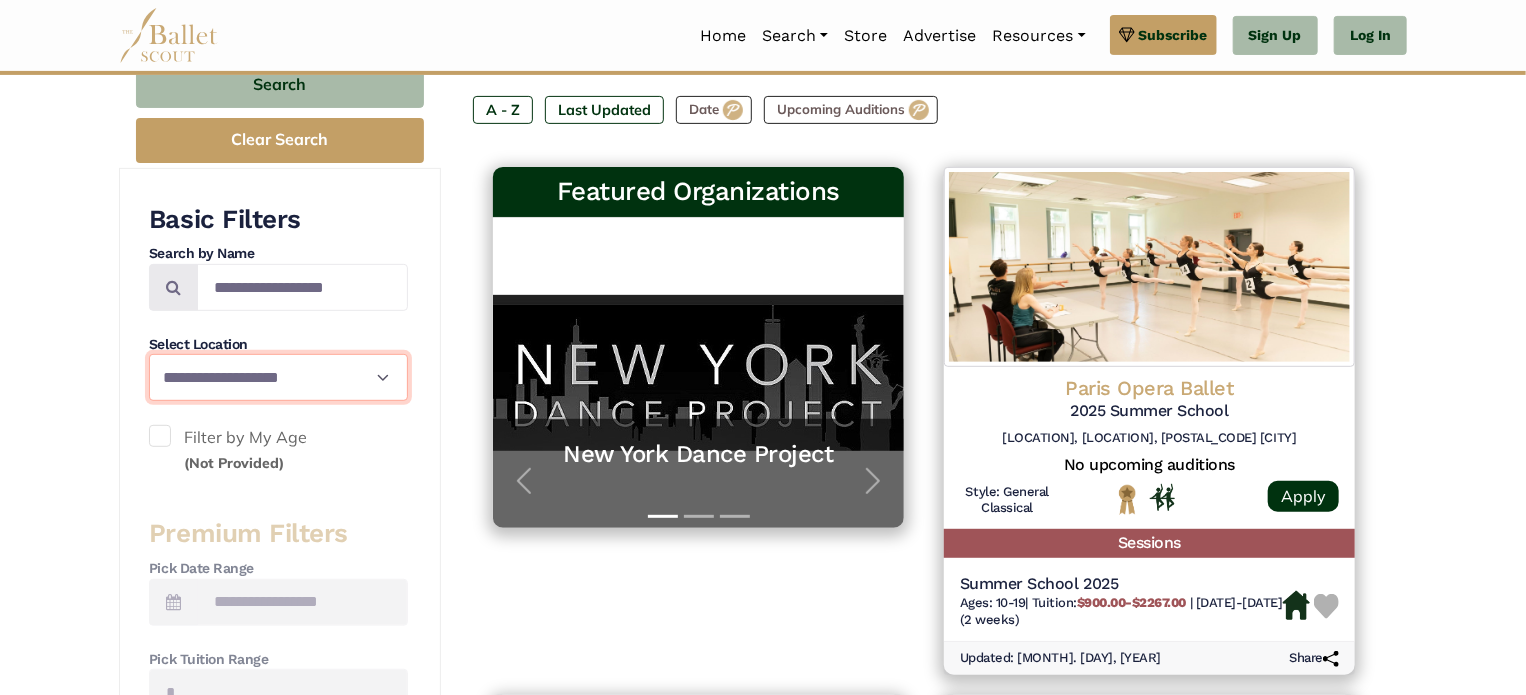 click on "**********" at bounding box center (278, 377) 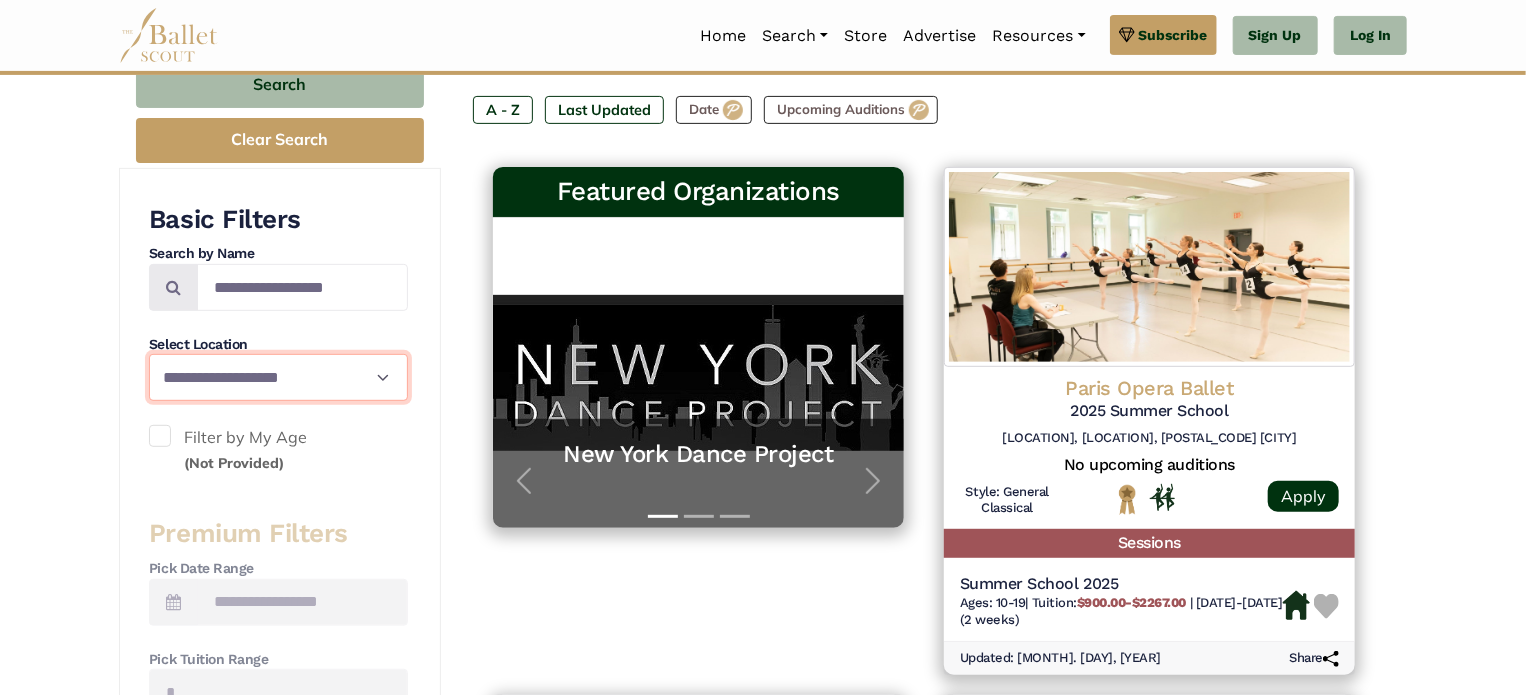 select on "**" 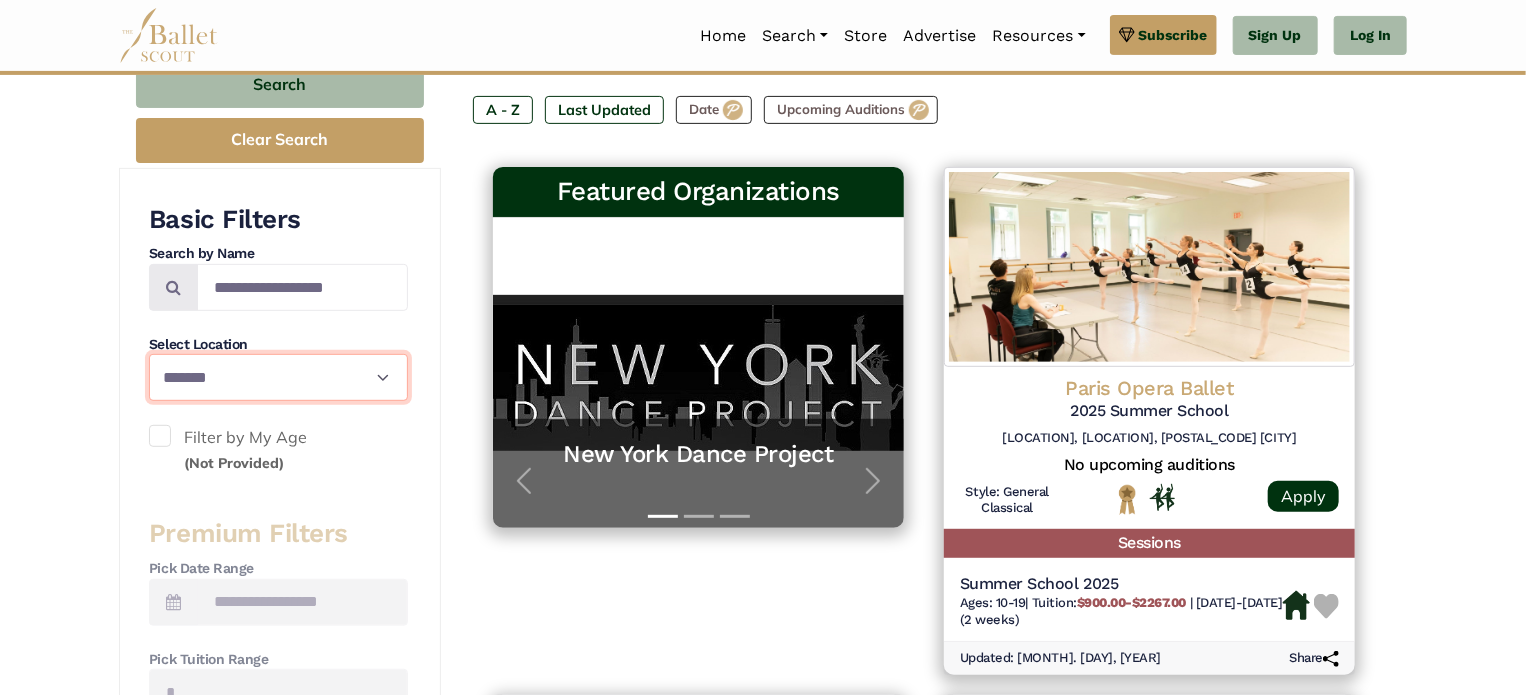 click on "**********" at bounding box center [278, 377] 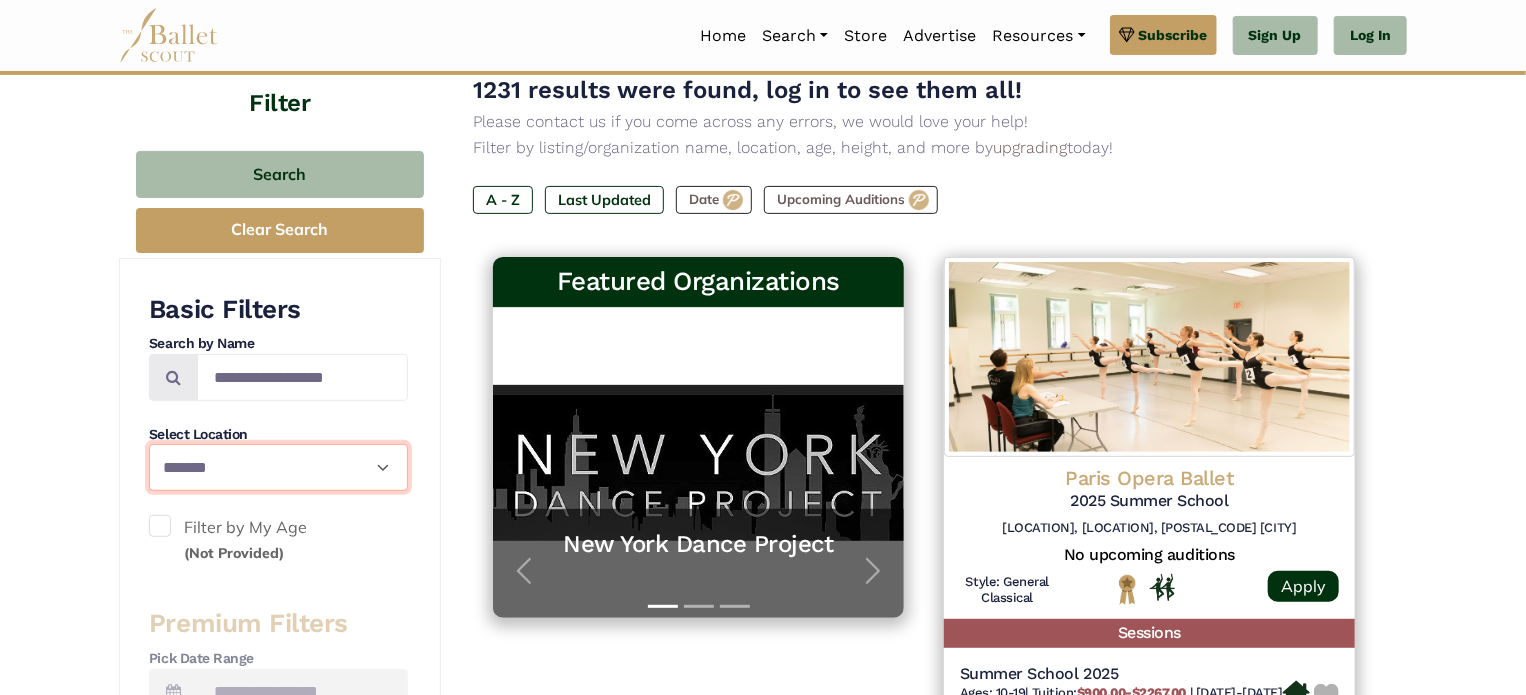scroll, scrollTop: 202, scrollLeft: 0, axis: vertical 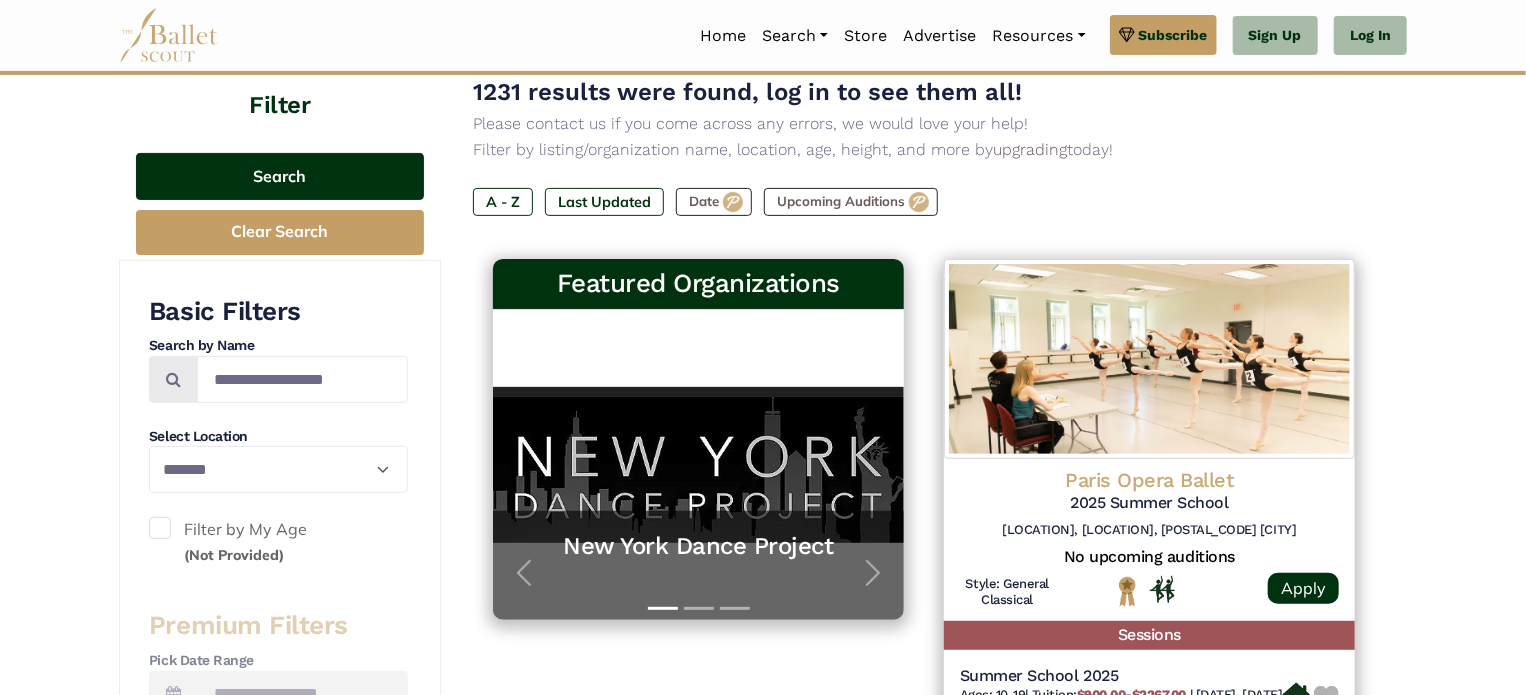 click on "Search" at bounding box center (280, 176) 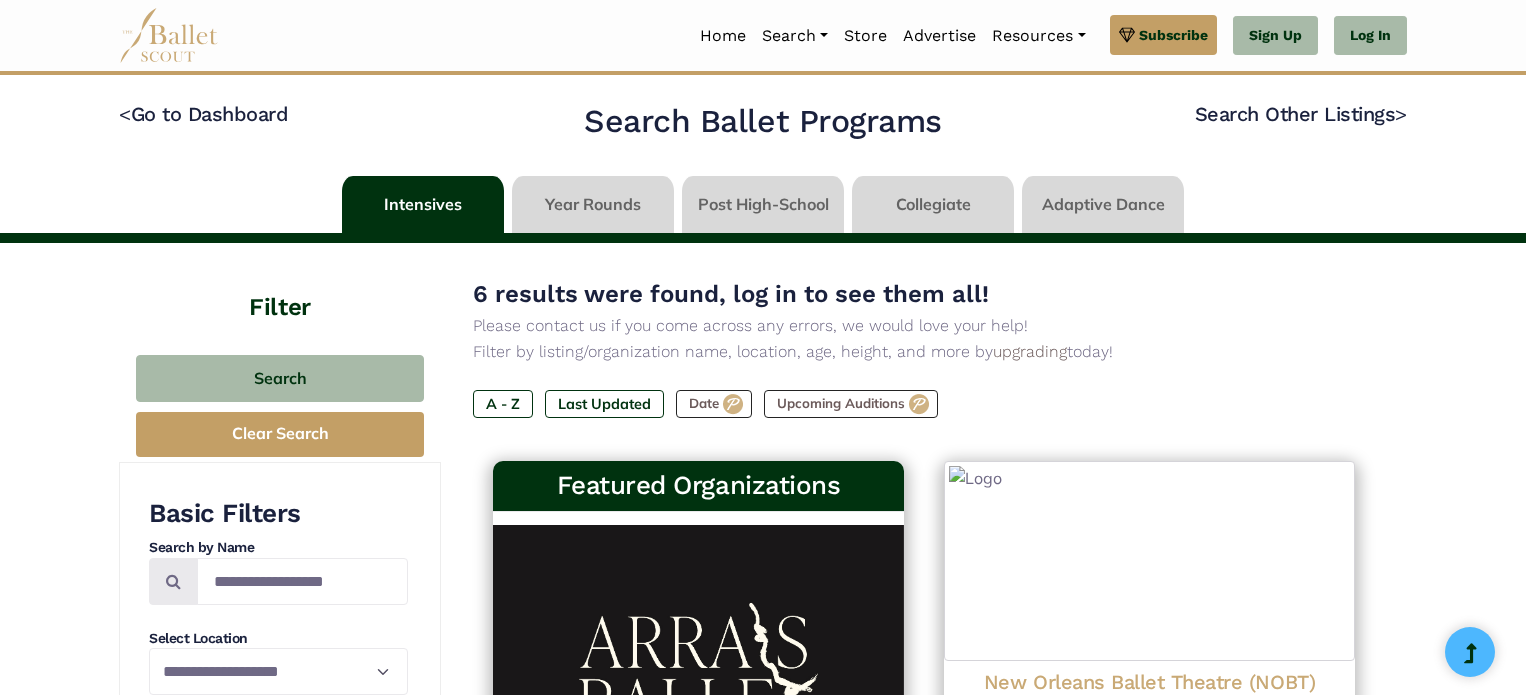 scroll, scrollTop: 0, scrollLeft: 0, axis: both 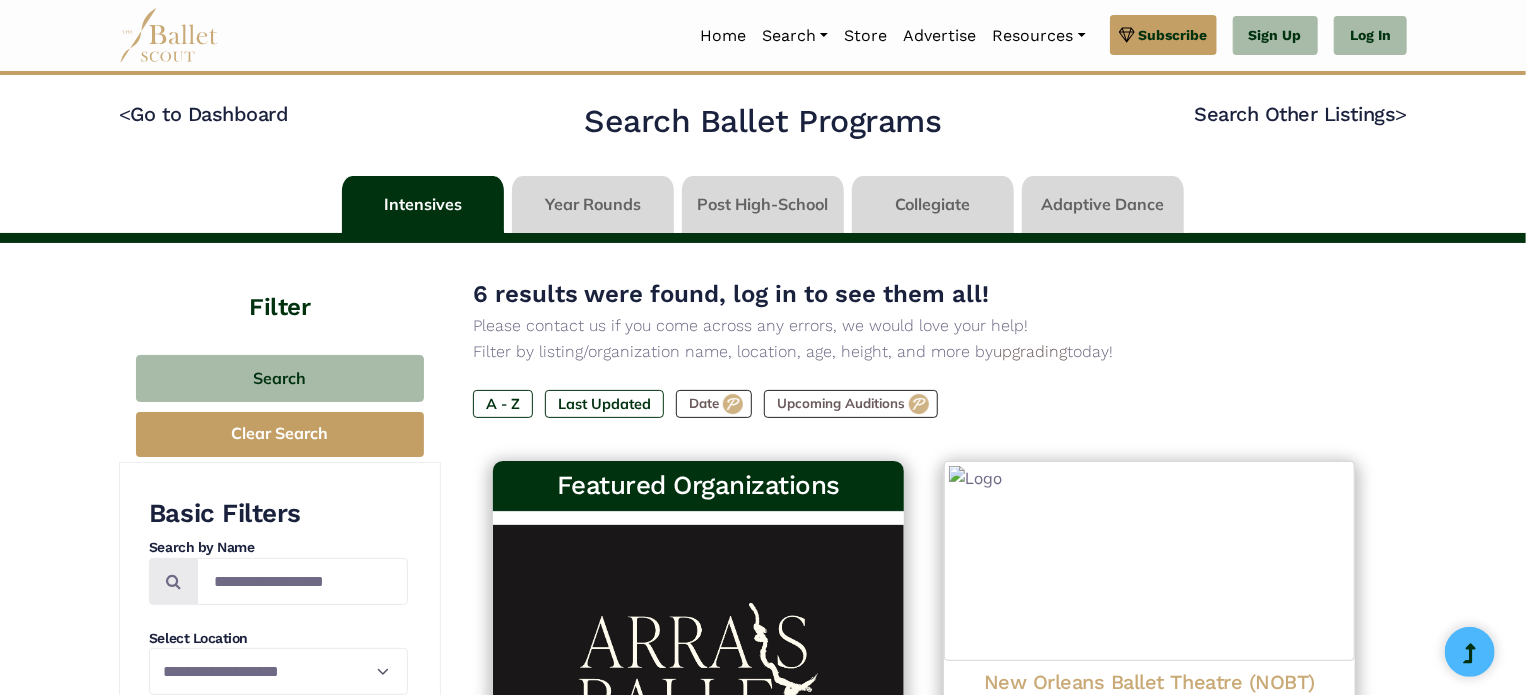 select on "**" 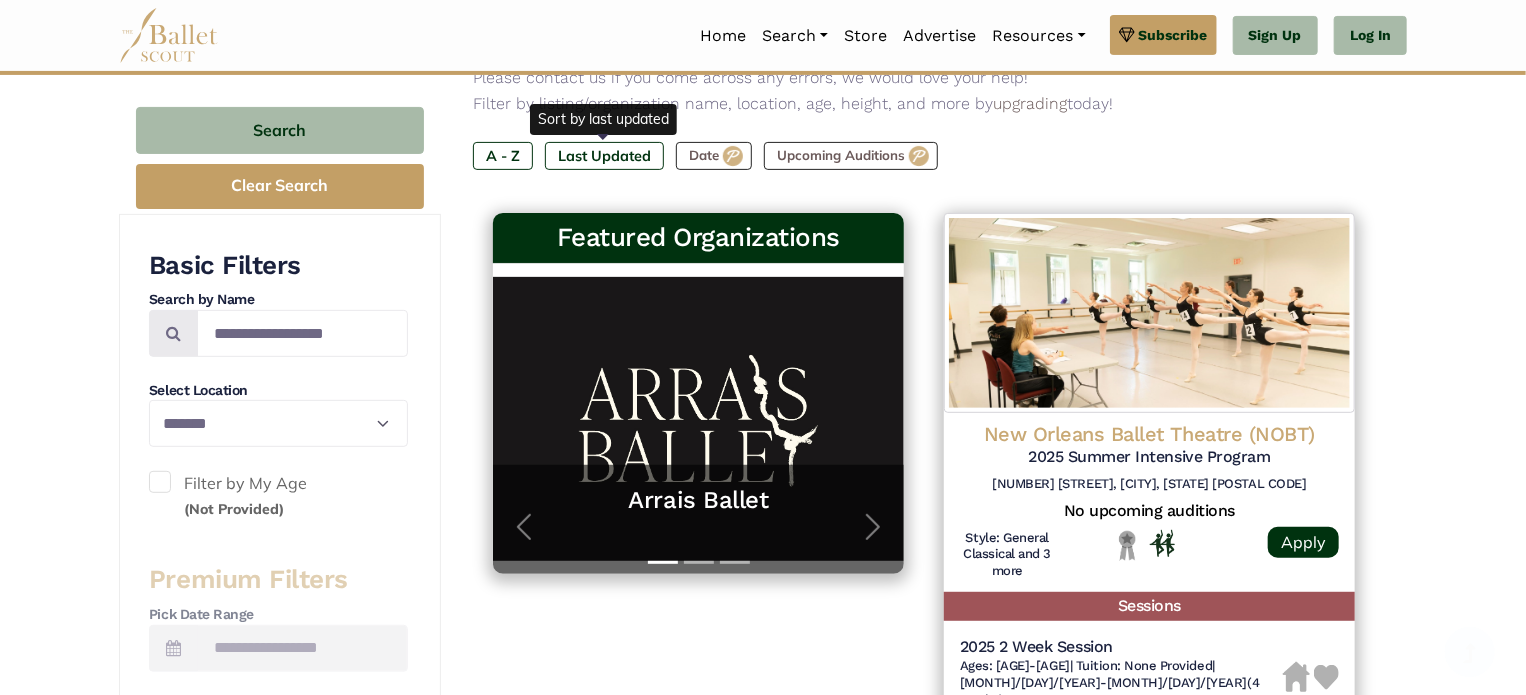 scroll, scrollTop: 268, scrollLeft: 0, axis: vertical 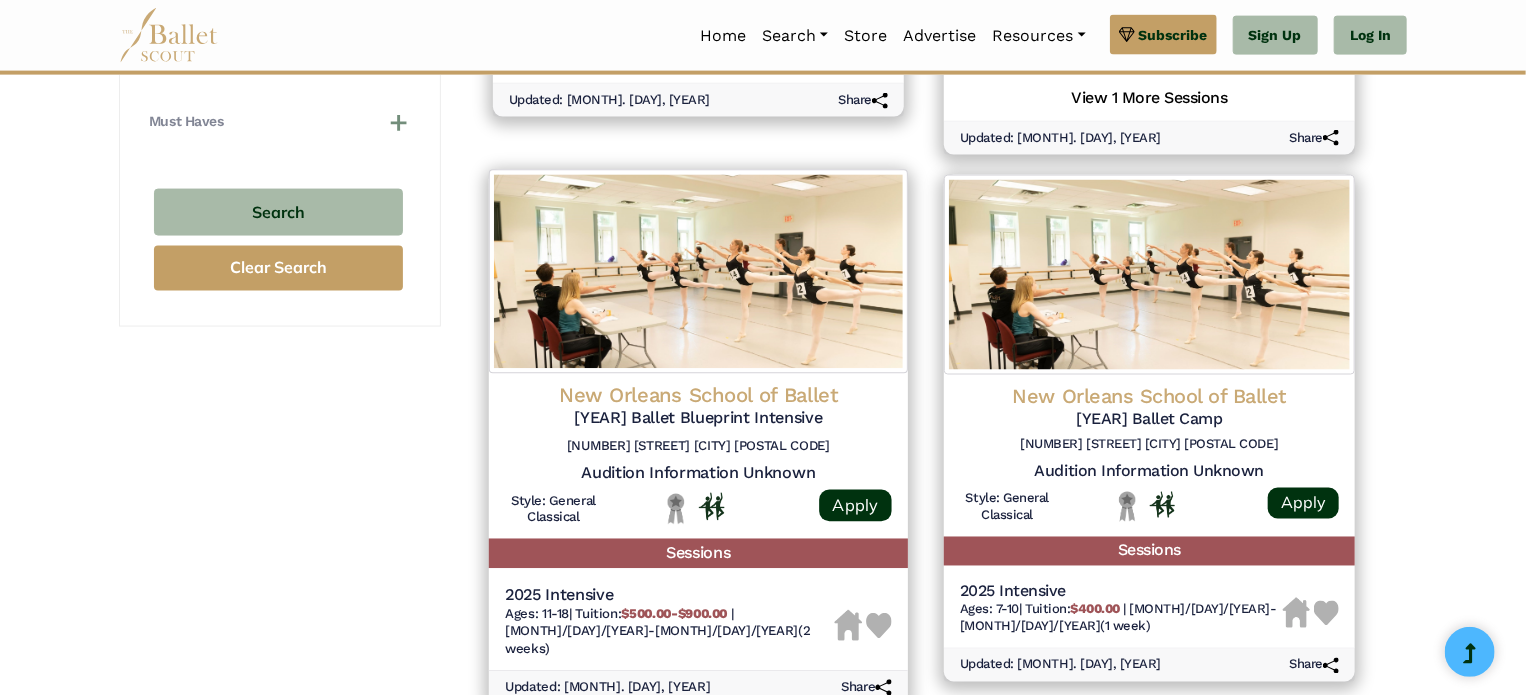 click on "$500.00-$900.00" at bounding box center [674, 613] 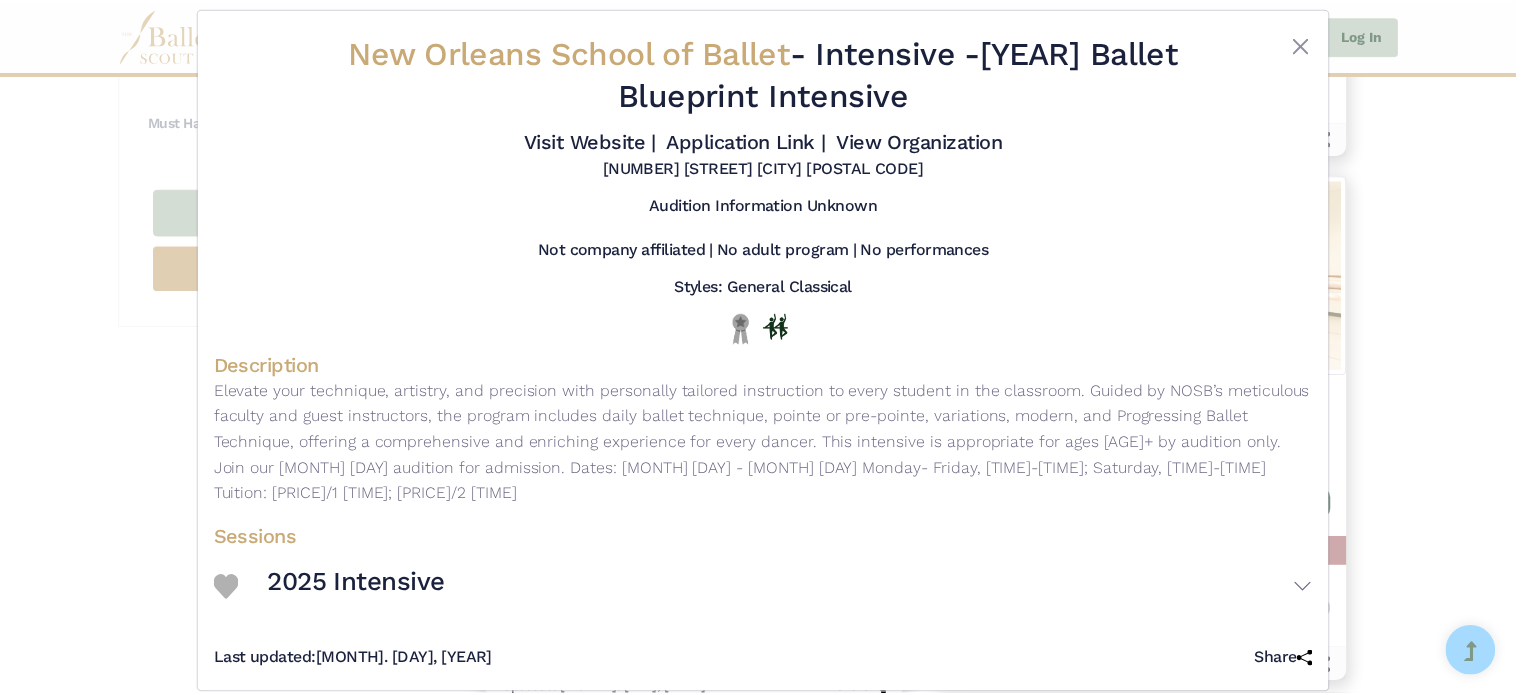 scroll, scrollTop: 0, scrollLeft: 0, axis: both 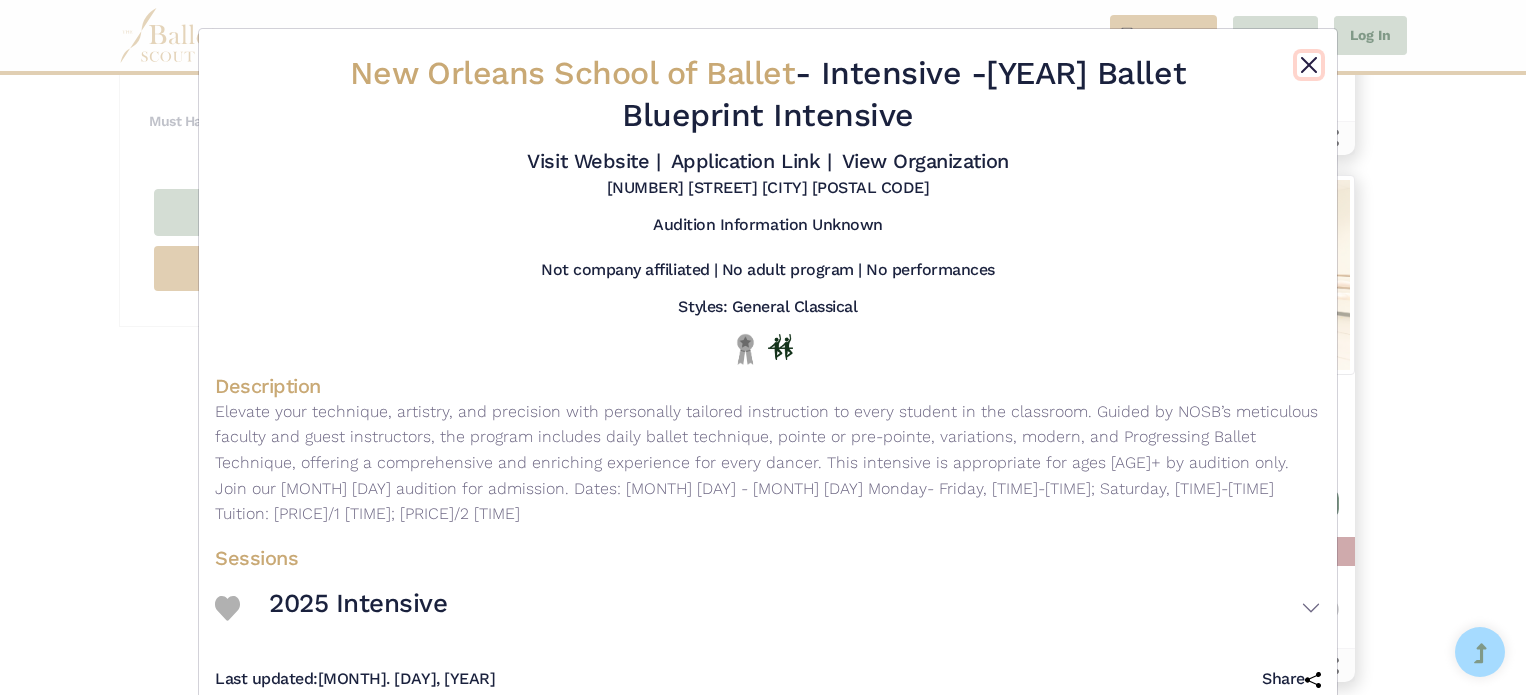 click at bounding box center [1309, 65] 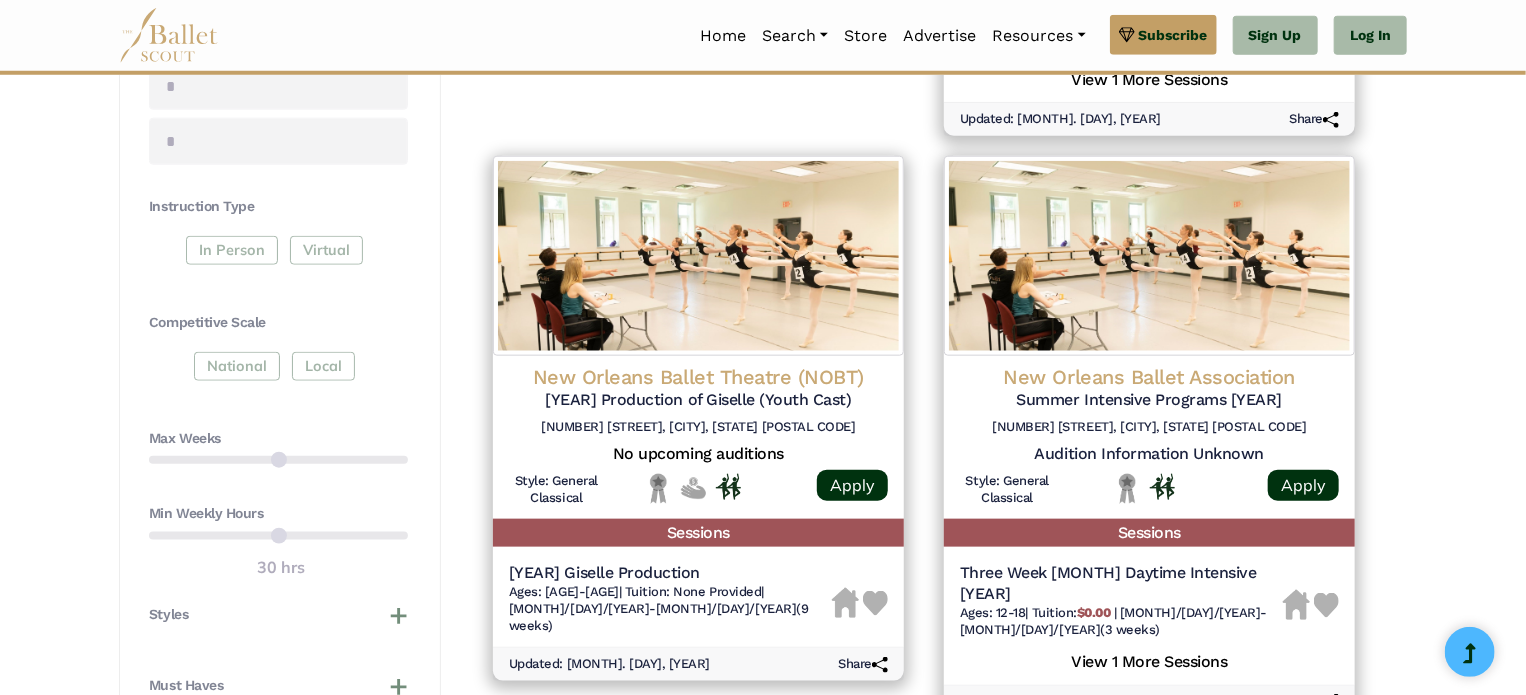 scroll, scrollTop: 899, scrollLeft: 0, axis: vertical 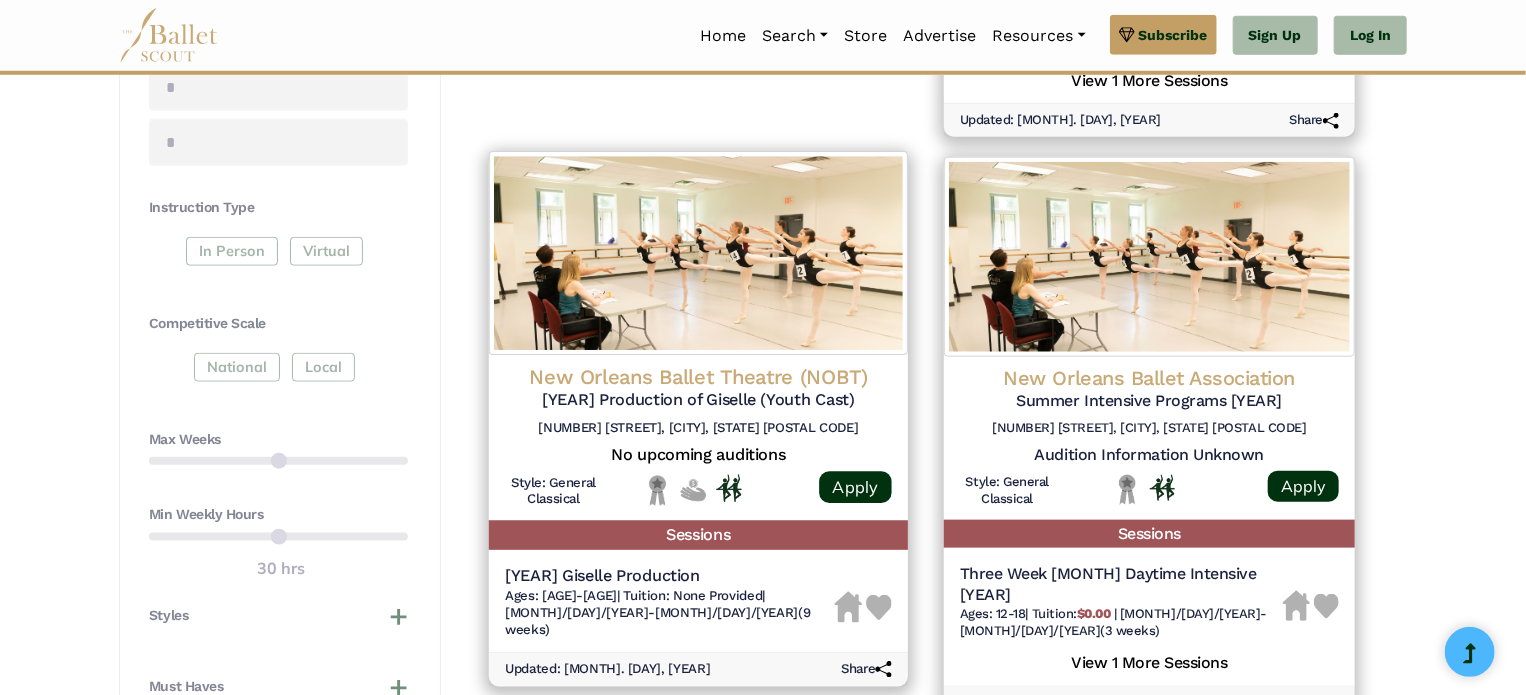 click on "New Orleans Ballet Theatre (NOBT)" at bounding box center [1149, -217] 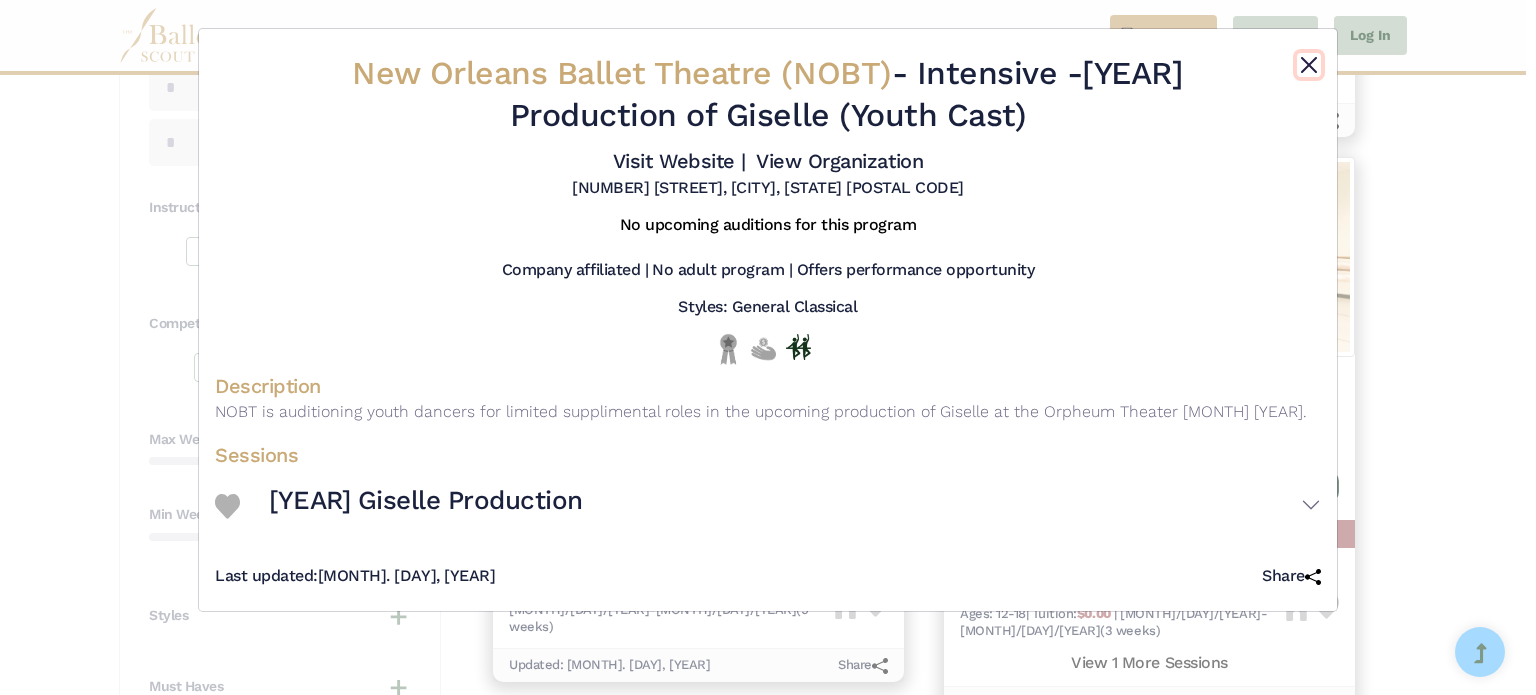 click at bounding box center (1309, 65) 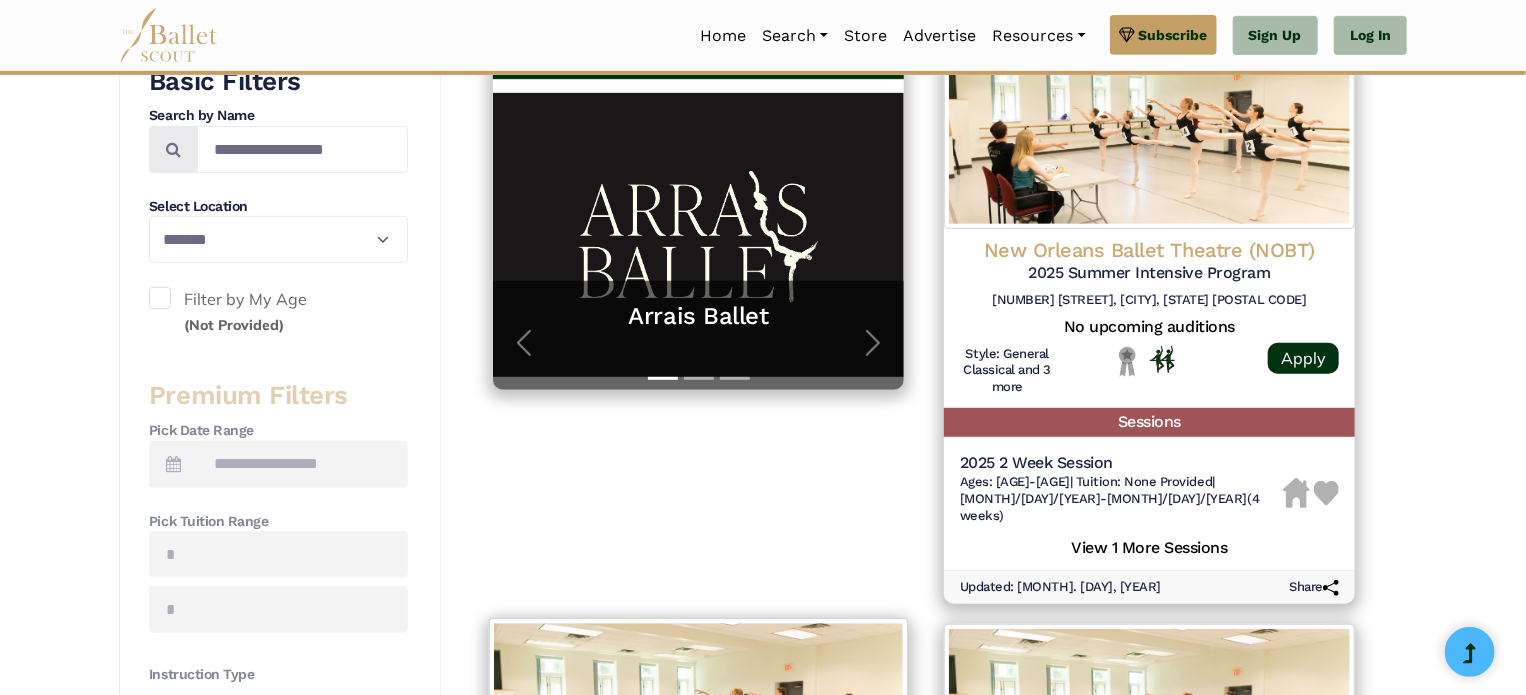 scroll, scrollTop: 430, scrollLeft: 0, axis: vertical 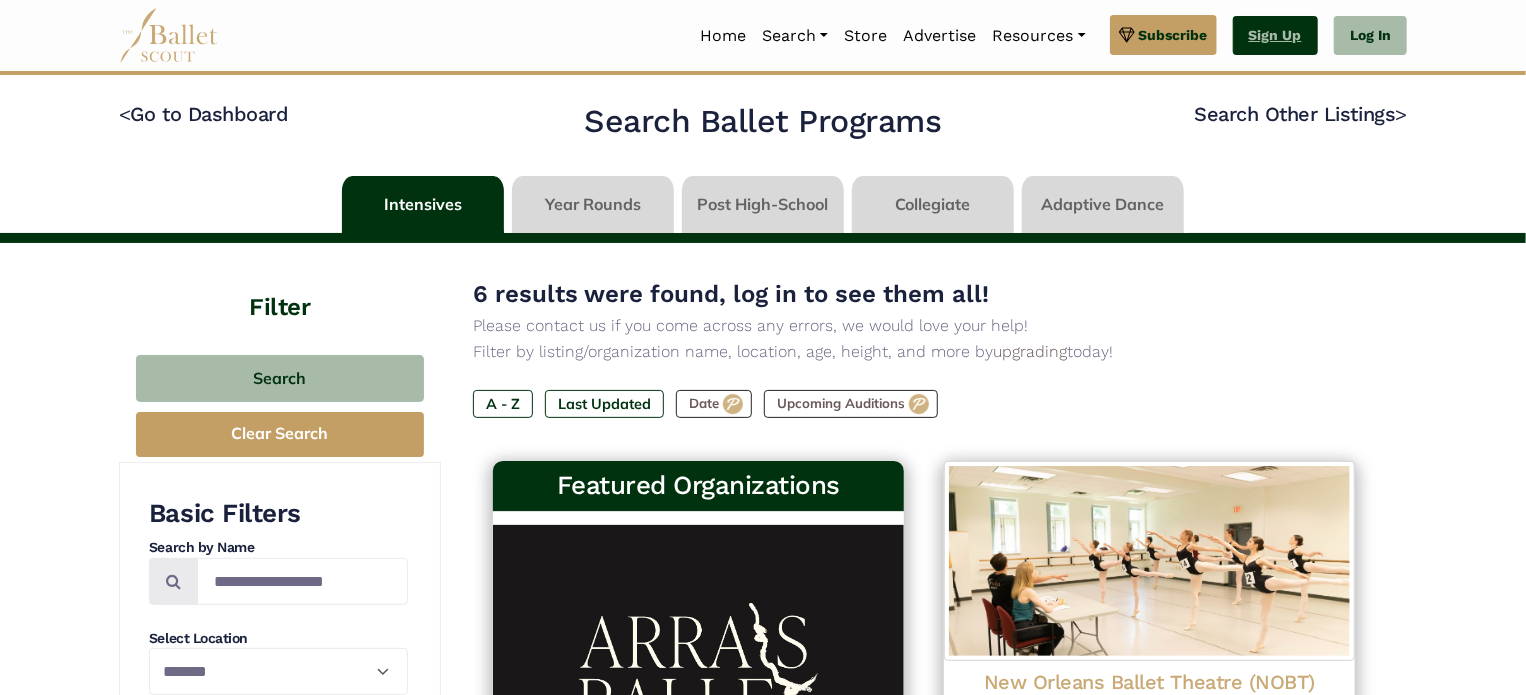 click on "Sign Up" at bounding box center (1275, 36) 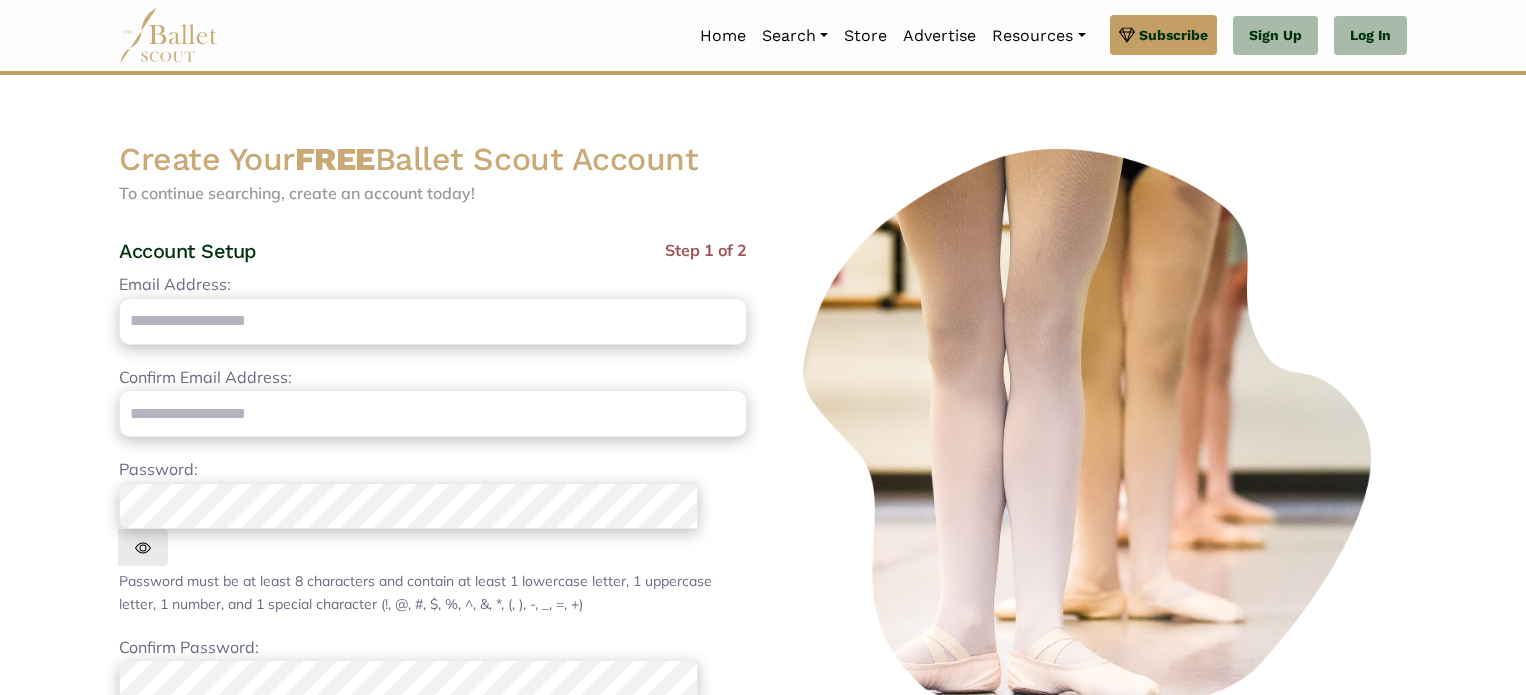 scroll, scrollTop: 0, scrollLeft: 0, axis: both 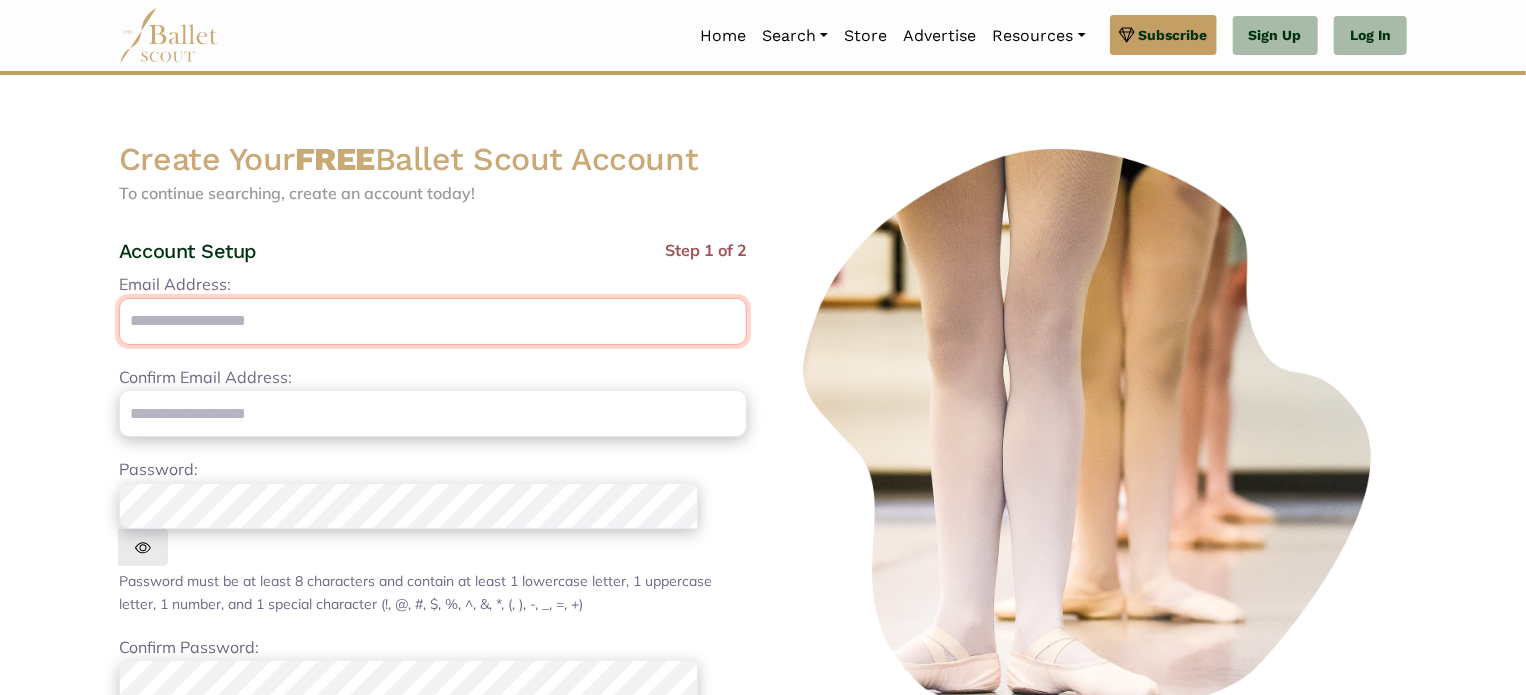 click on "Email Address:" at bounding box center [433, 321] 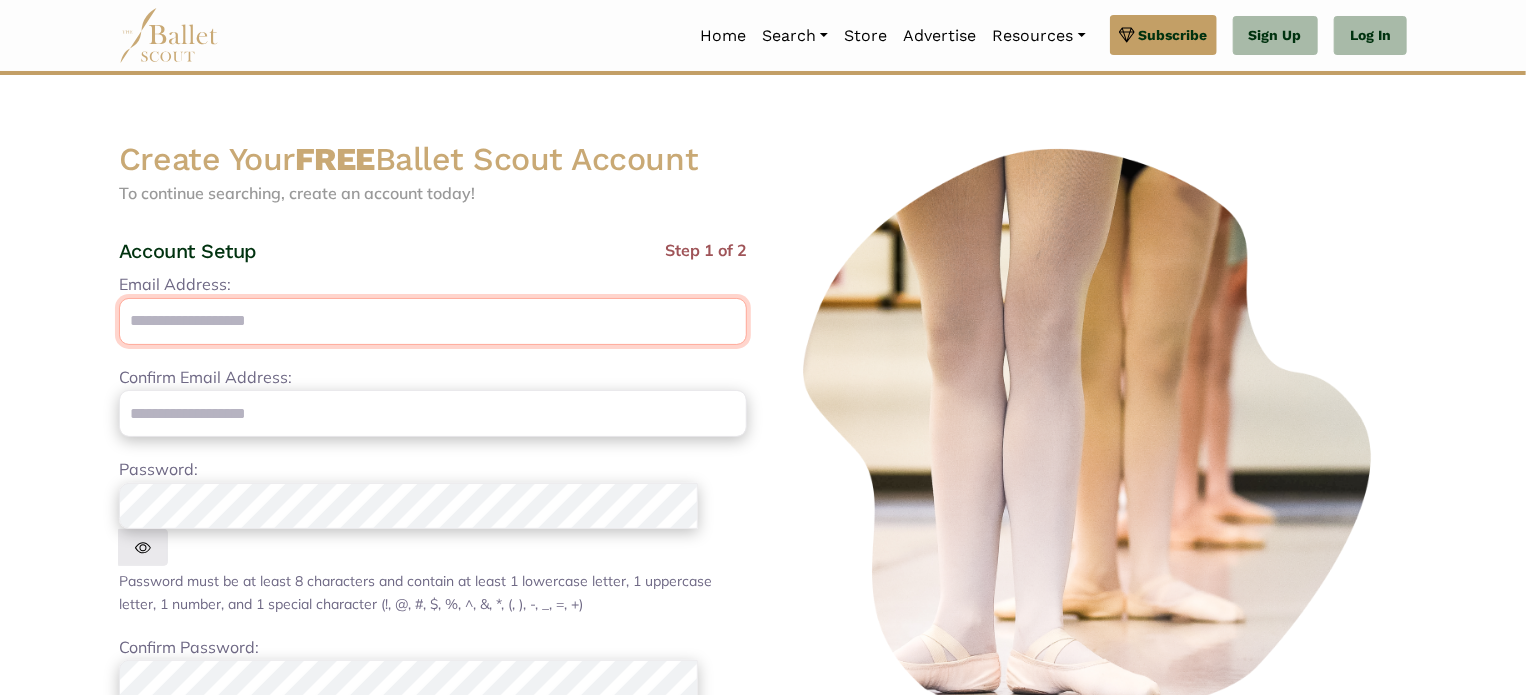 type on "**********" 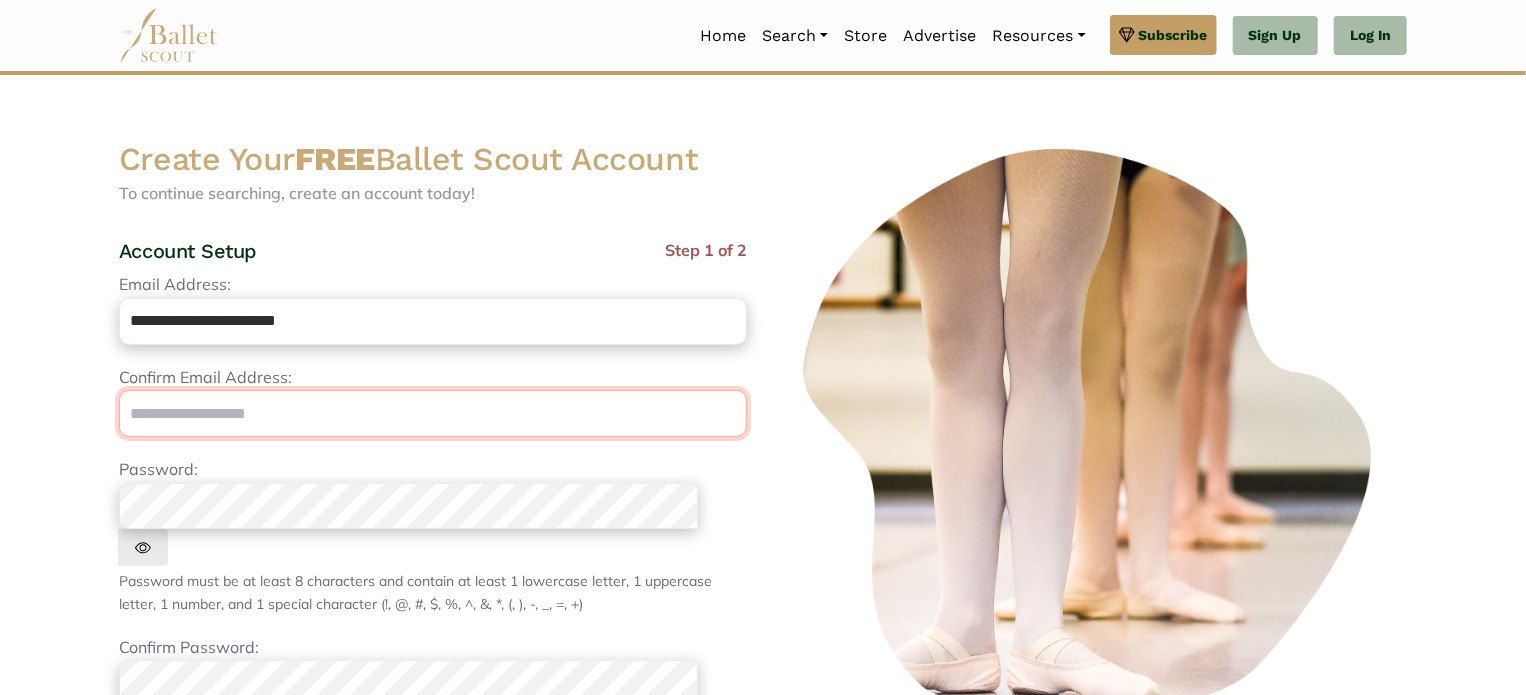 type on "**********" 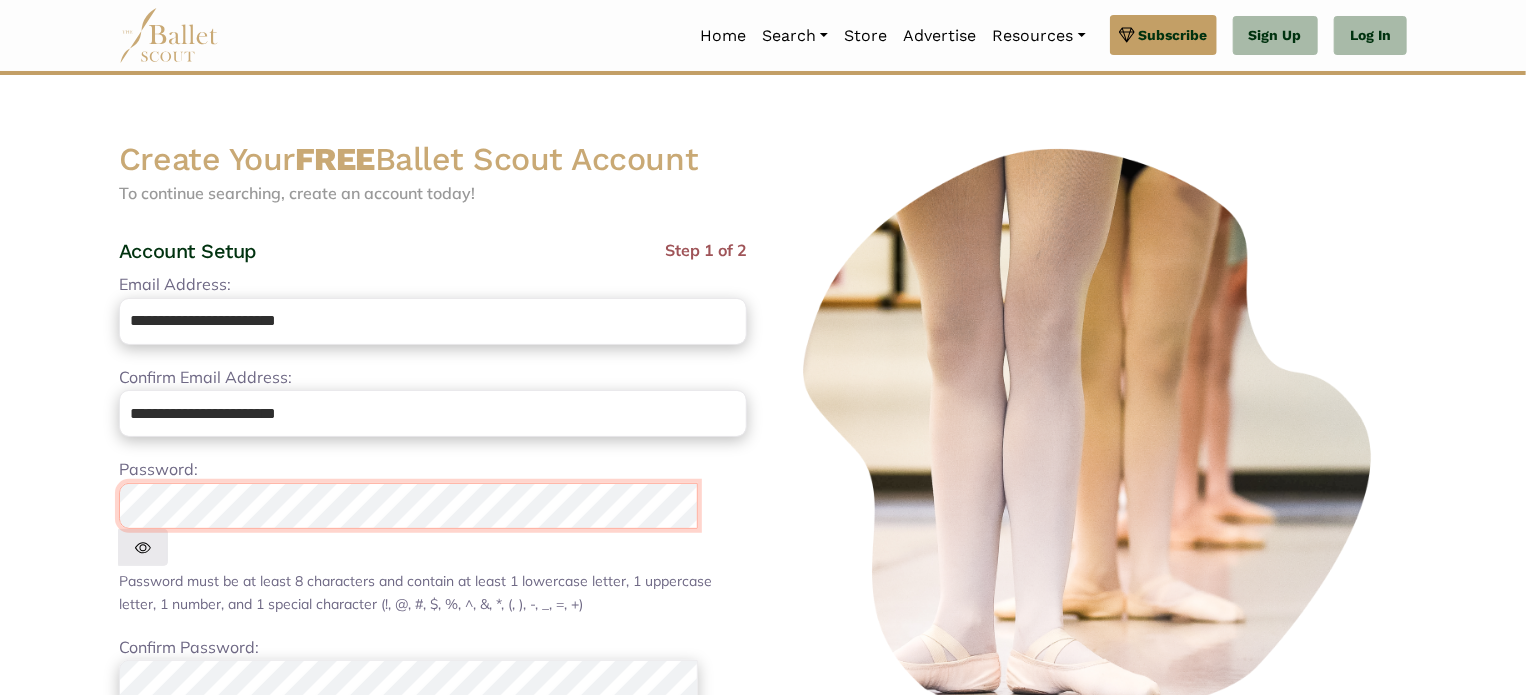 click on "Premium Feature
Make this audition season count. Upgrade to premium for access to tools and resources that will help you stay ahead of the game.
About Premium
Cancel
Loading...
Please Wait
Organizations Programs Jobs" at bounding box center [763, 641] 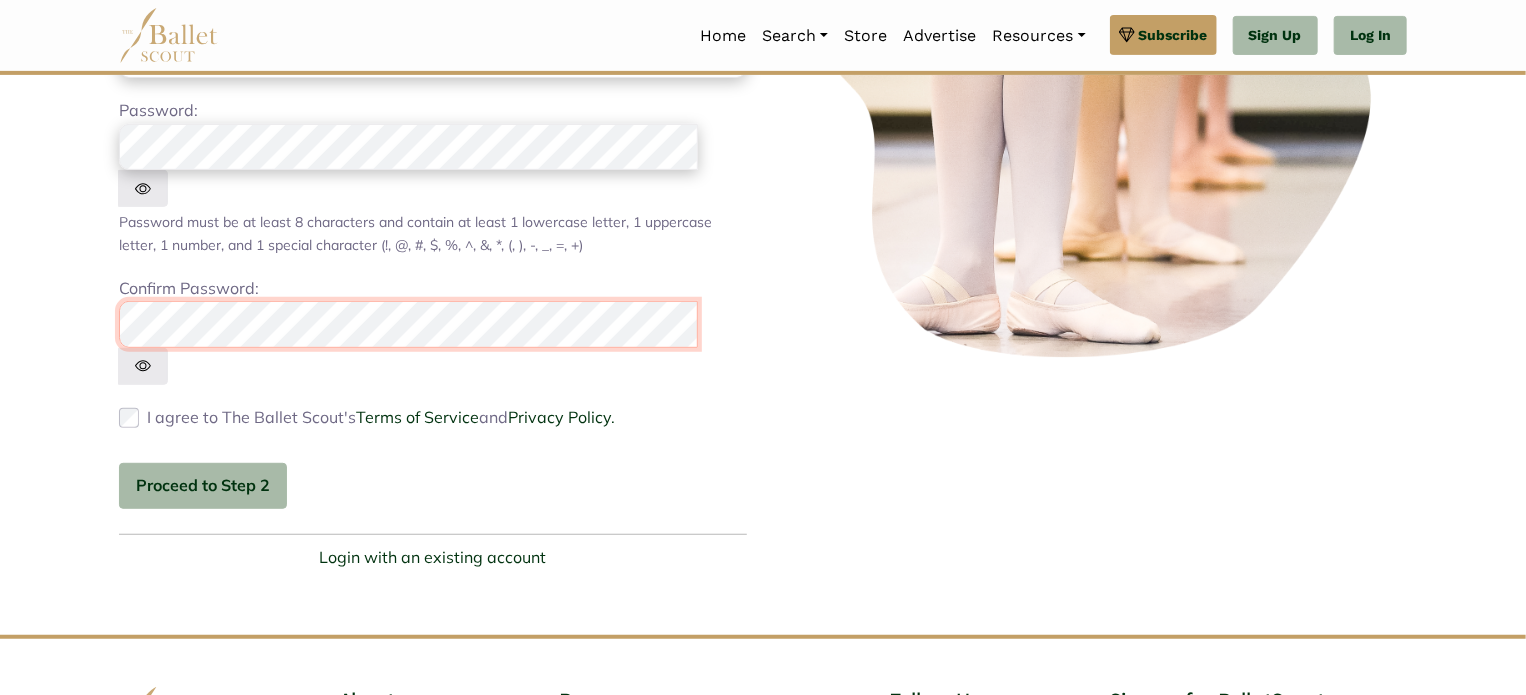 scroll, scrollTop: 360, scrollLeft: 0, axis: vertical 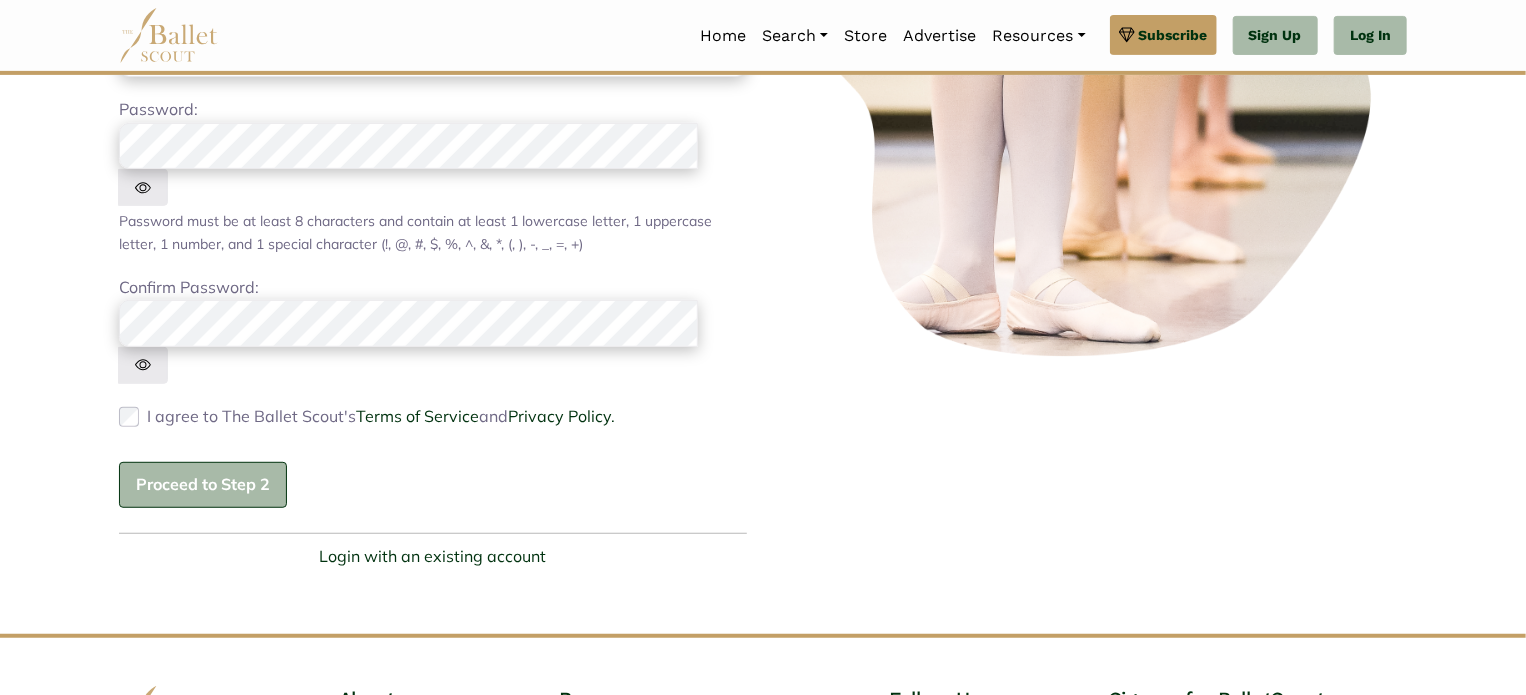 click on "Proceed to Step 2" at bounding box center (203, 485) 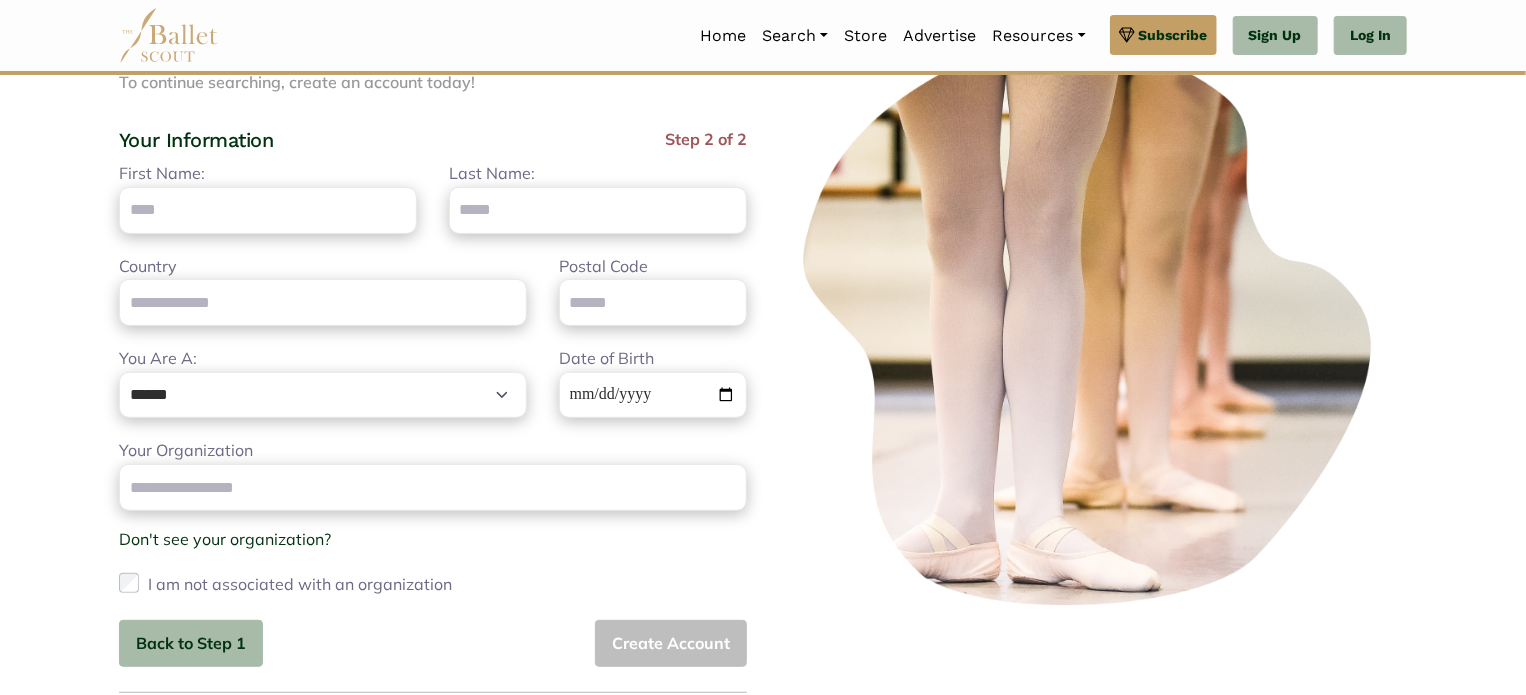 scroll, scrollTop: 0, scrollLeft: 0, axis: both 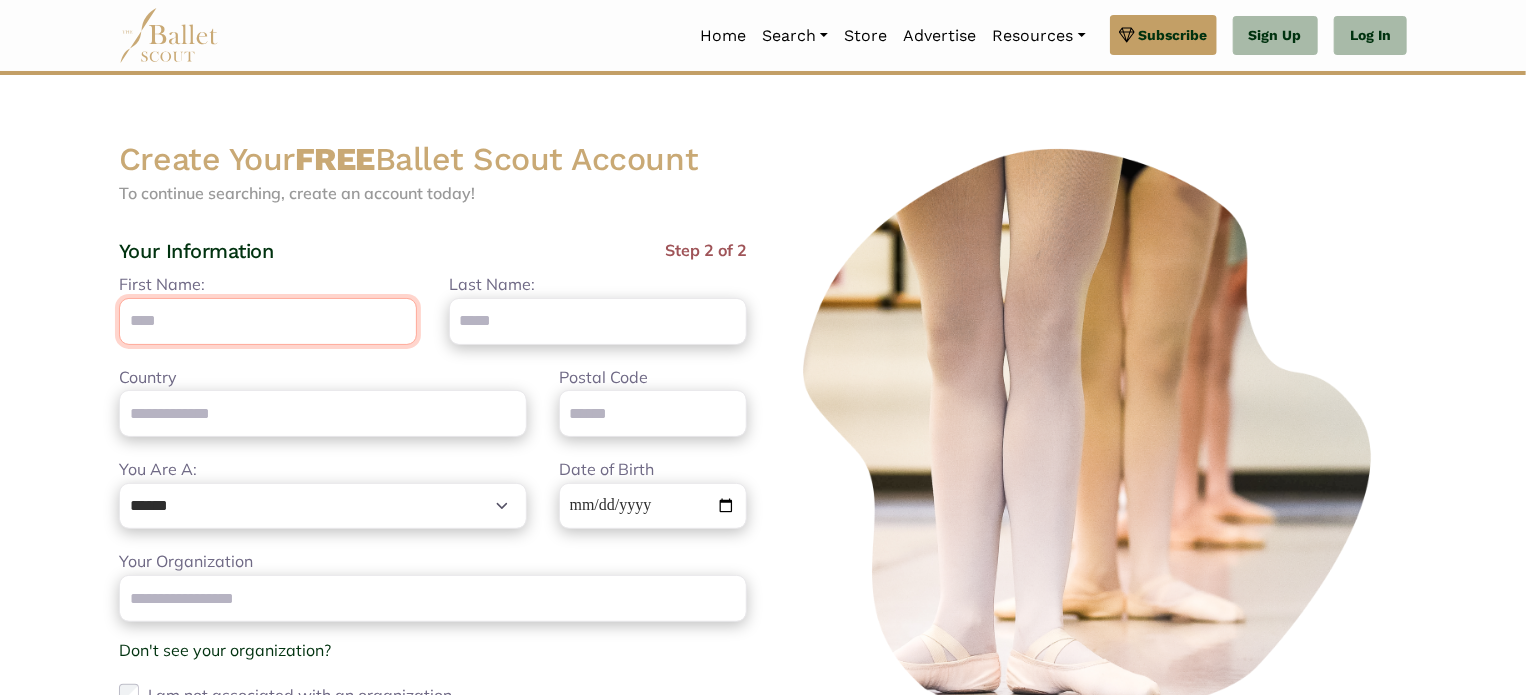 click on "First Name:" at bounding box center (268, 321) 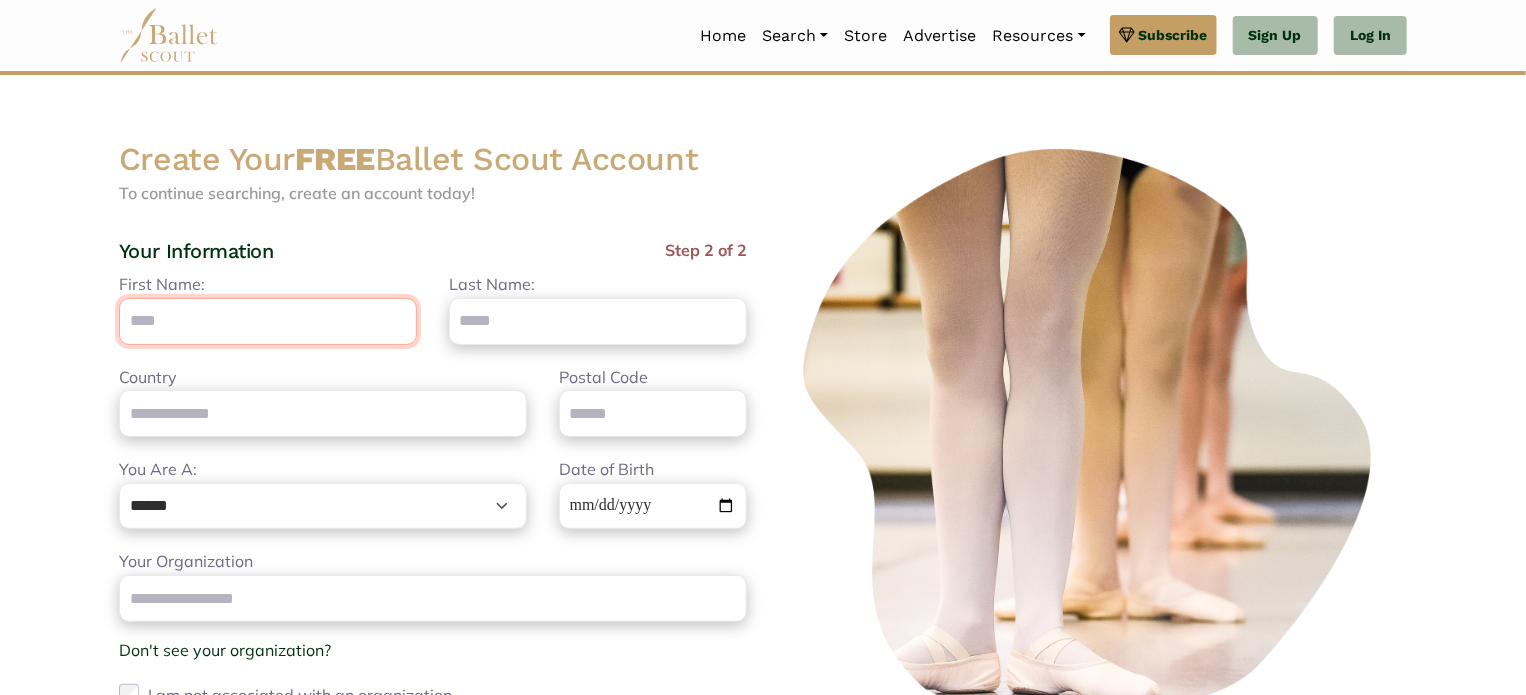 type on "******" 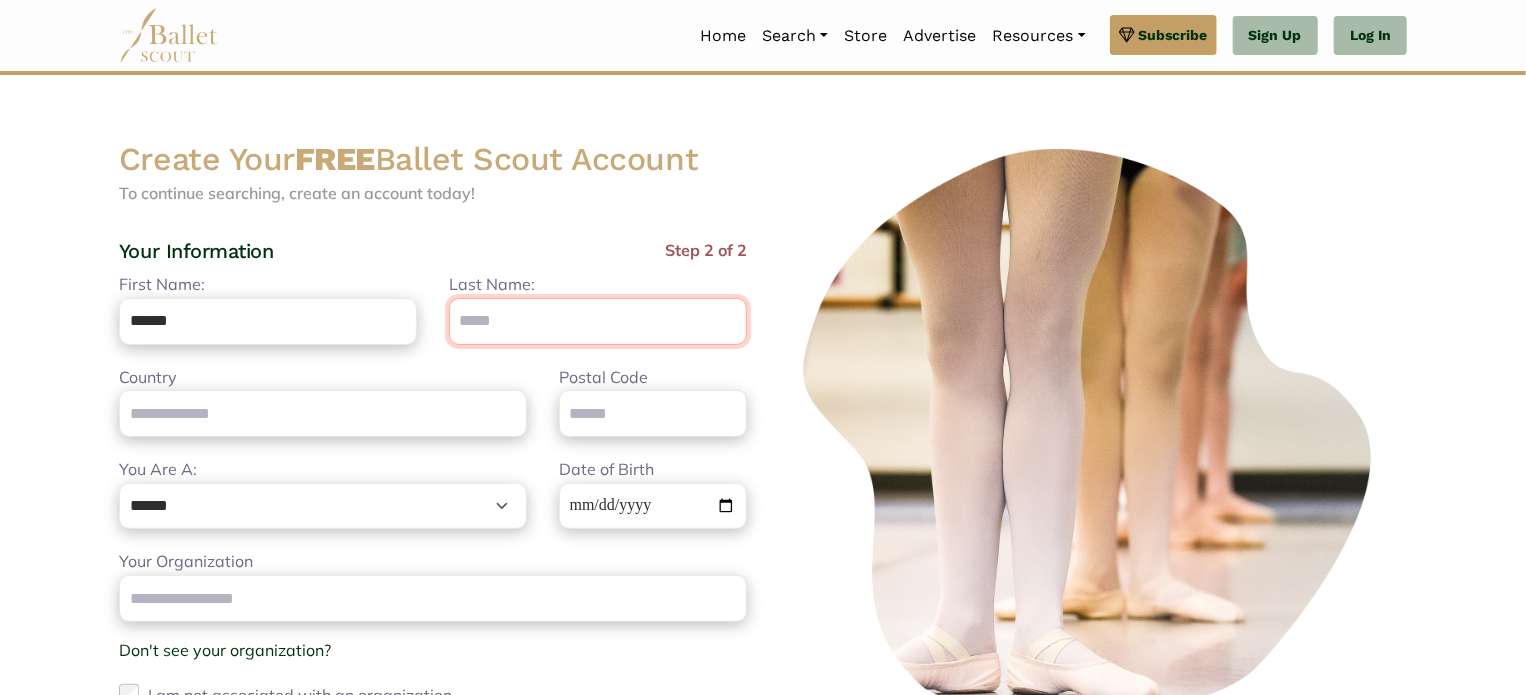 type on "*******" 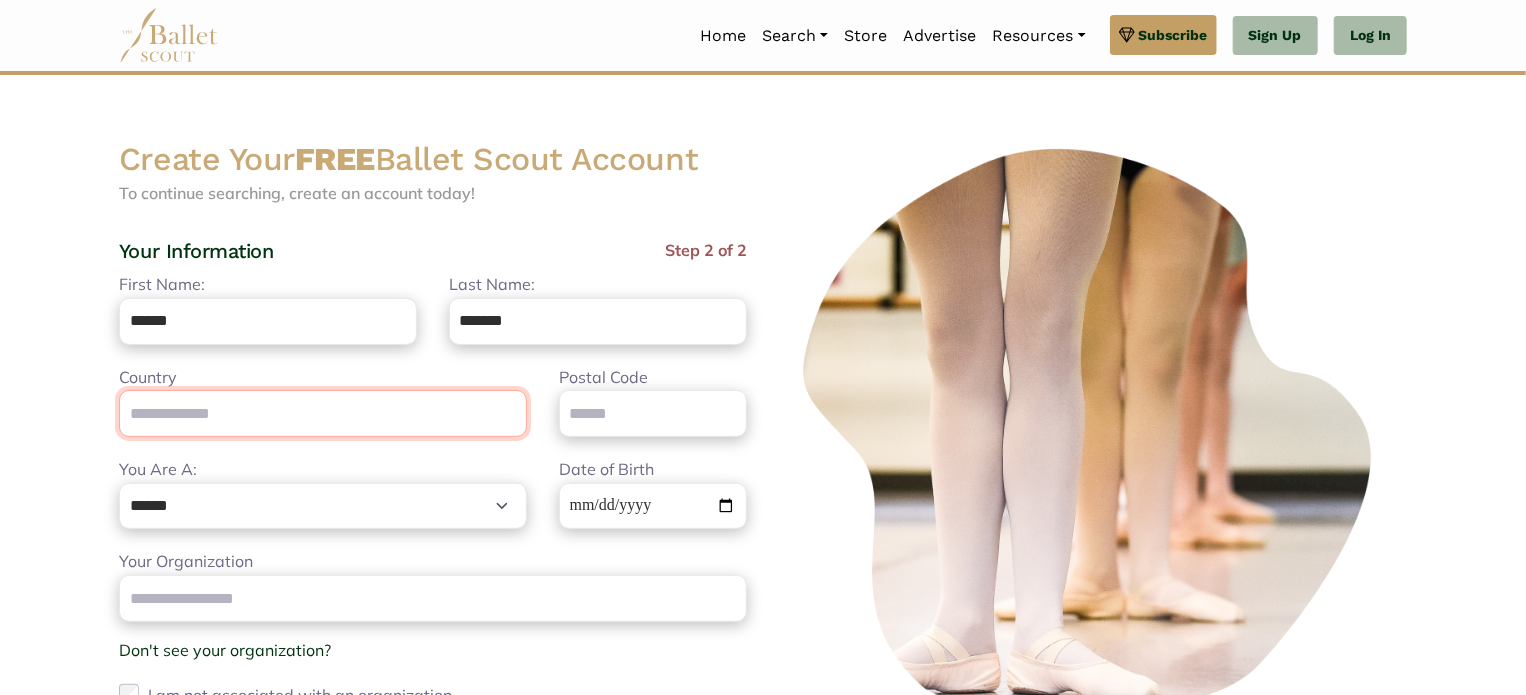 type on "**********" 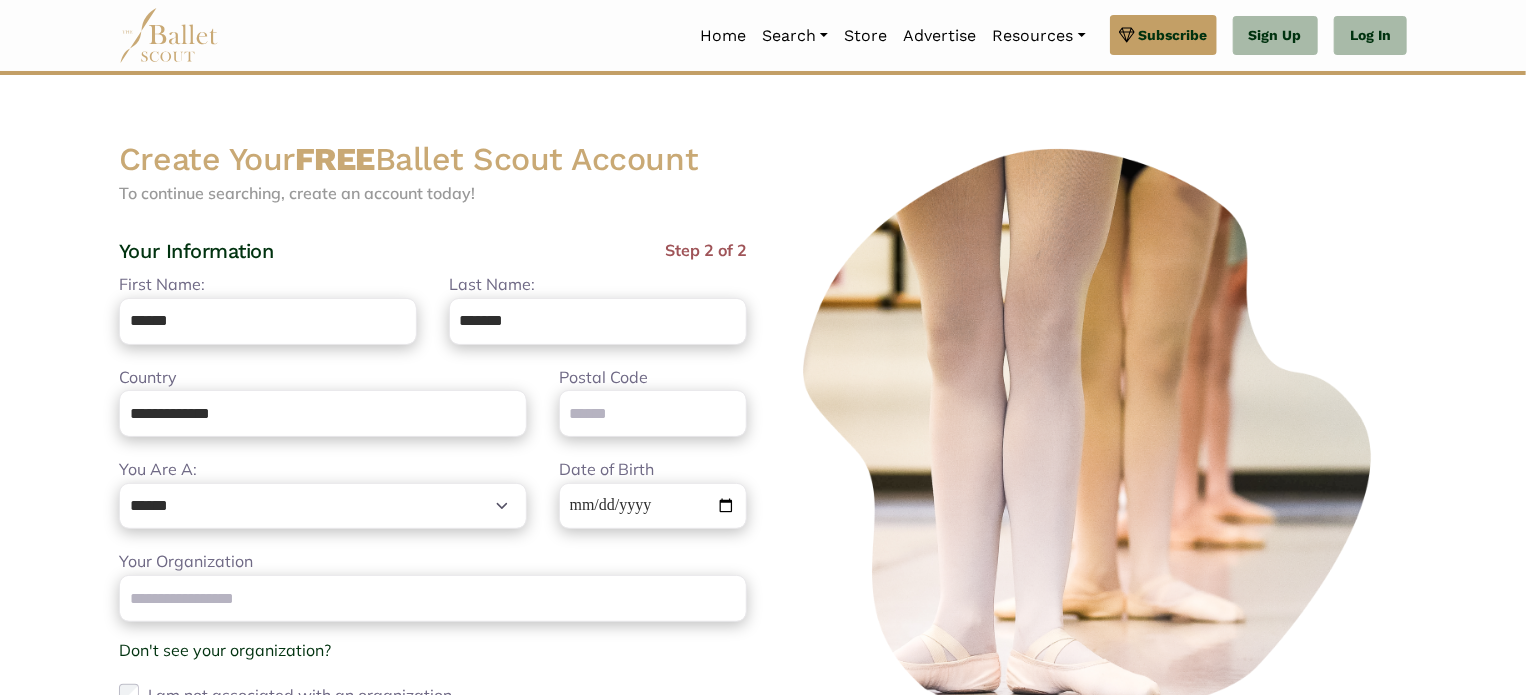 type on "*****" 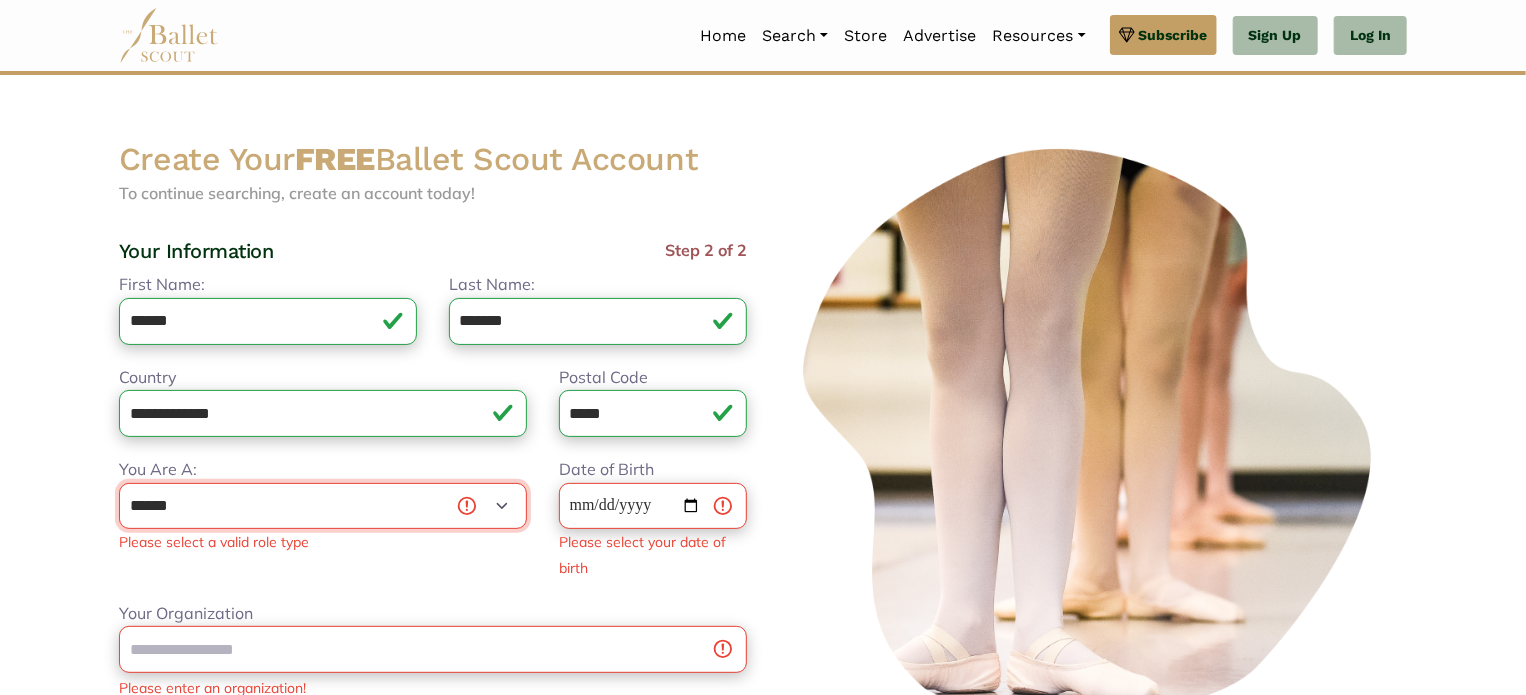 click on "**********" at bounding box center [323, 506] 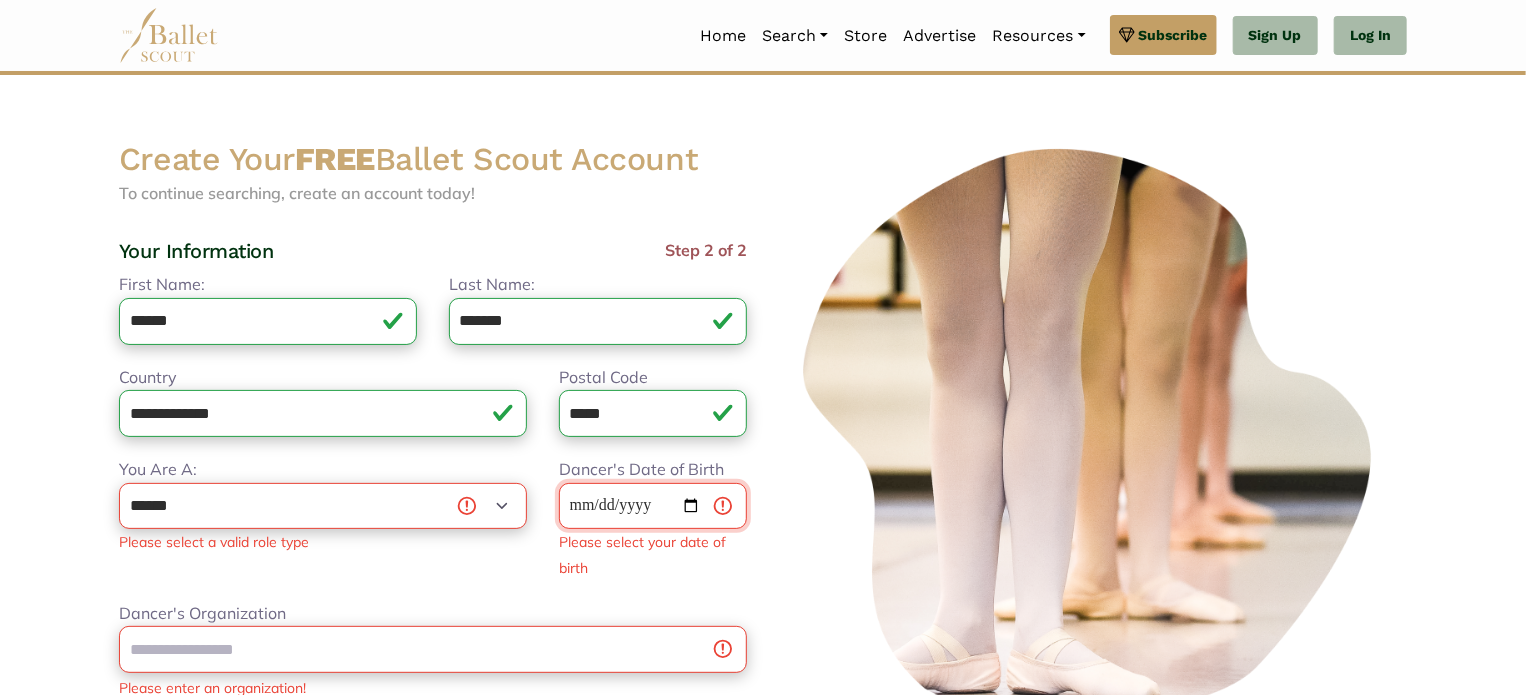 click on "Dancer's Date of Birth" at bounding box center (653, 506) 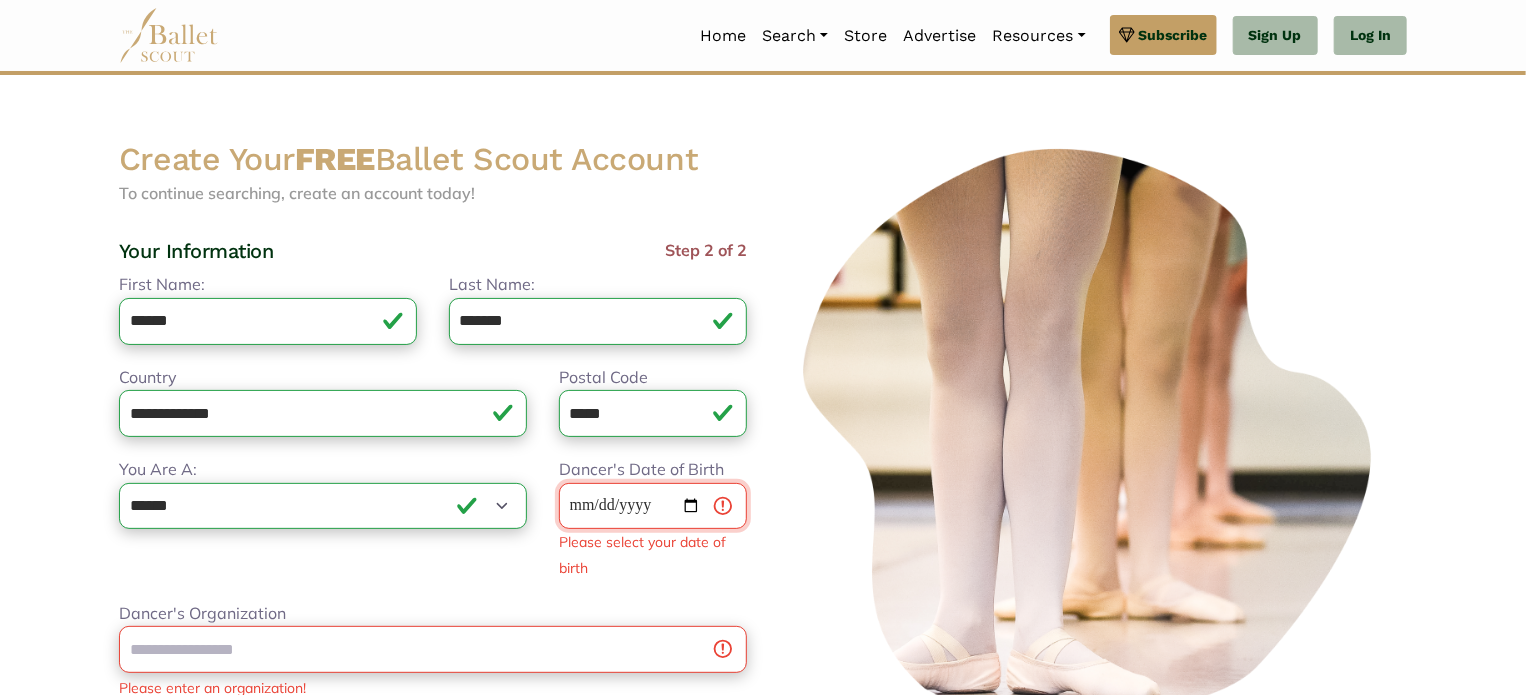 click on "Dancer's Date of Birth" at bounding box center (653, 506) 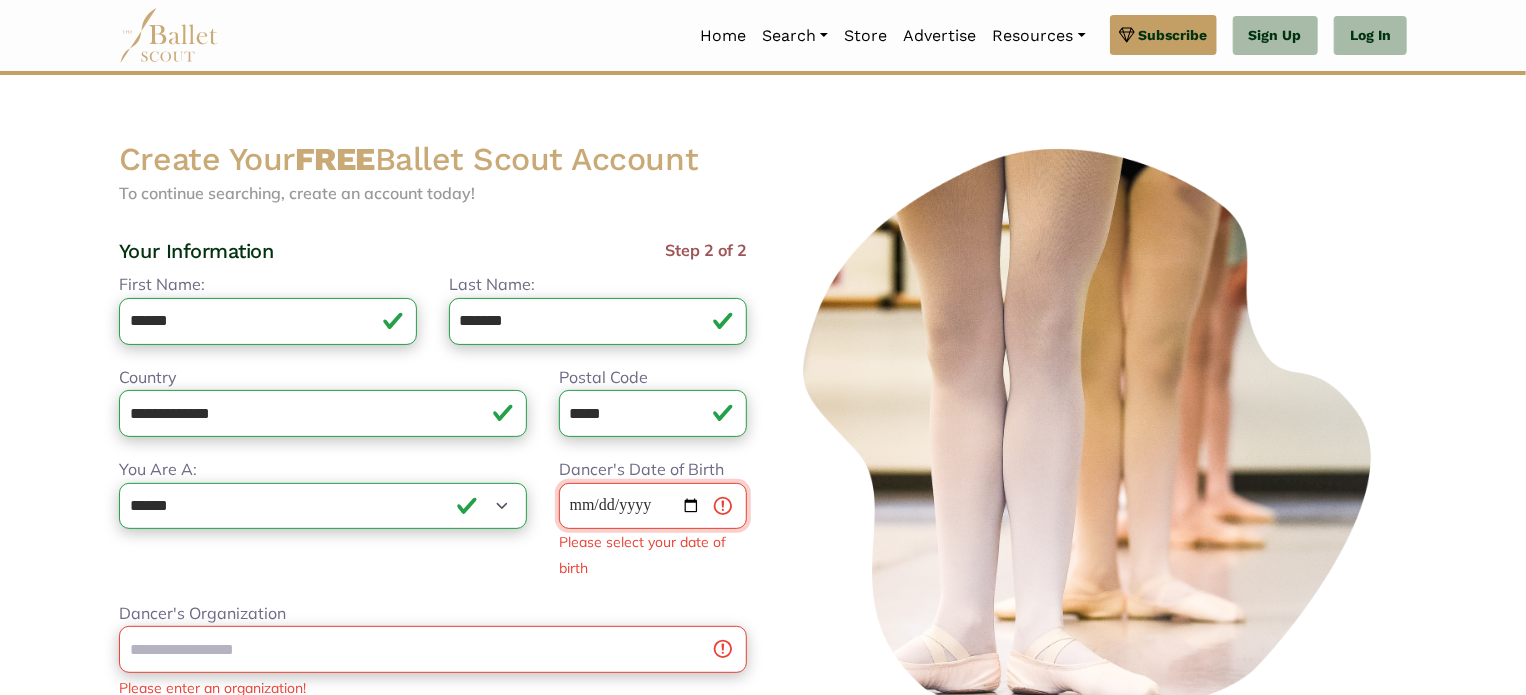 type on "**********" 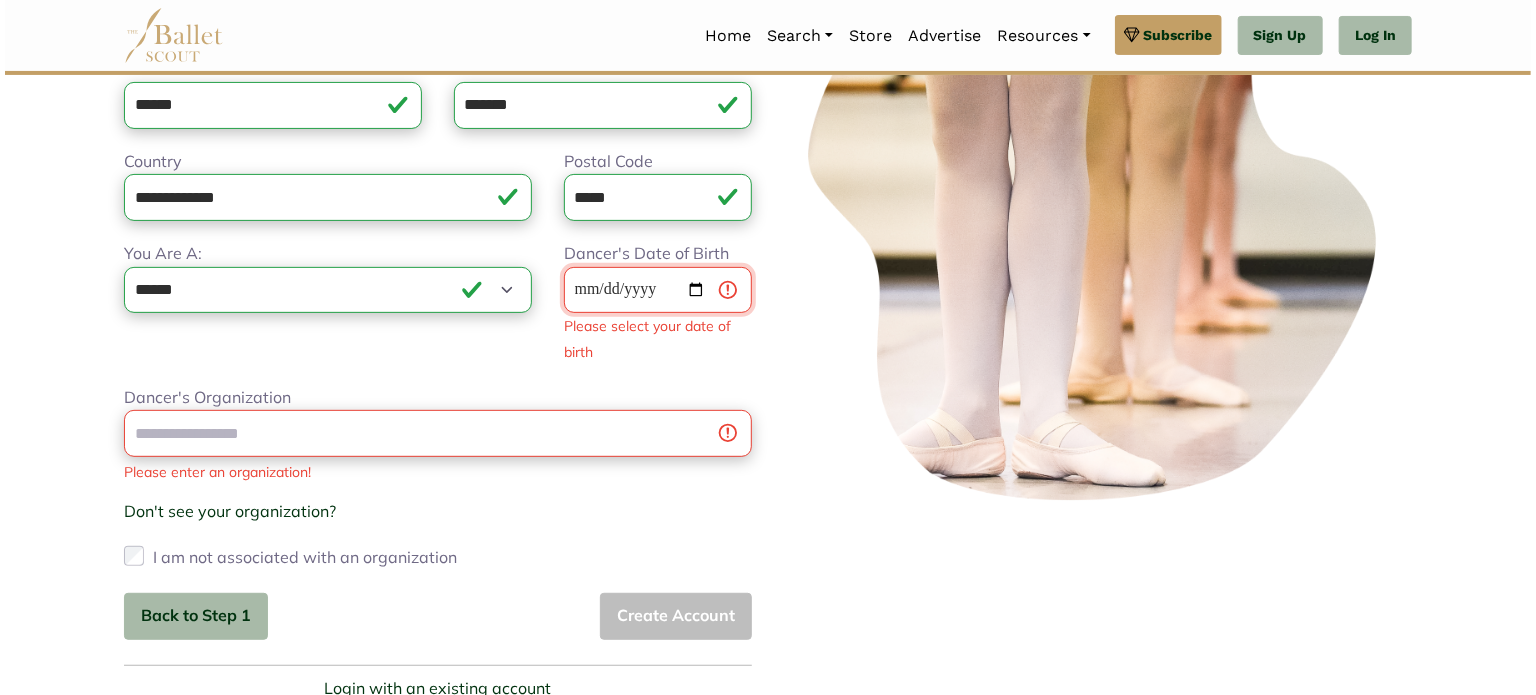 scroll, scrollTop: 224, scrollLeft: 0, axis: vertical 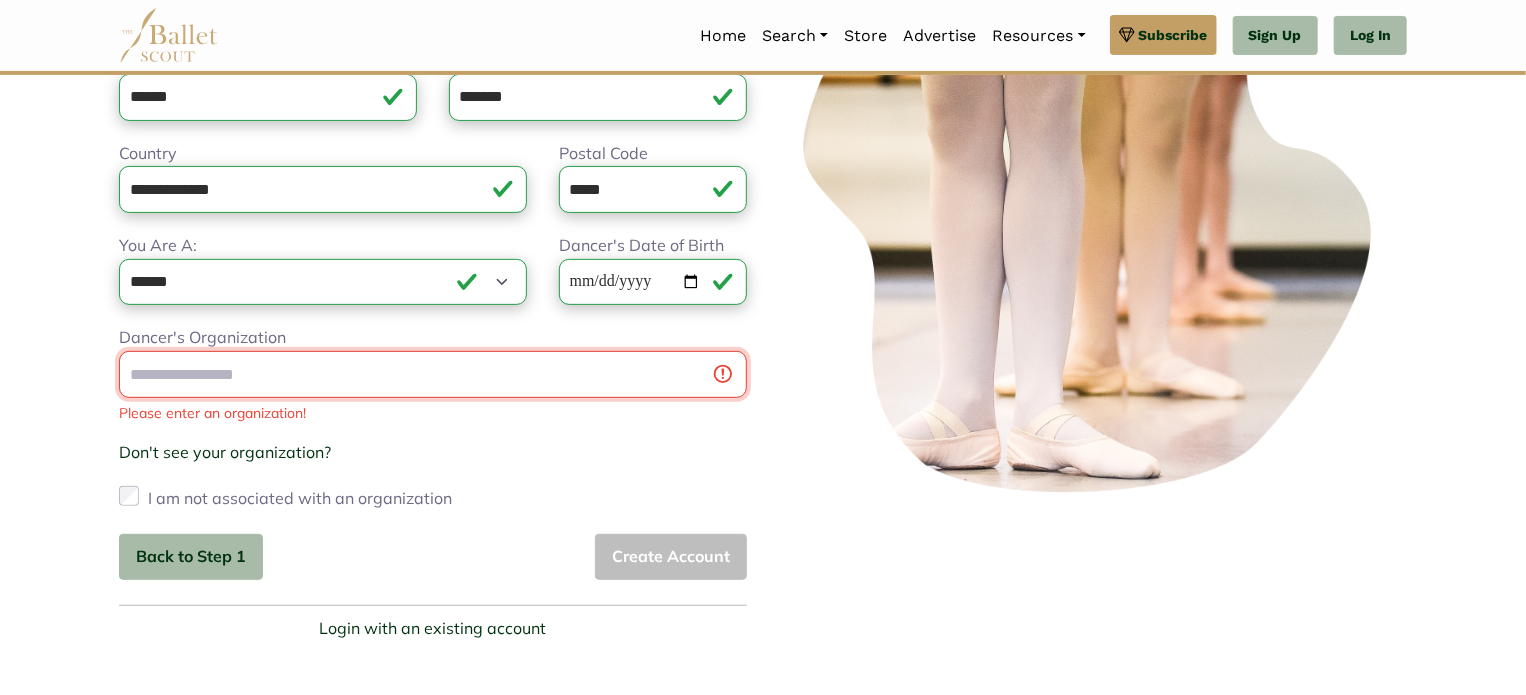 click on "Dancer's Organization
Please enter an organization!
Don't see your organization?
×
Organization not listed?
Help us grow our community by adding your organization today!
(User-submitted organization require verification before appearing on our site).
Organization Name:
Address:
Link to Website:
Send for approval" at bounding box center (433, 419) 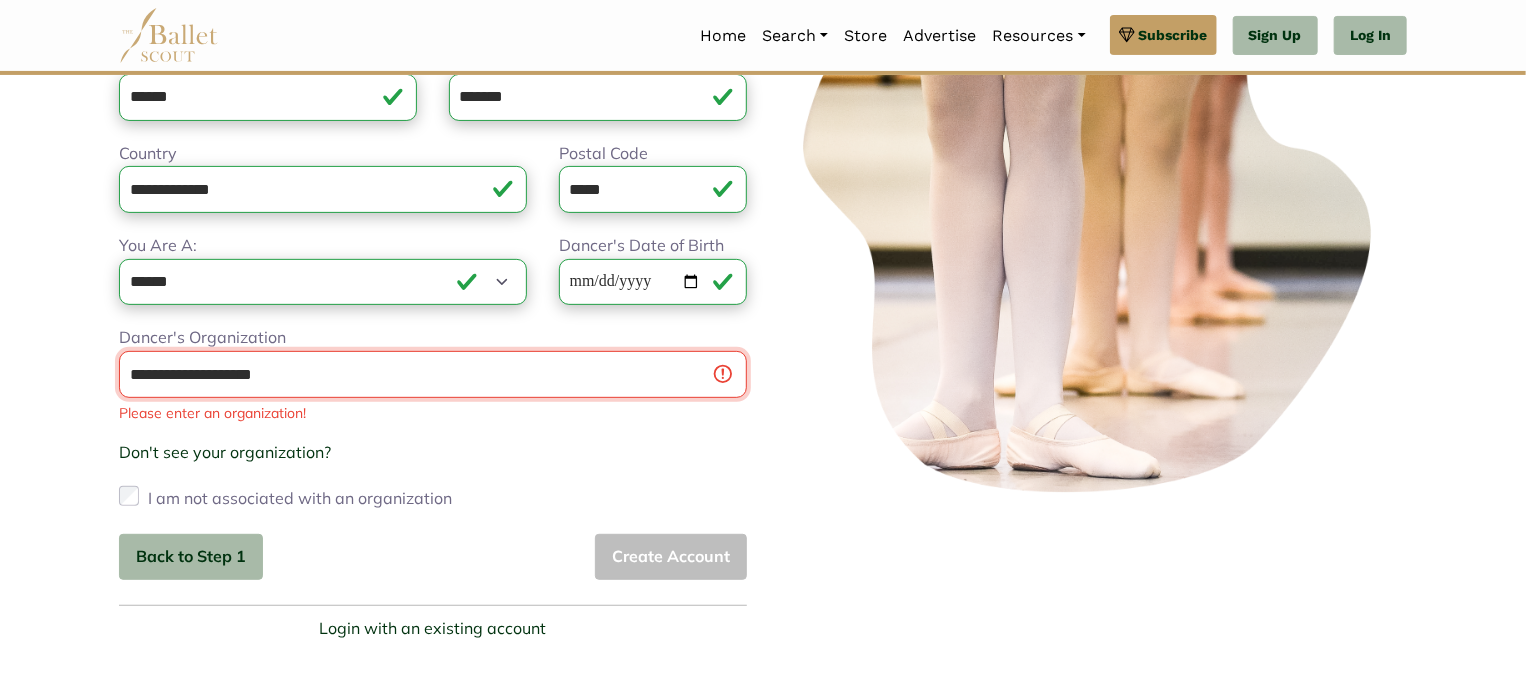 type on "**********" 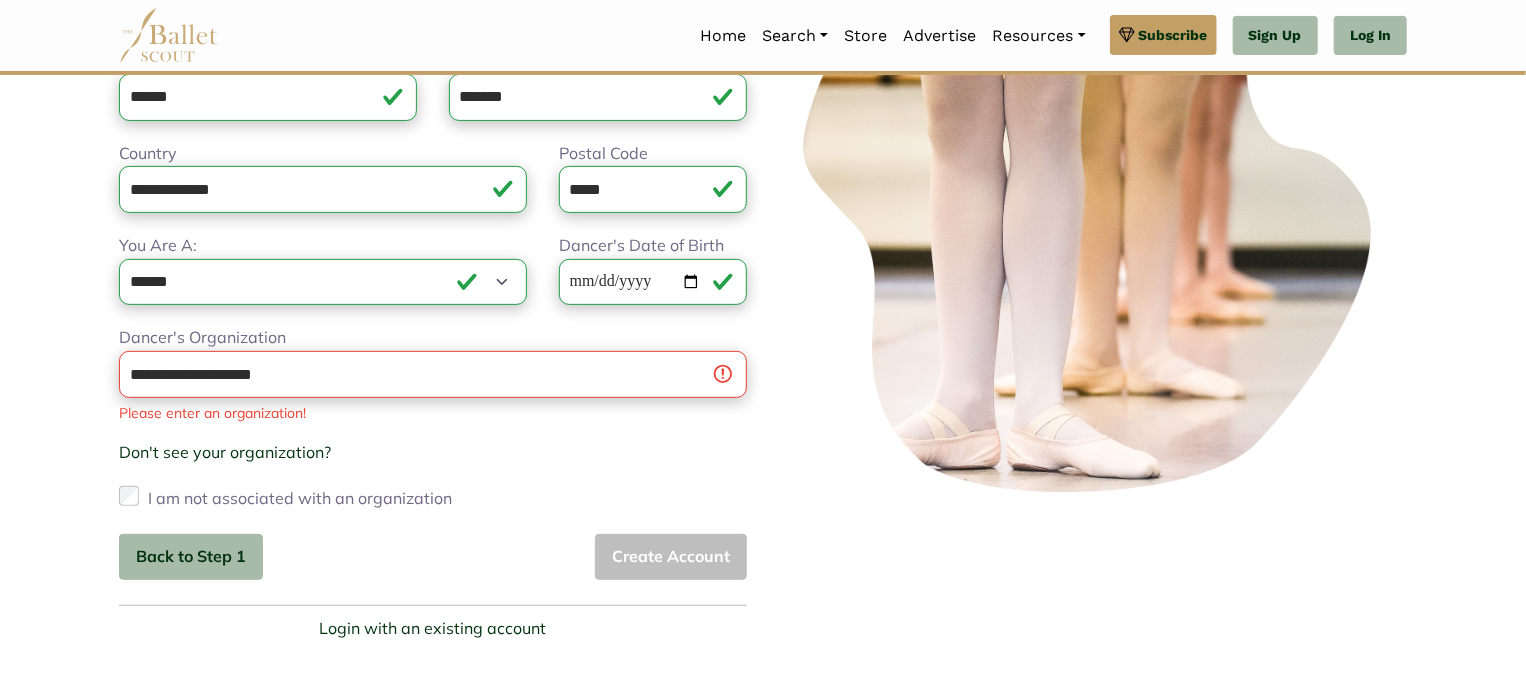 click on "Please enter an organization!" at bounding box center [433, 413] 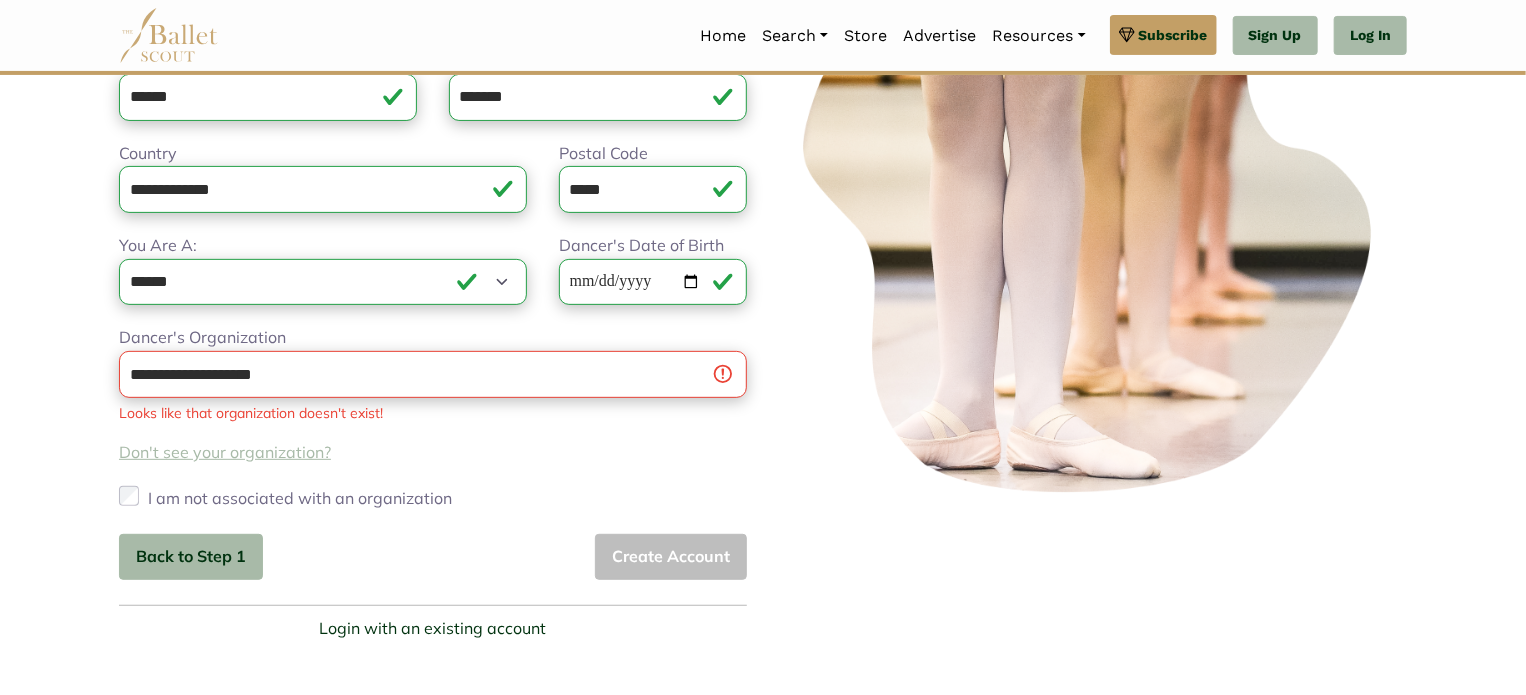 click on "Don't see your organization?" at bounding box center (225, 452) 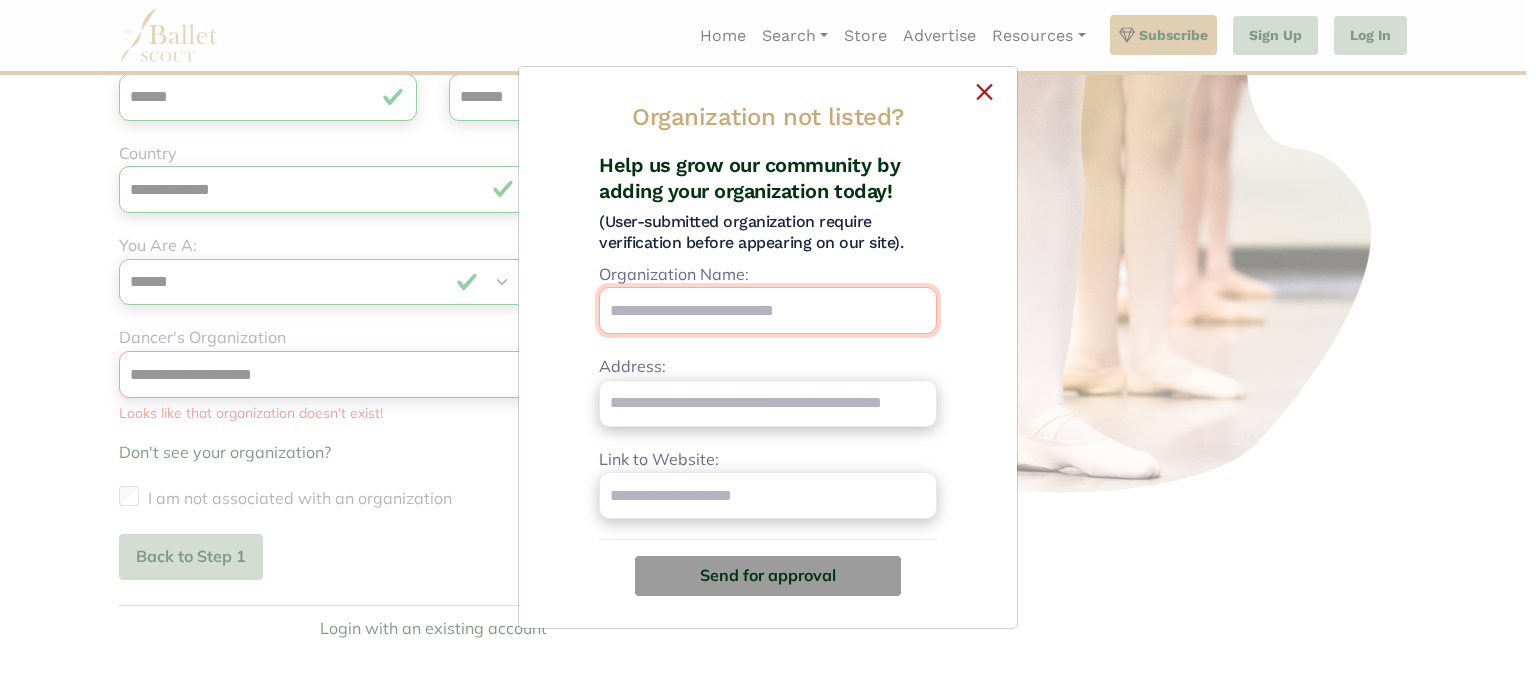 click on "Organization Name:" at bounding box center [768, 310] 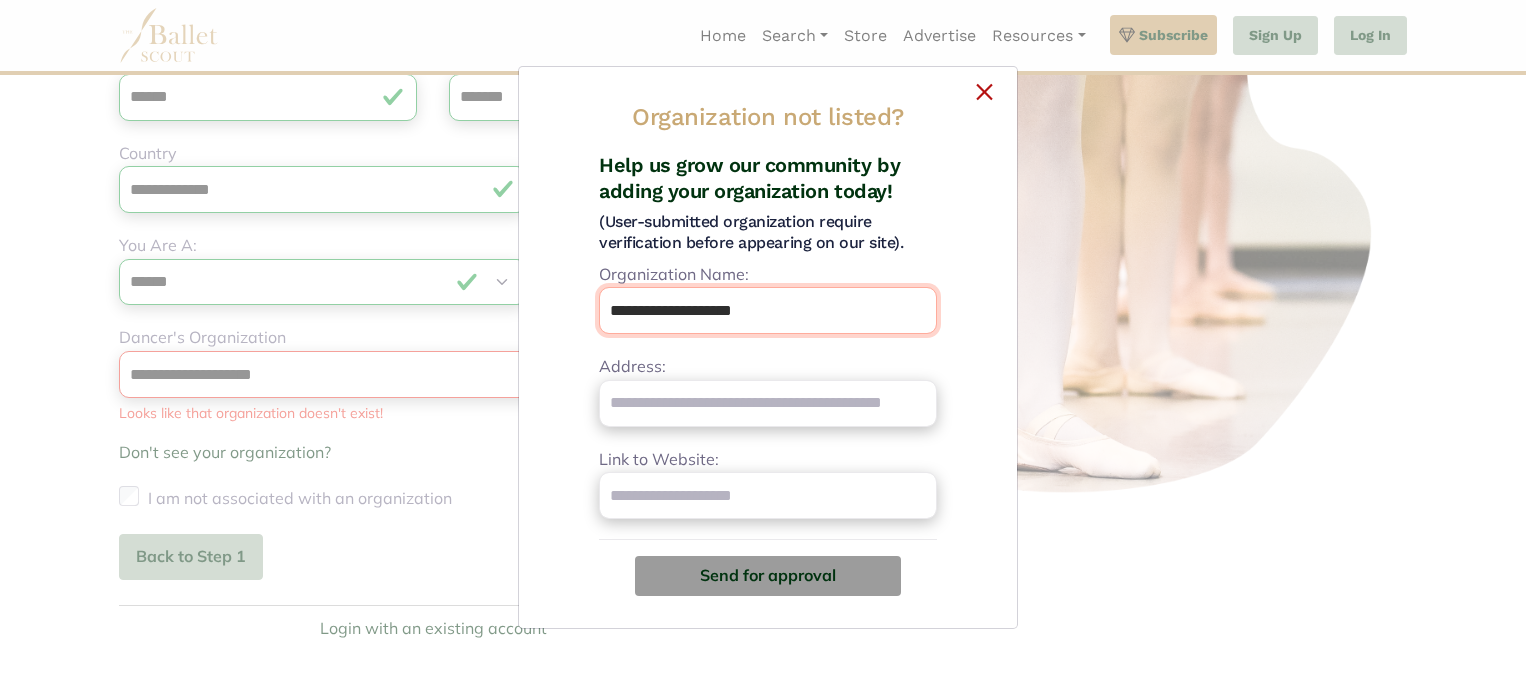type on "**********" 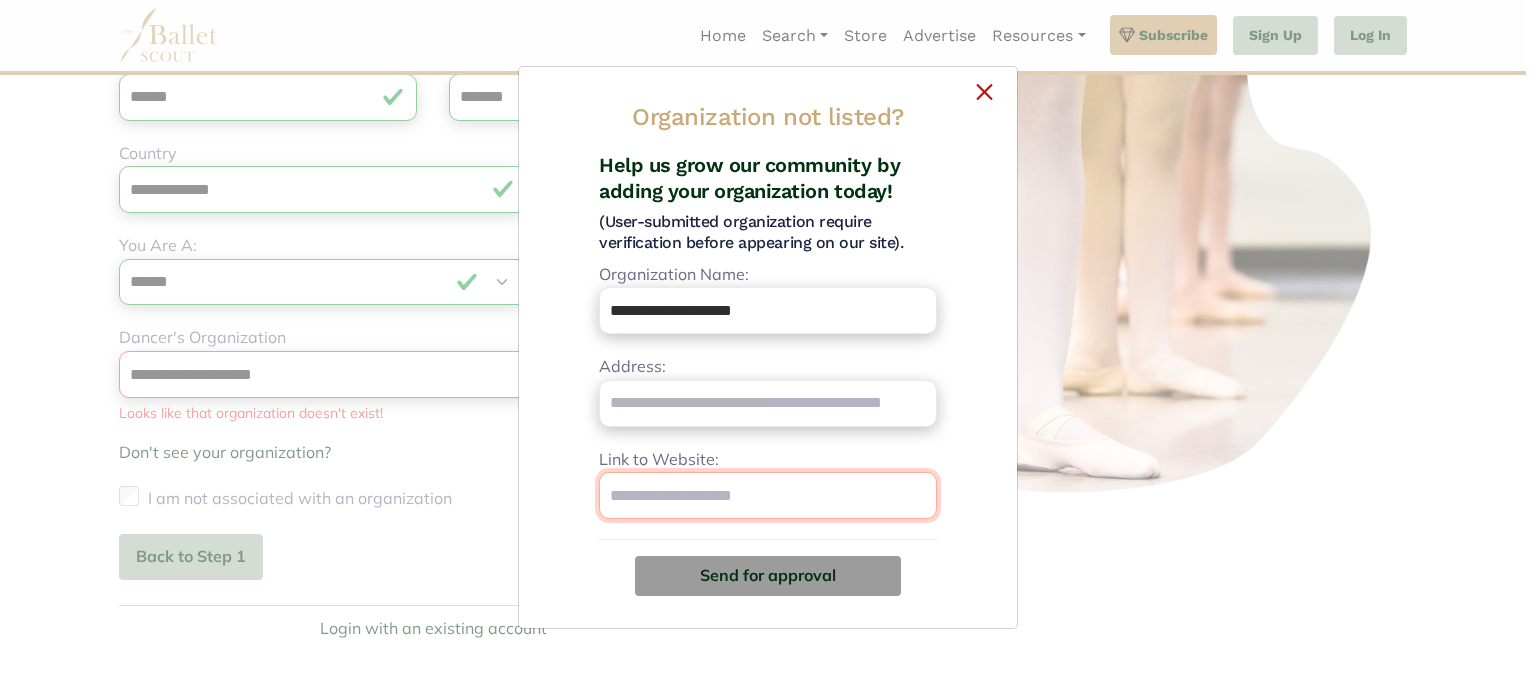 click on "Link to Website:" at bounding box center [768, 495] 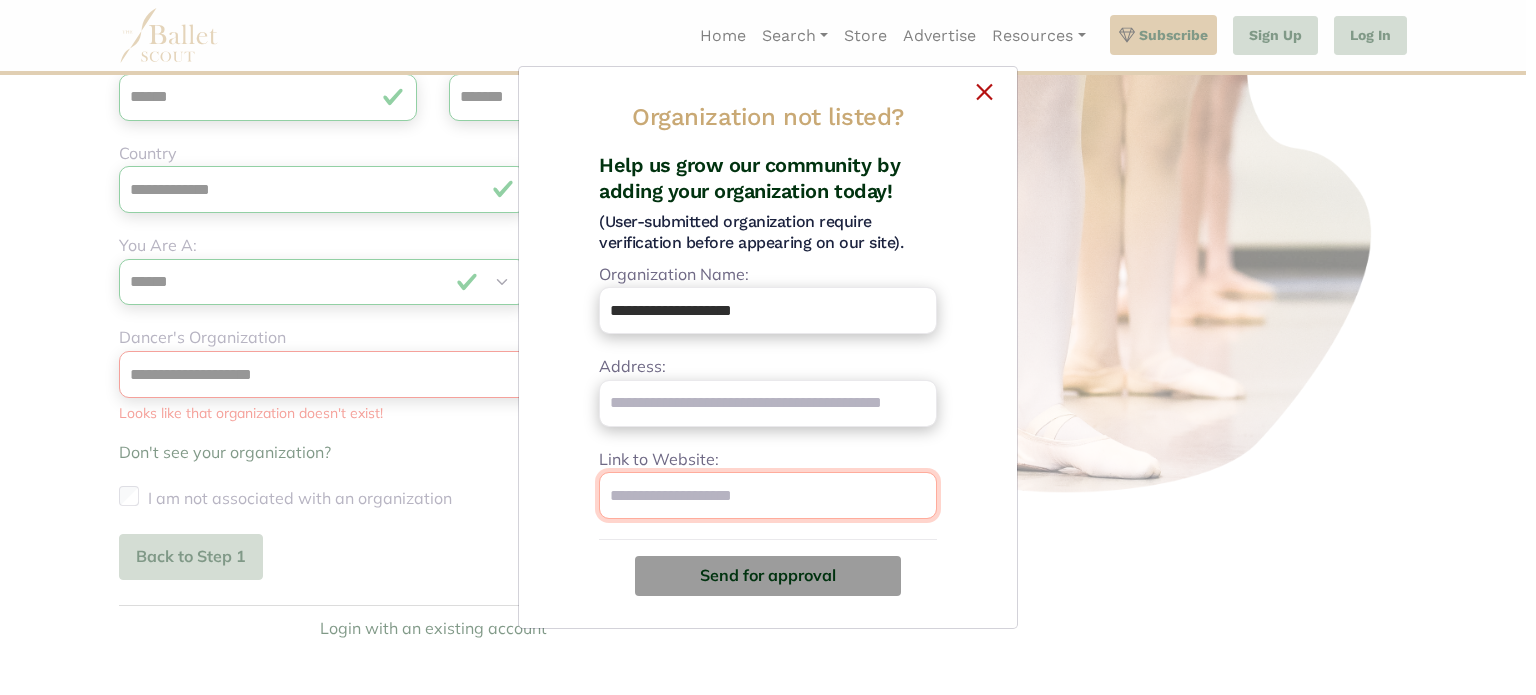 paste on "**********" 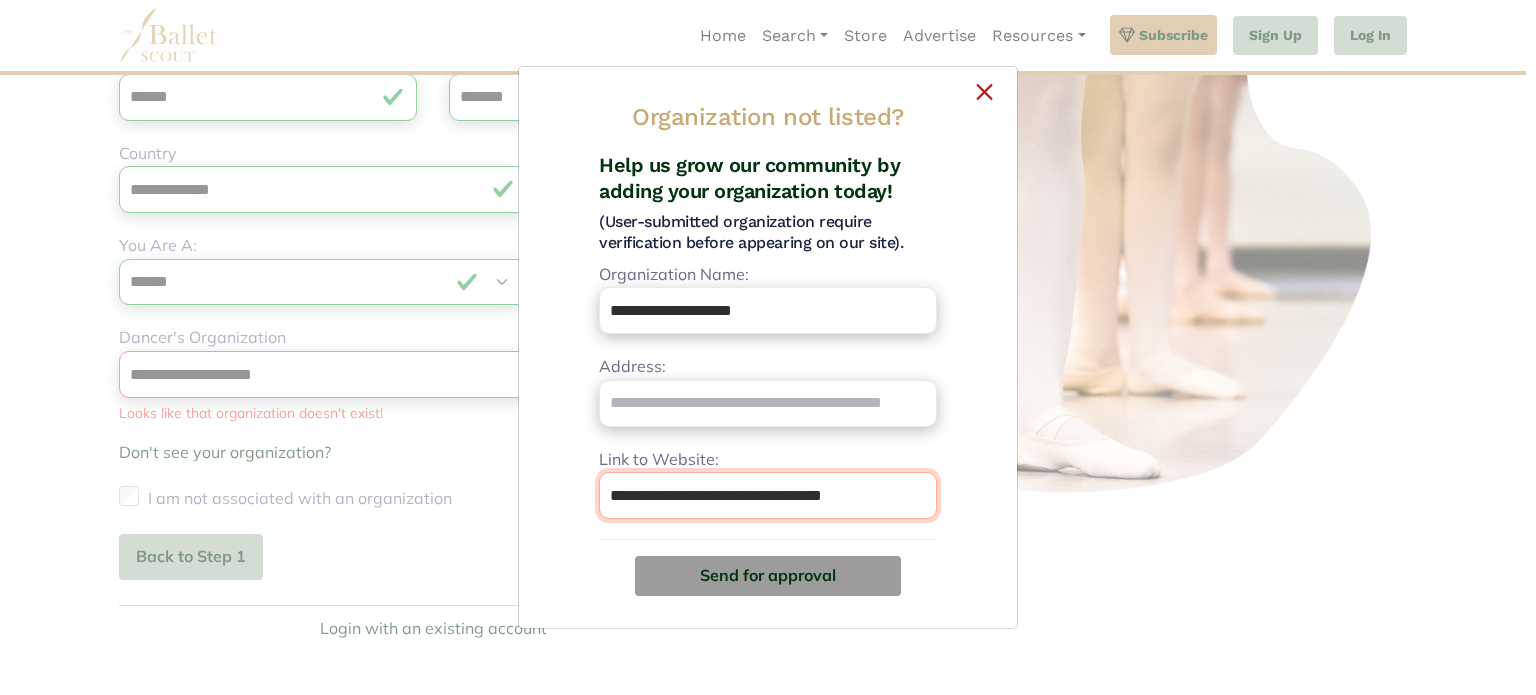 type on "**********" 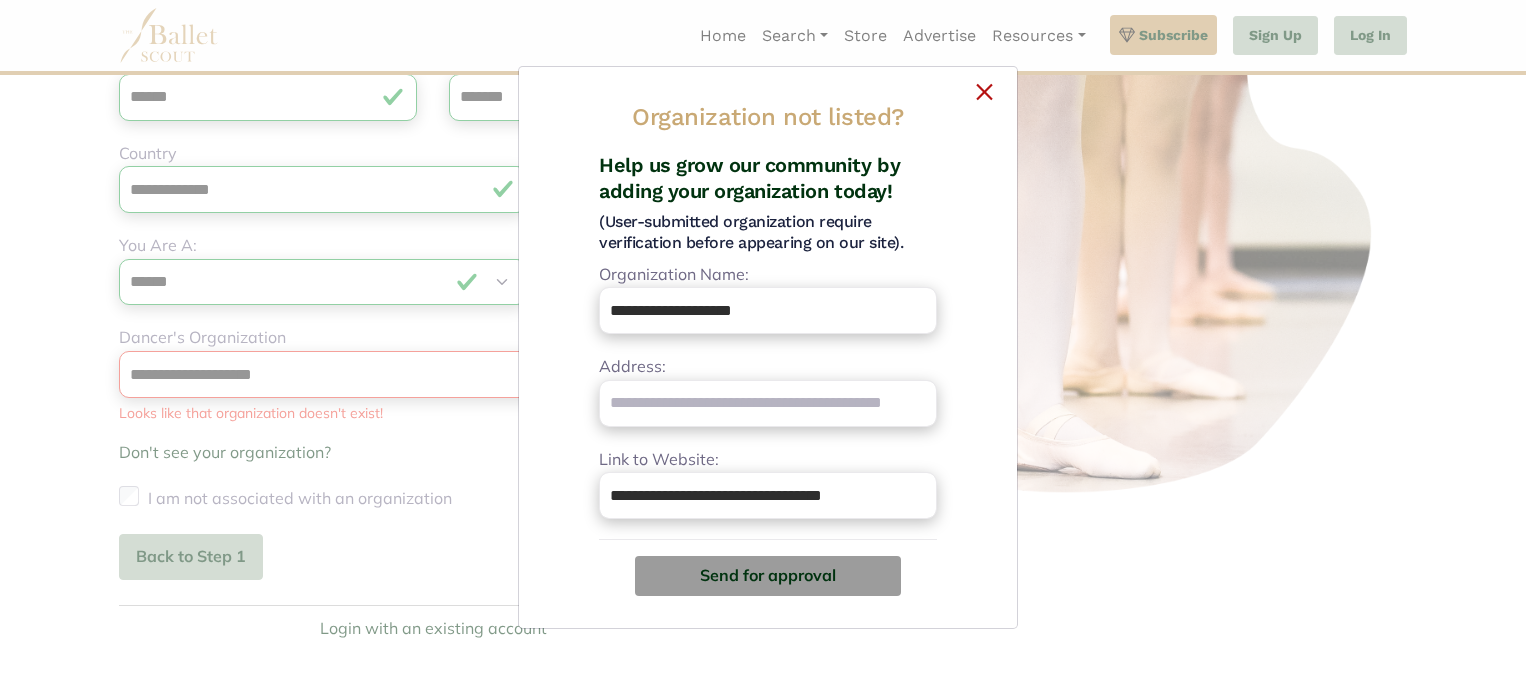 click on "Link to Website:" at bounding box center (659, 460) 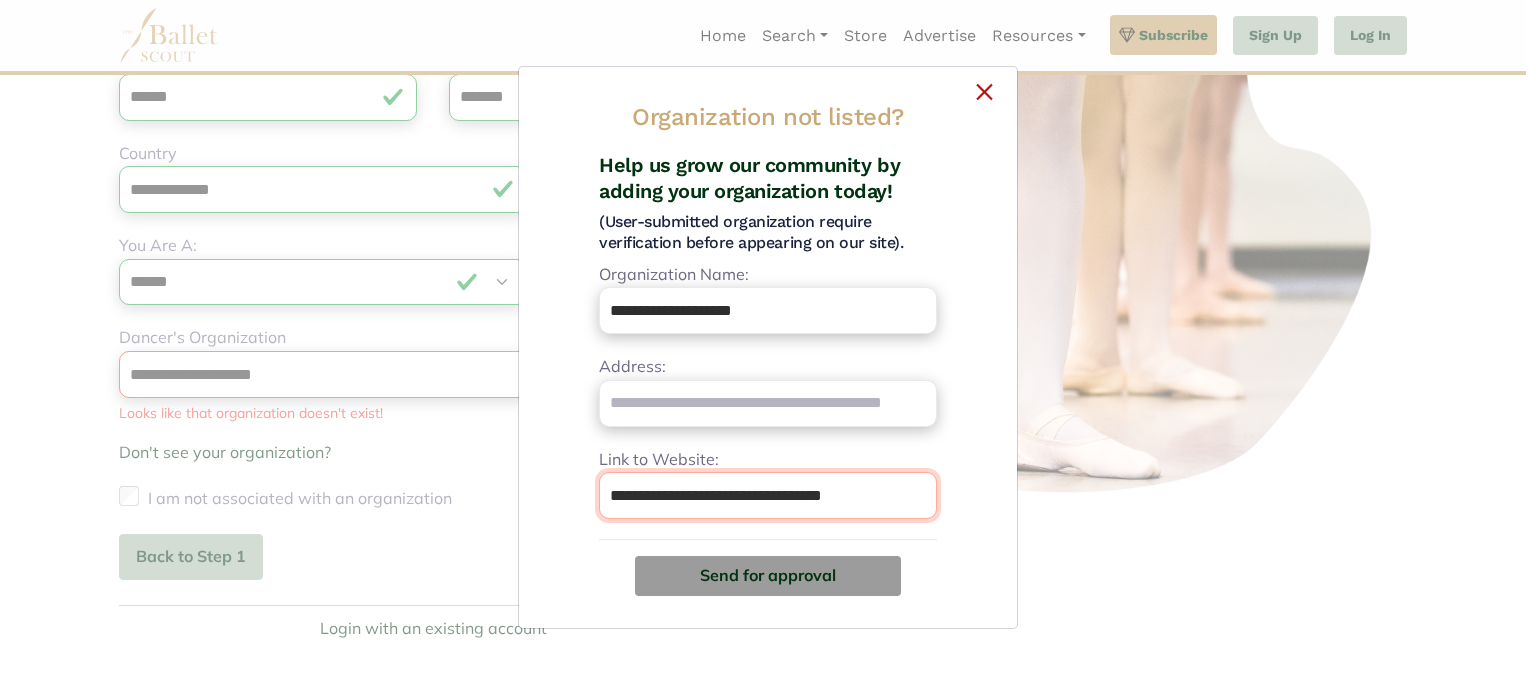 click on "**********" at bounding box center [768, 495] 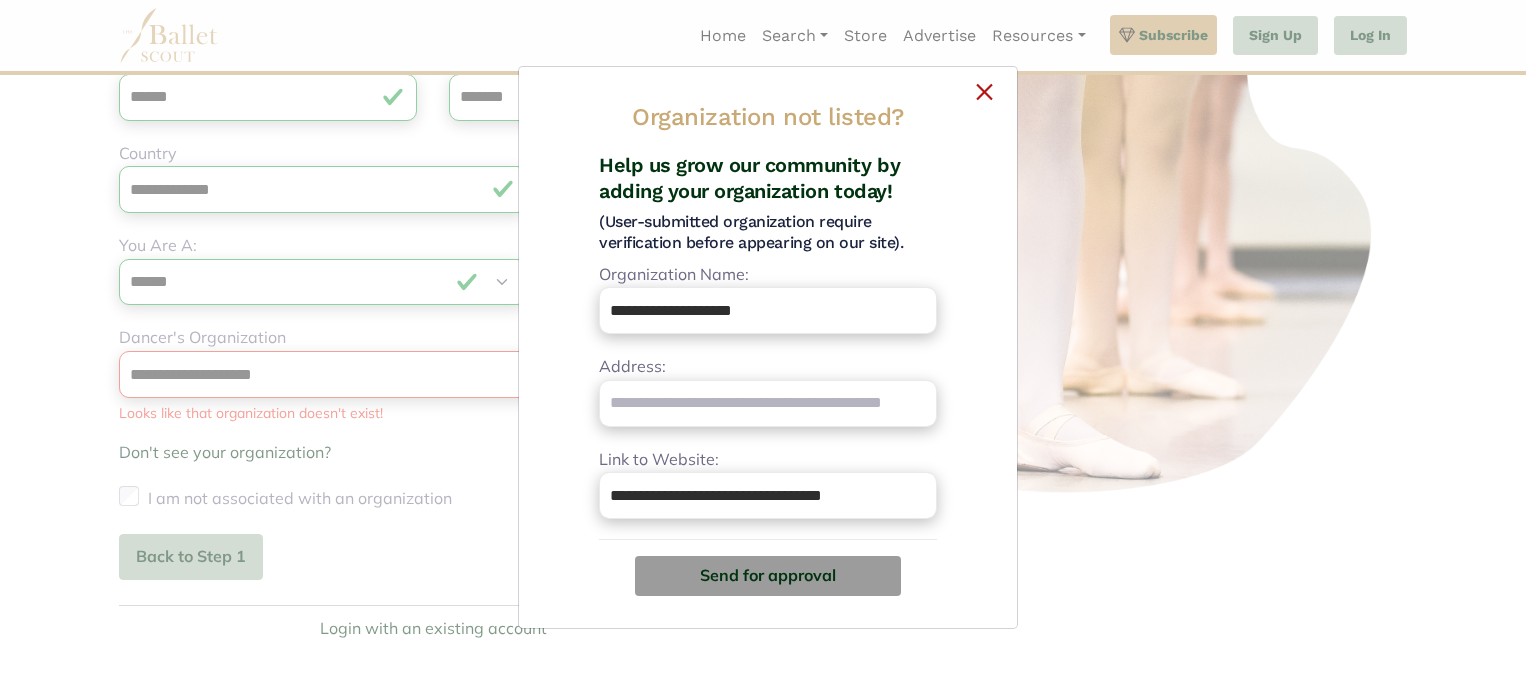 click on "**********" at bounding box center (768, 437) 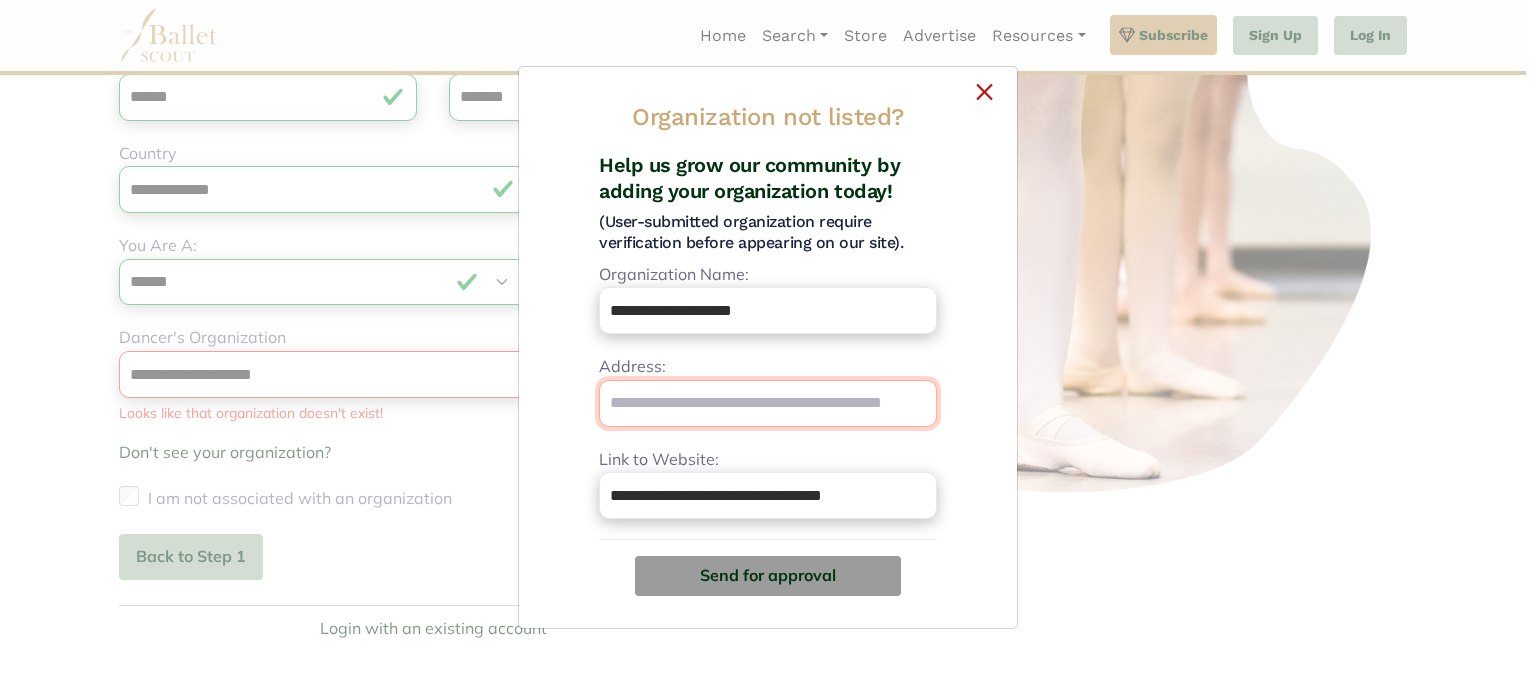 click on "Address:" at bounding box center [768, 403] 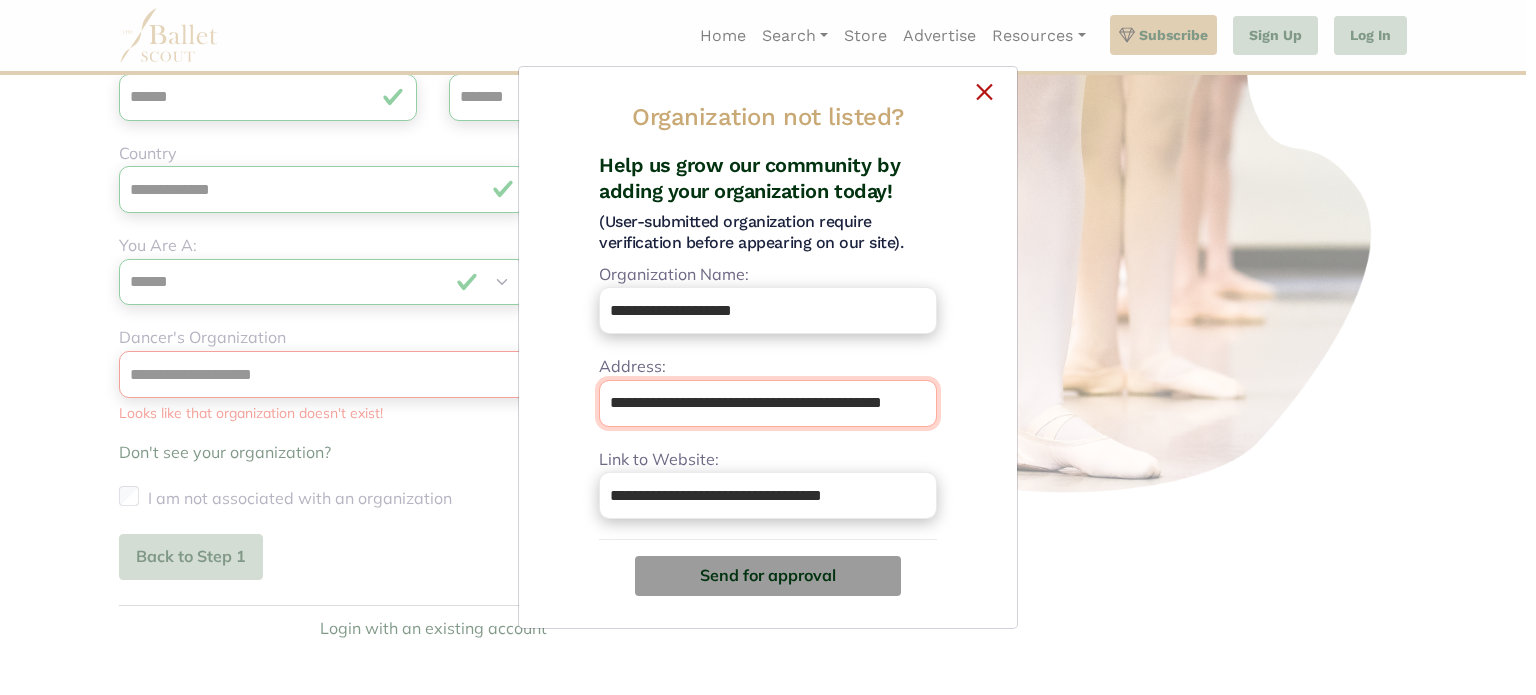 scroll, scrollTop: 0, scrollLeft: 54, axis: horizontal 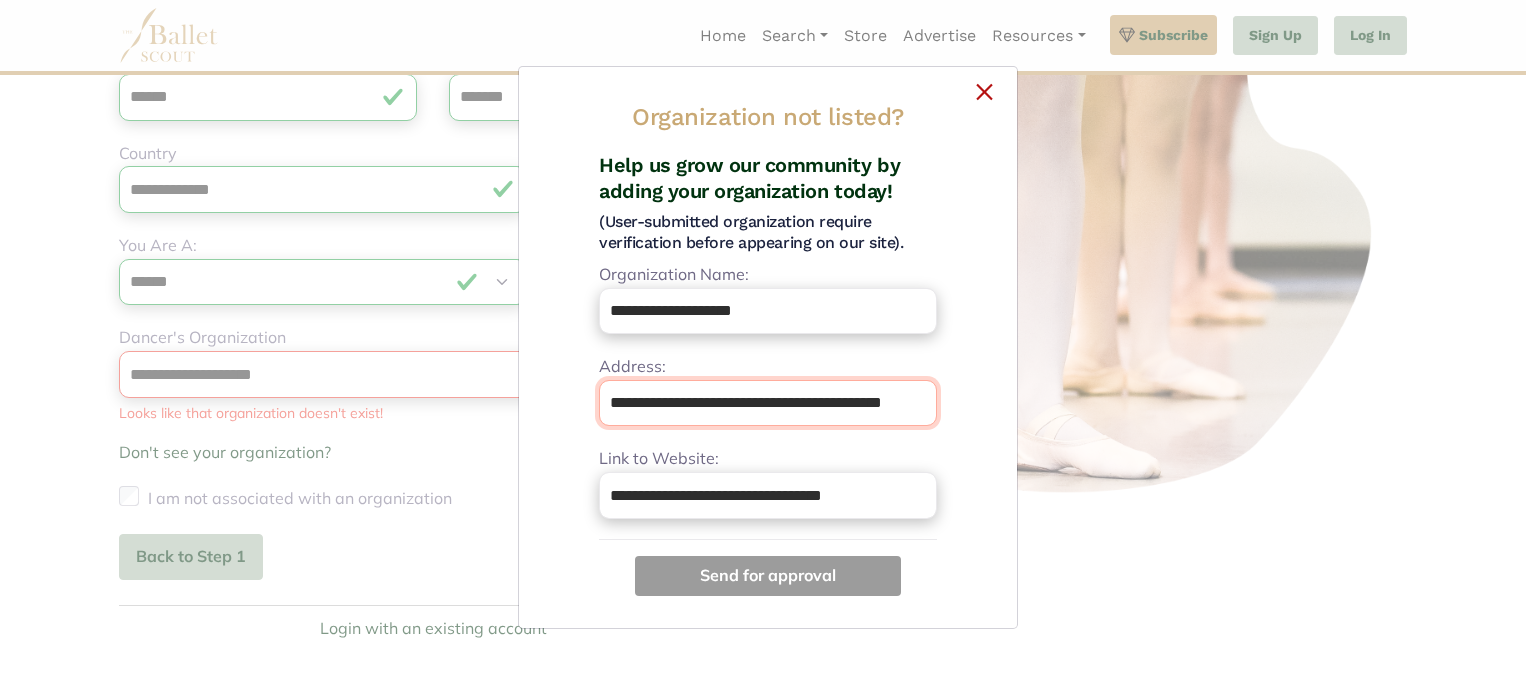 type on "**********" 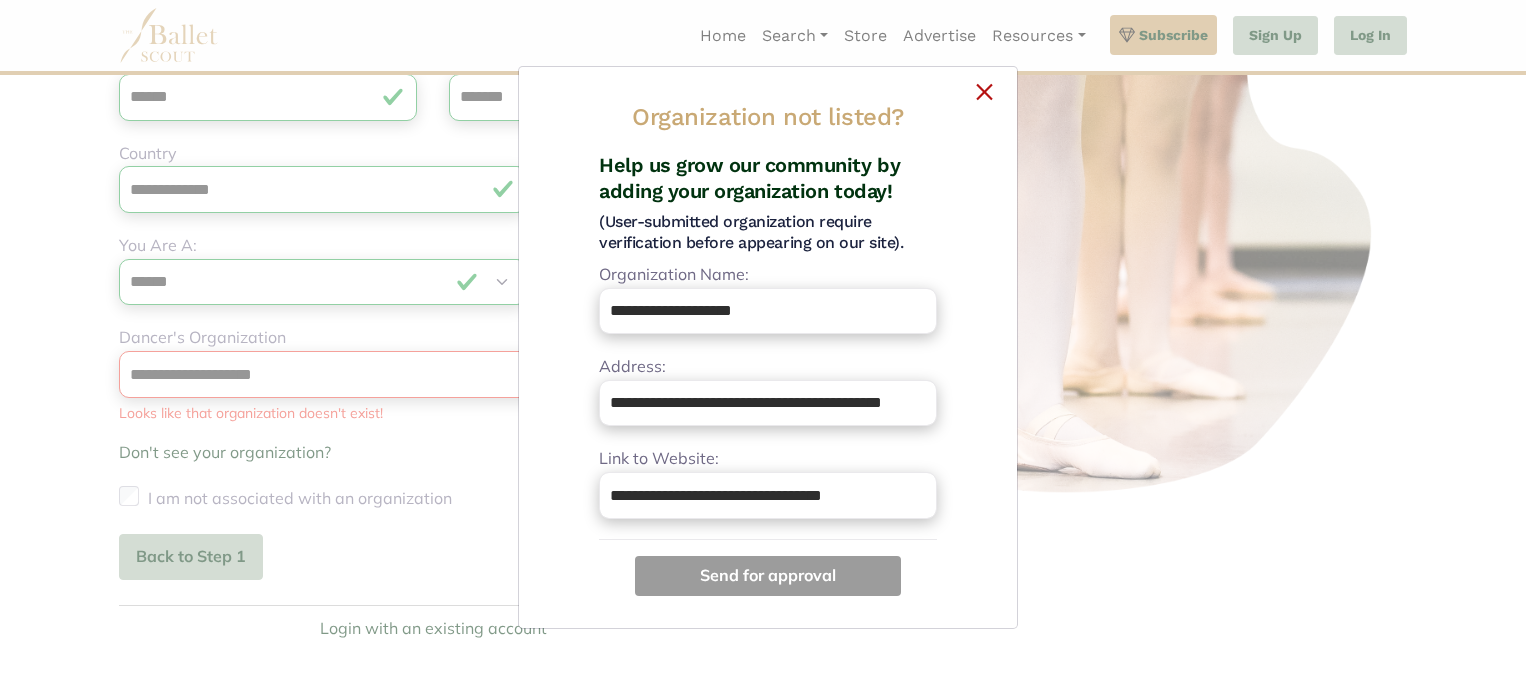 click on "Send for approval" at bounding box center [768, 576] 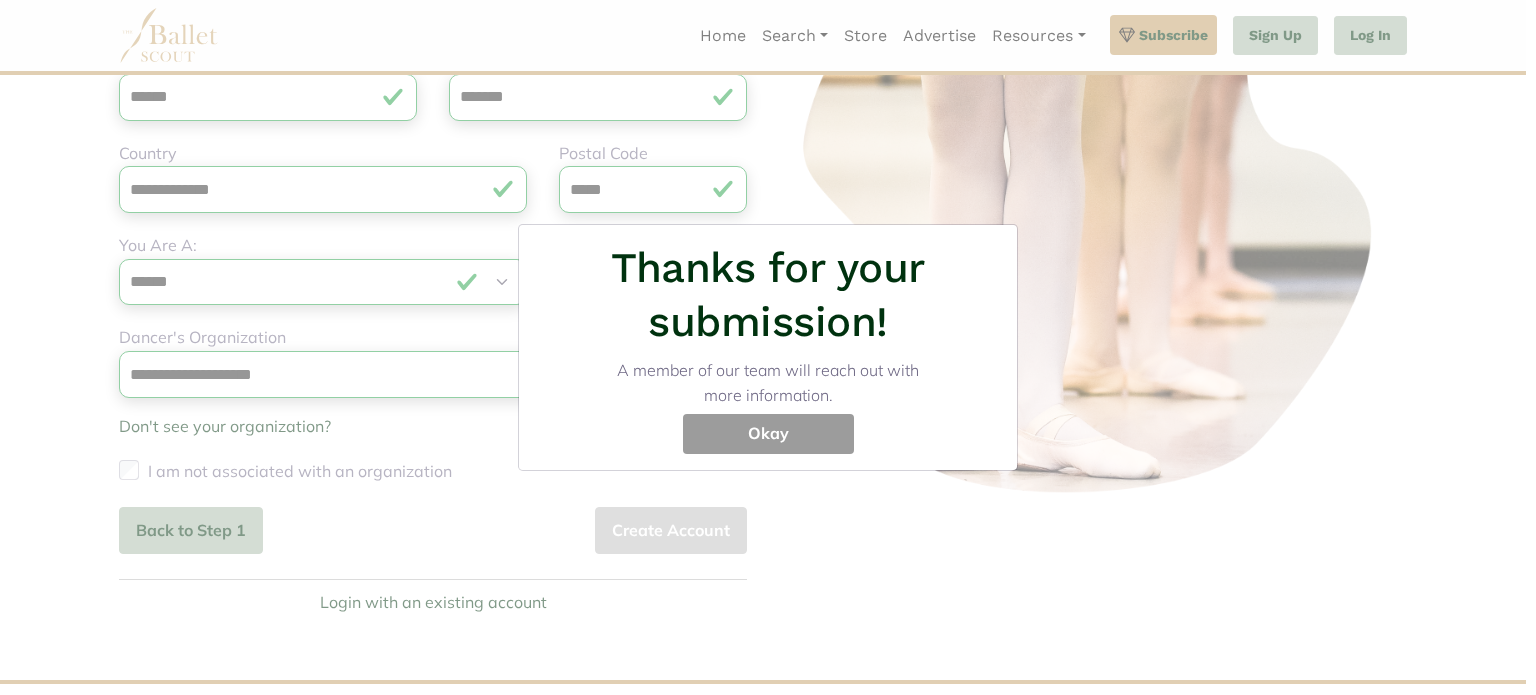click on "Okay" at bounding box center [768, 434] 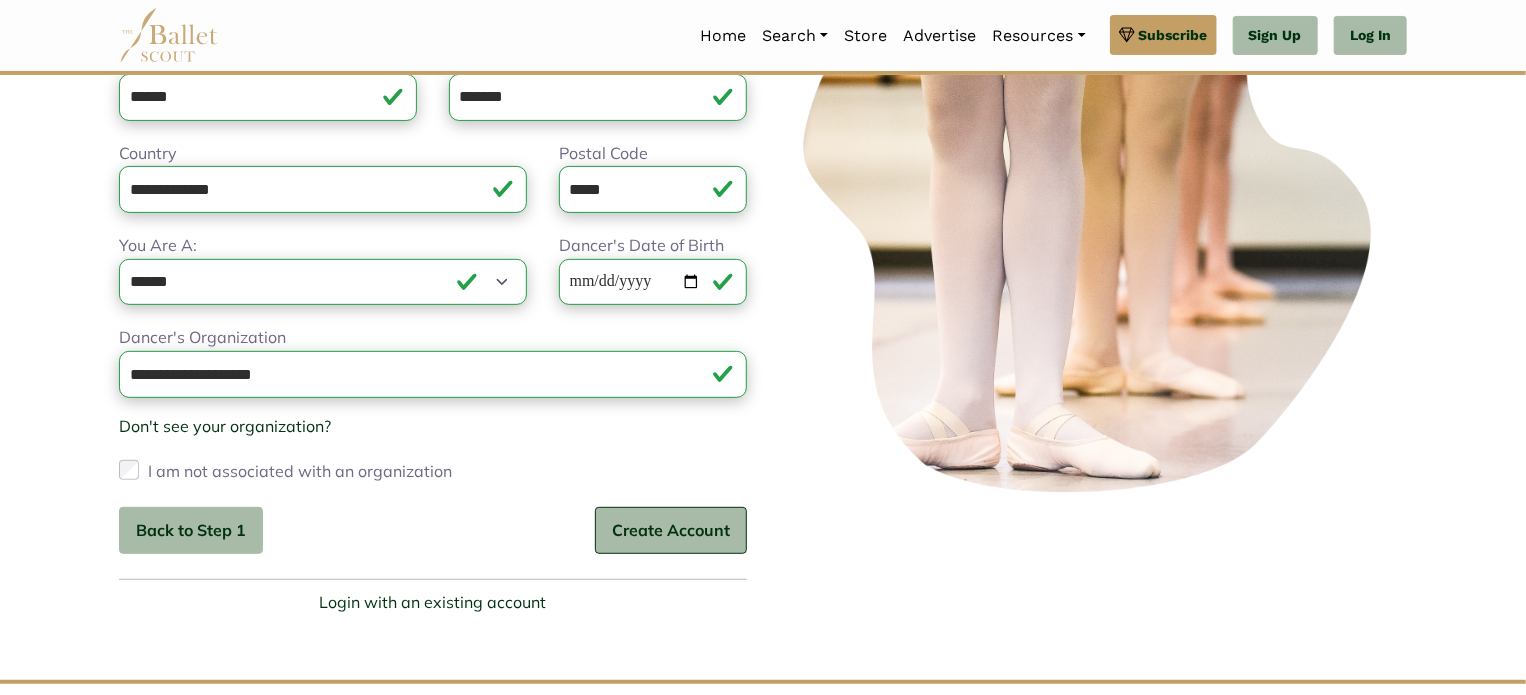 click on "Create Account" at bounding box center (671, 530) 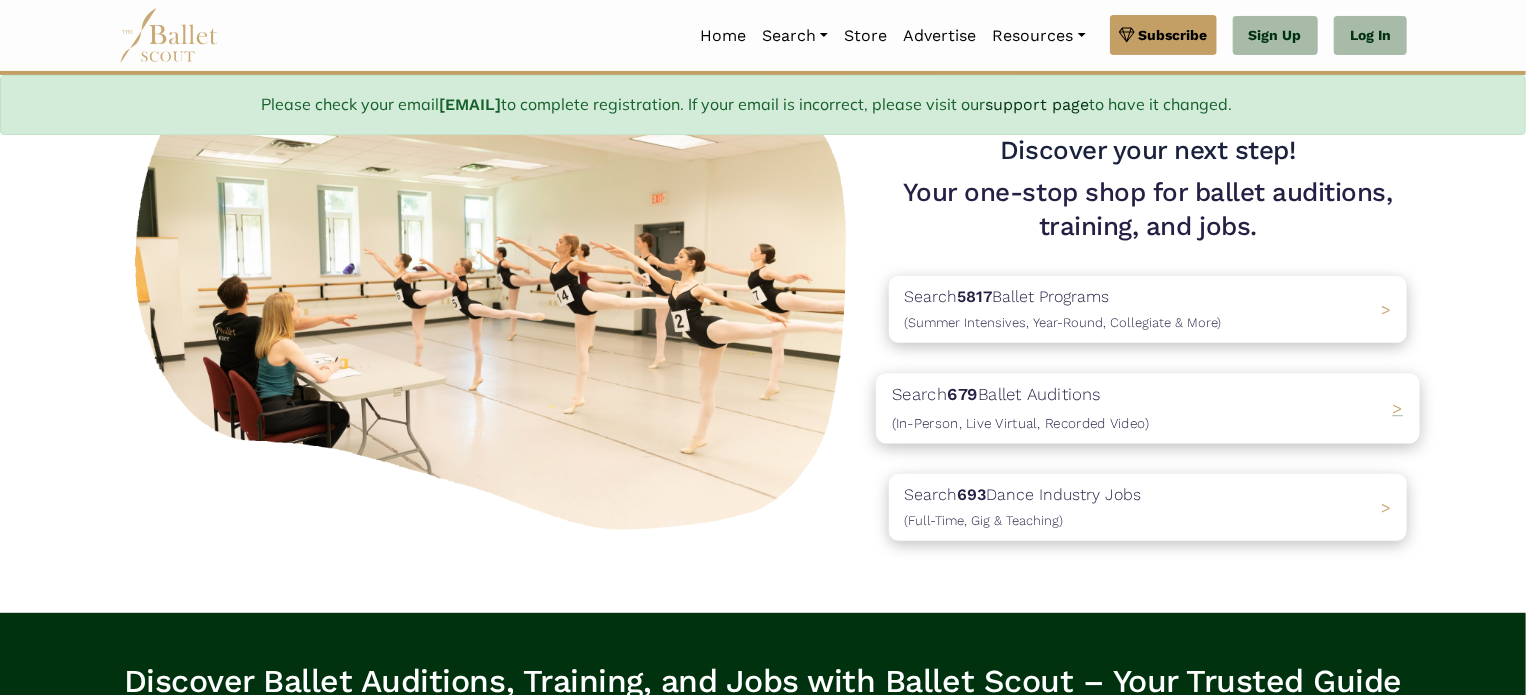scroll, scrollTop: 164, scrollLeft: 0, axis: vertical 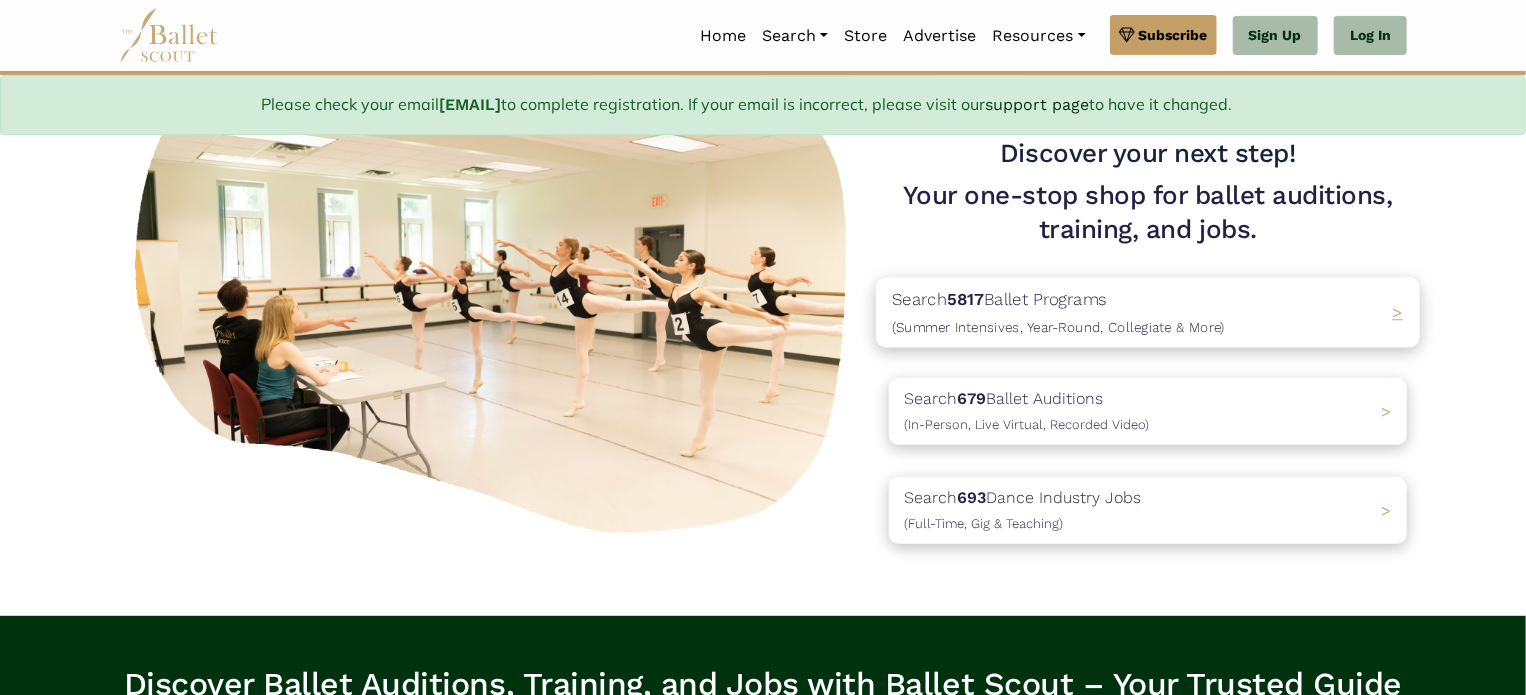 click on "(Summer Intensives, Year-Round, Collegiate & More)" at bounding box center (1058, 327) 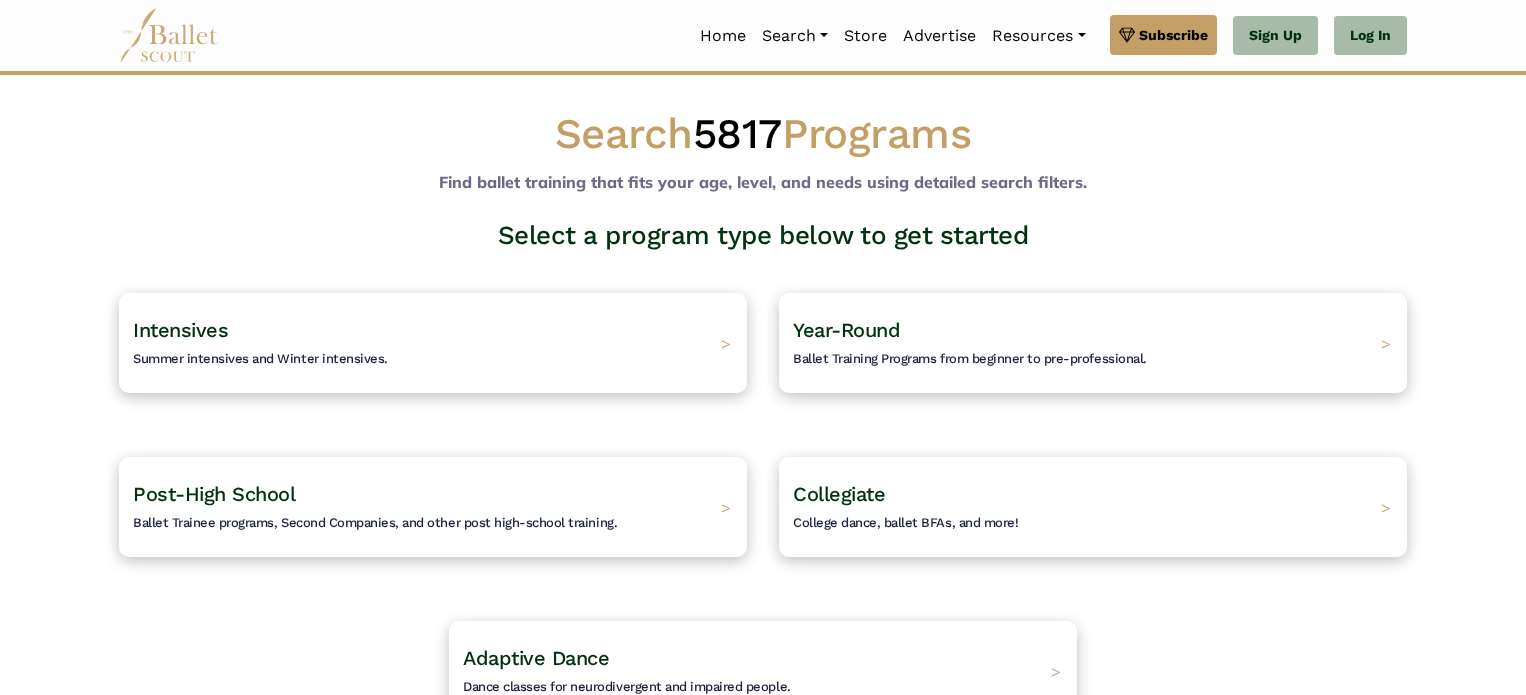 scroll, scrollTop: 0, scrollLeft: 0, axis: both 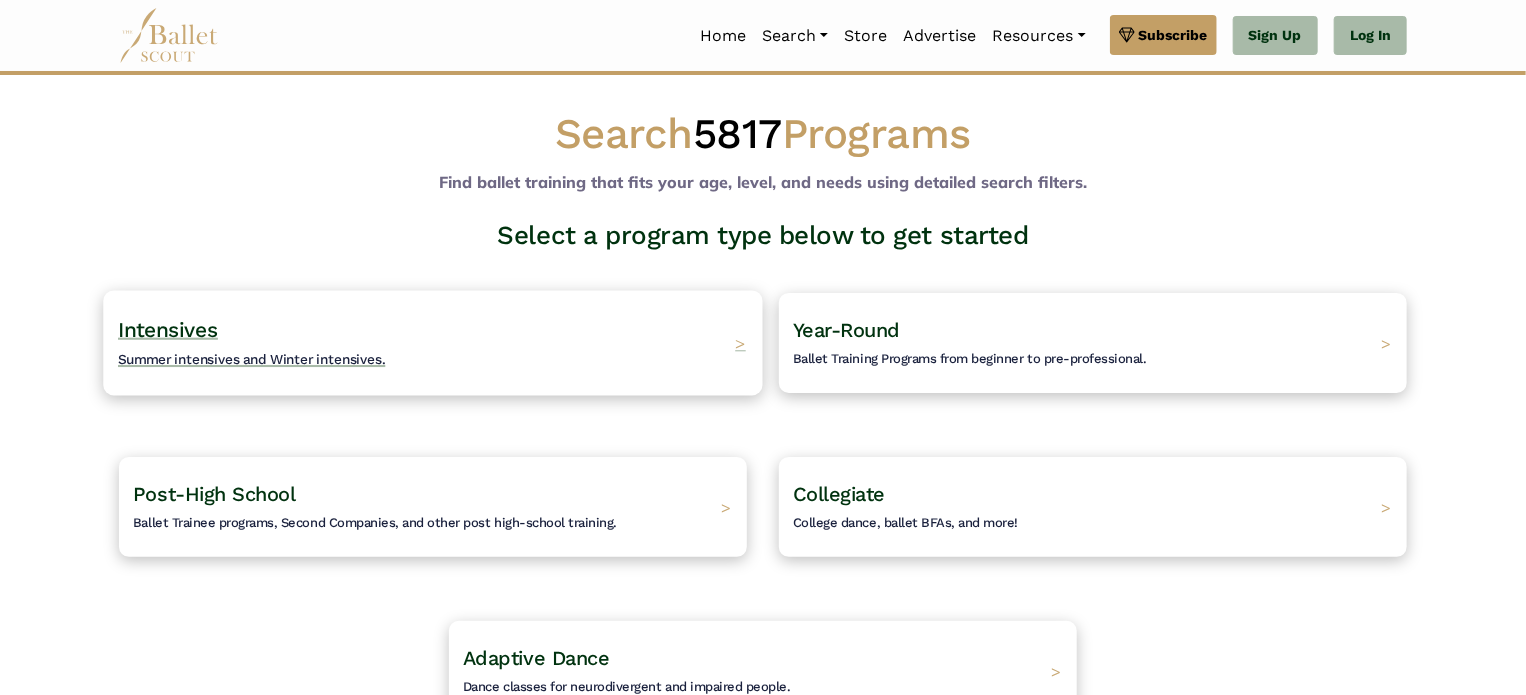 click on "Intensives Summer
intensives and Winter intensives.
>" at bounding box center [432, 342] 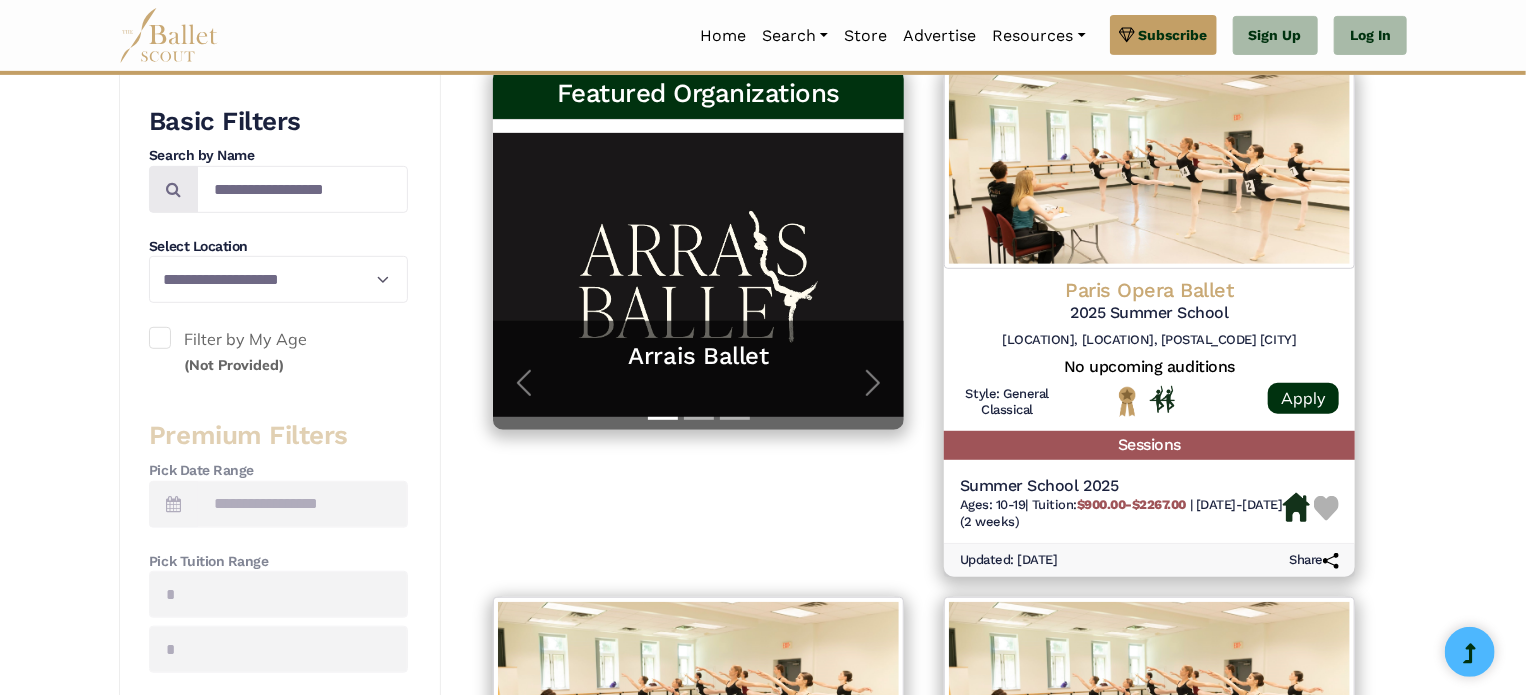 scroll, scrollTop: 384, scrollLeft: 0, axis: vertical 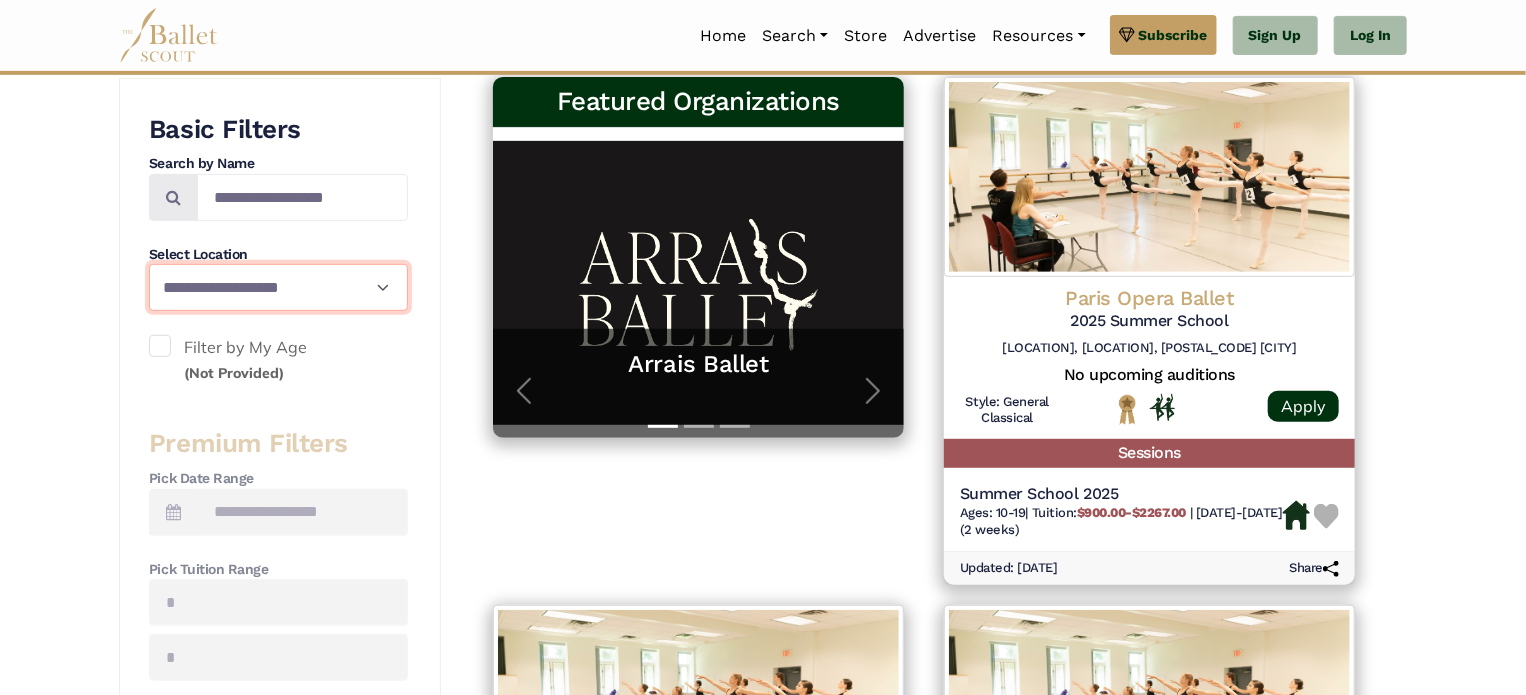 click on "**********" at bounding box center [278, 287] 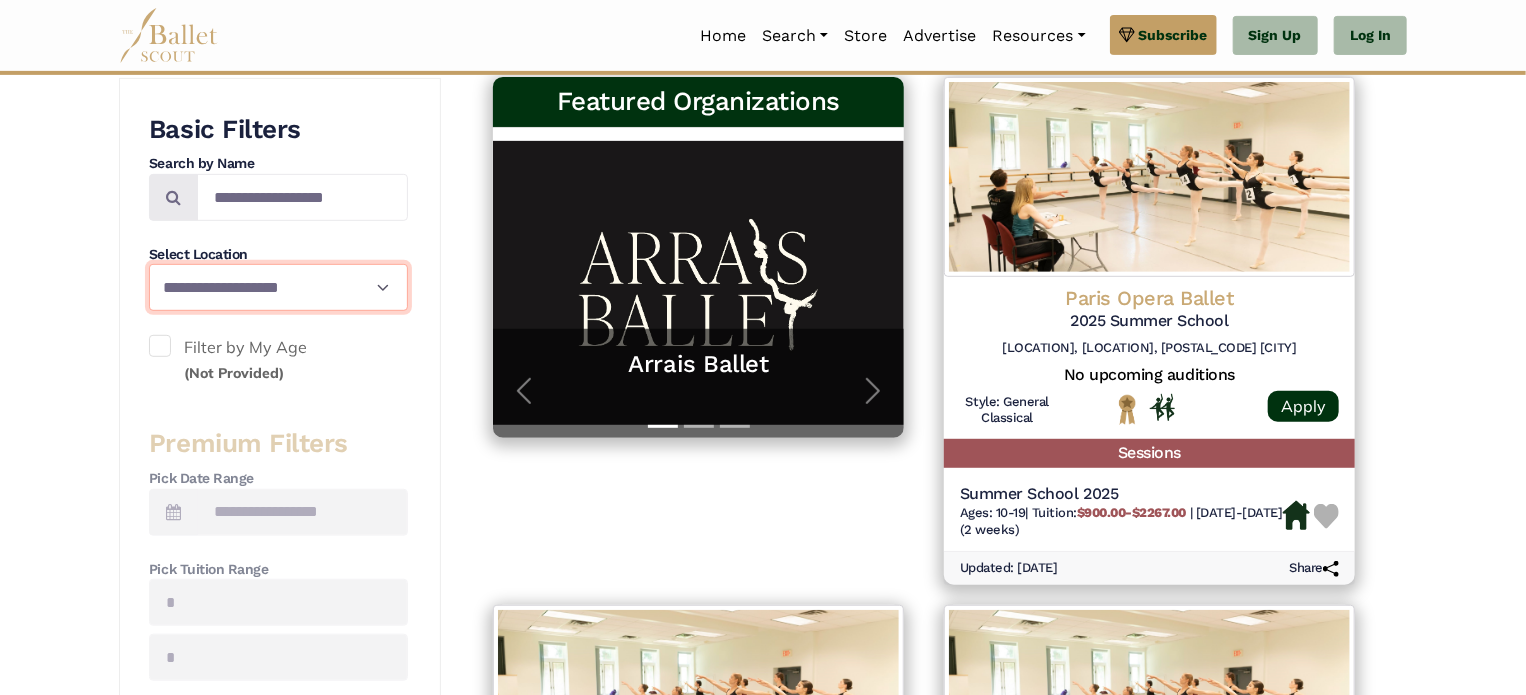 select on "**" 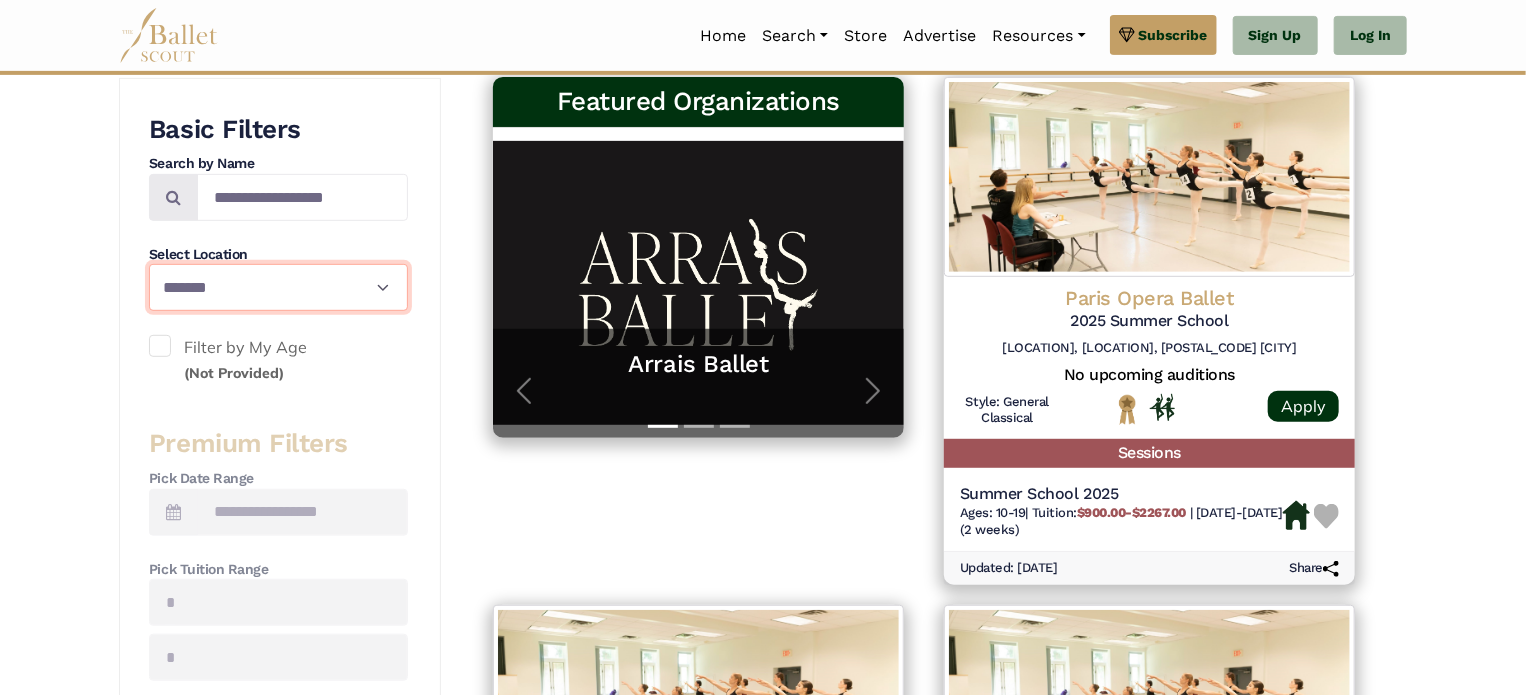 click on "**********" at bounding box center [278, 287] 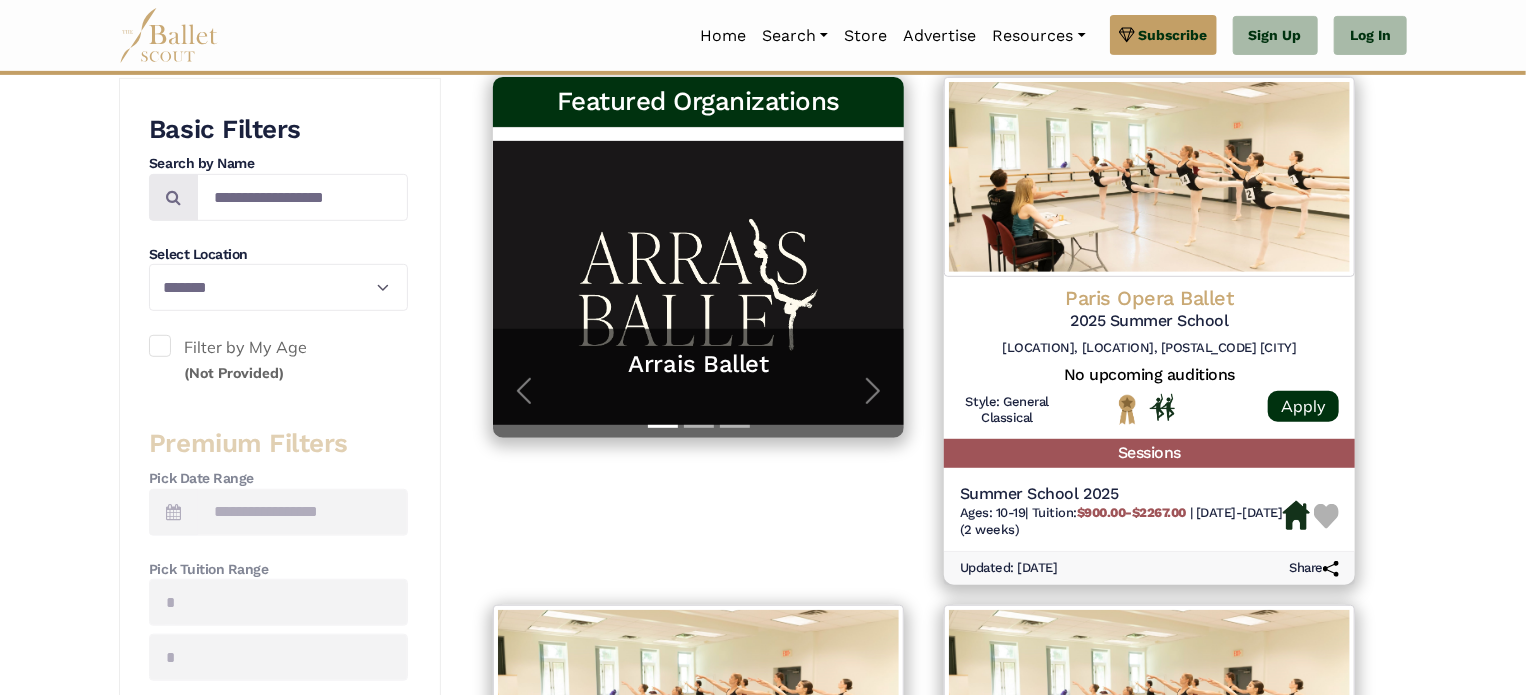 drag, startPoint x: 366, startPoint y: 383, endPoint x: 307, endPoint y: 351, distance: 67.11929 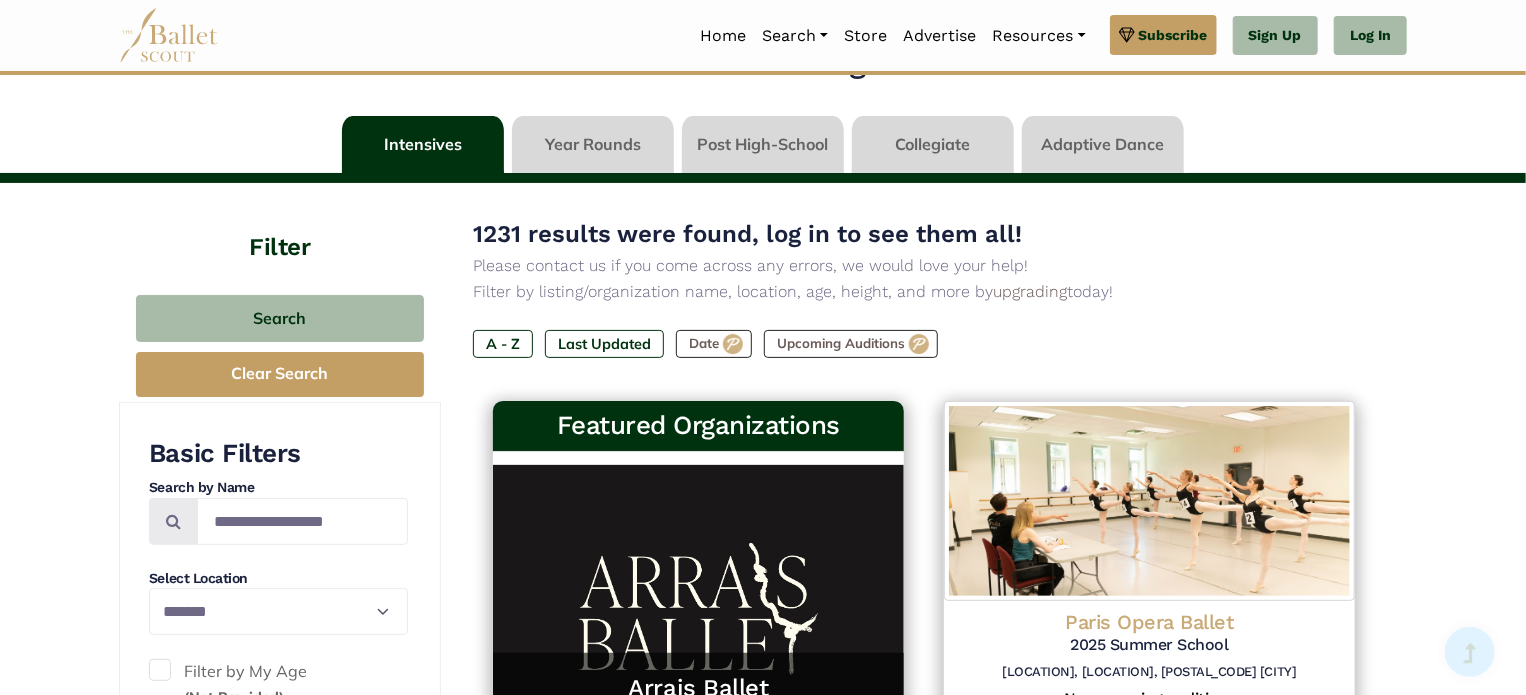 scroll, scrollTop: 0, scrollLeft: 0, axis: both 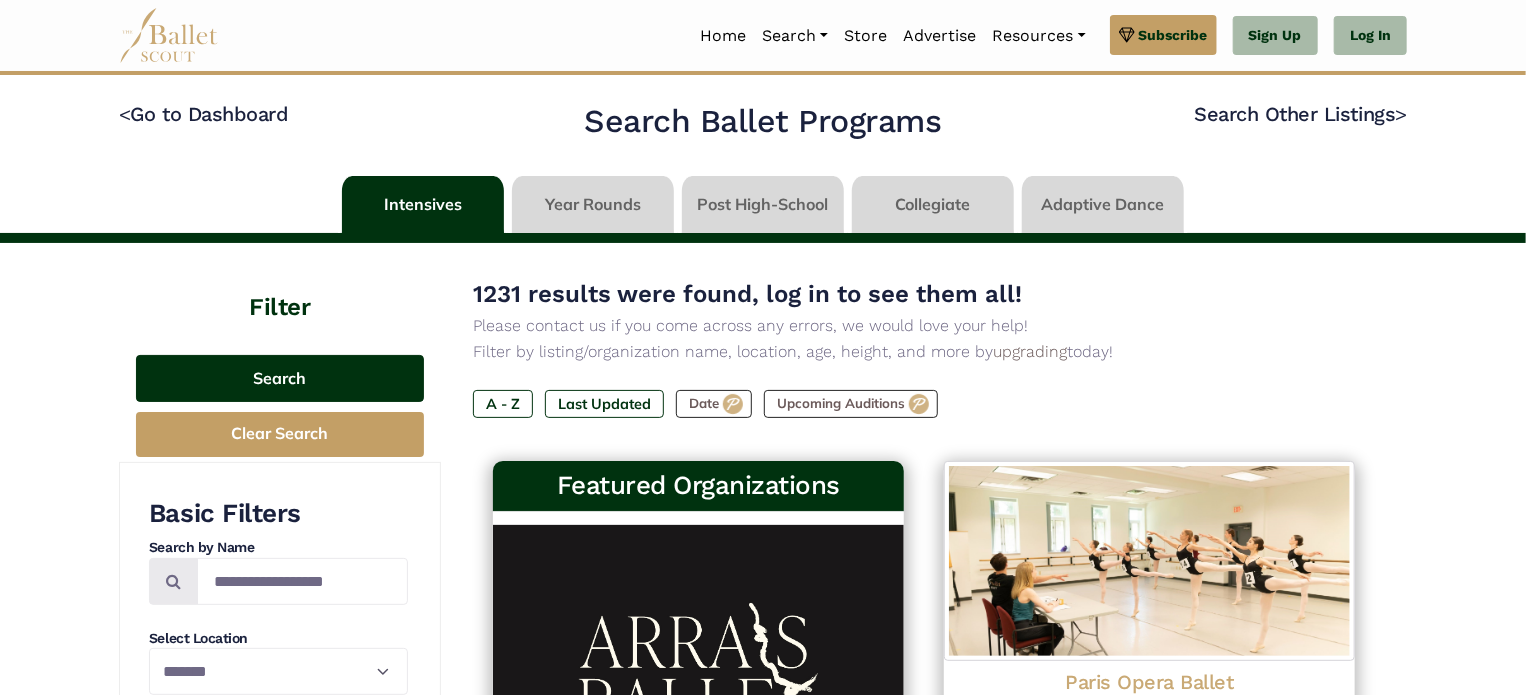 click on "Search" at bounding box center (280, 378) 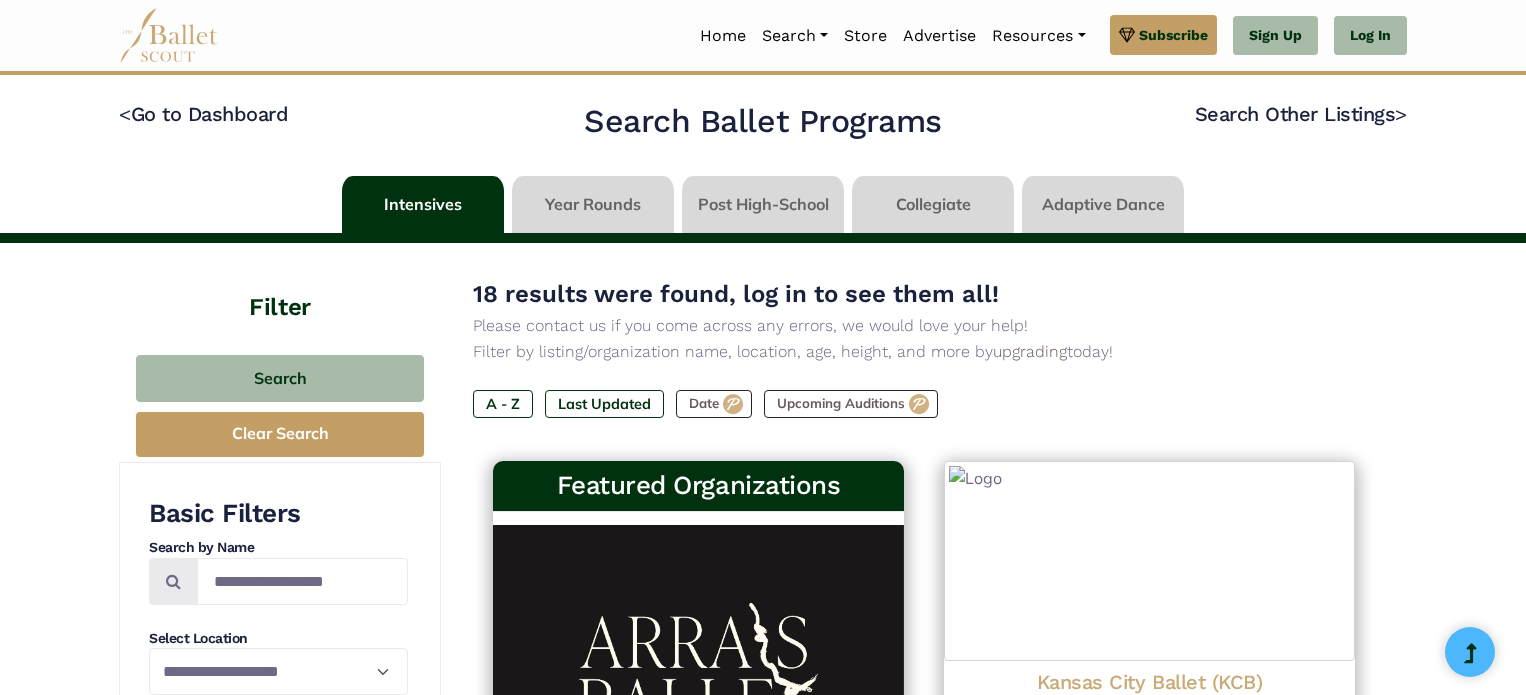 scroll, scrollTop: 0, scrollLeft: 0, axis: both 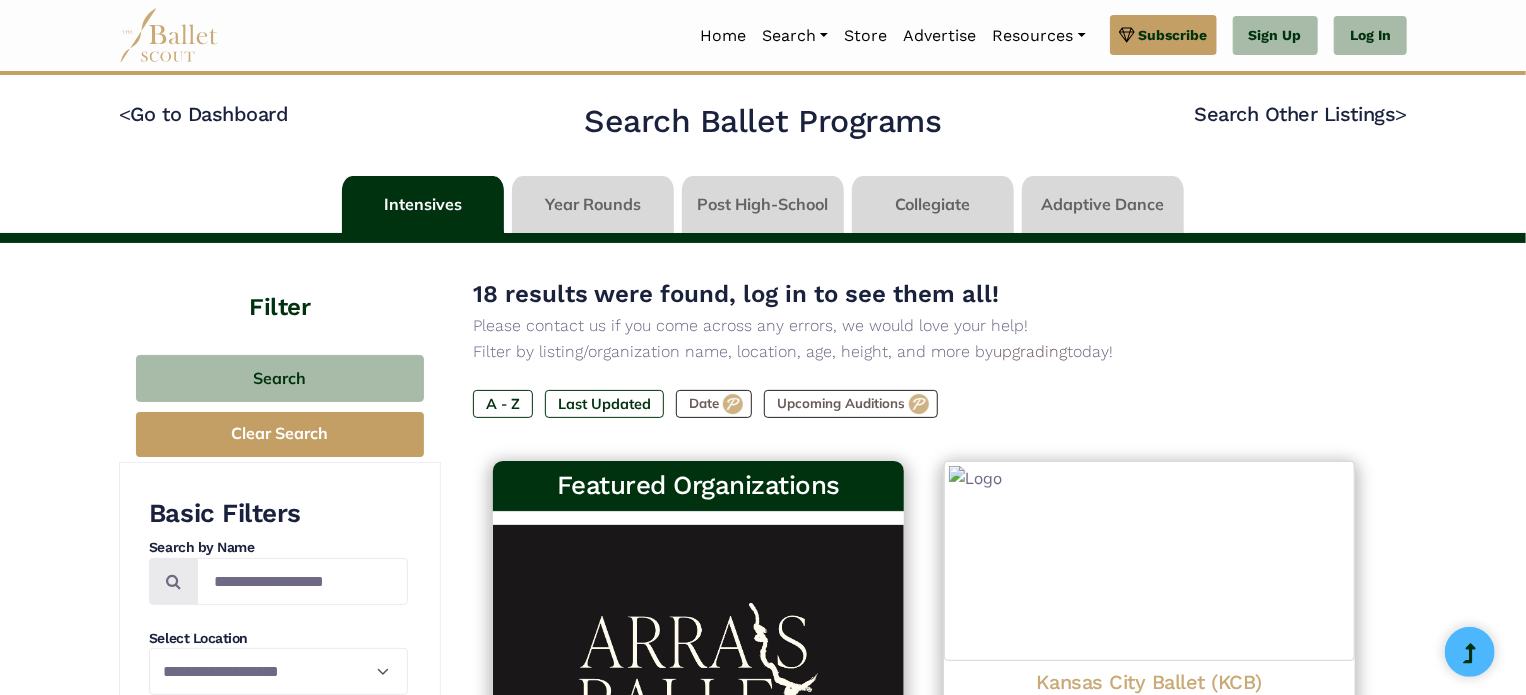 select on "**" 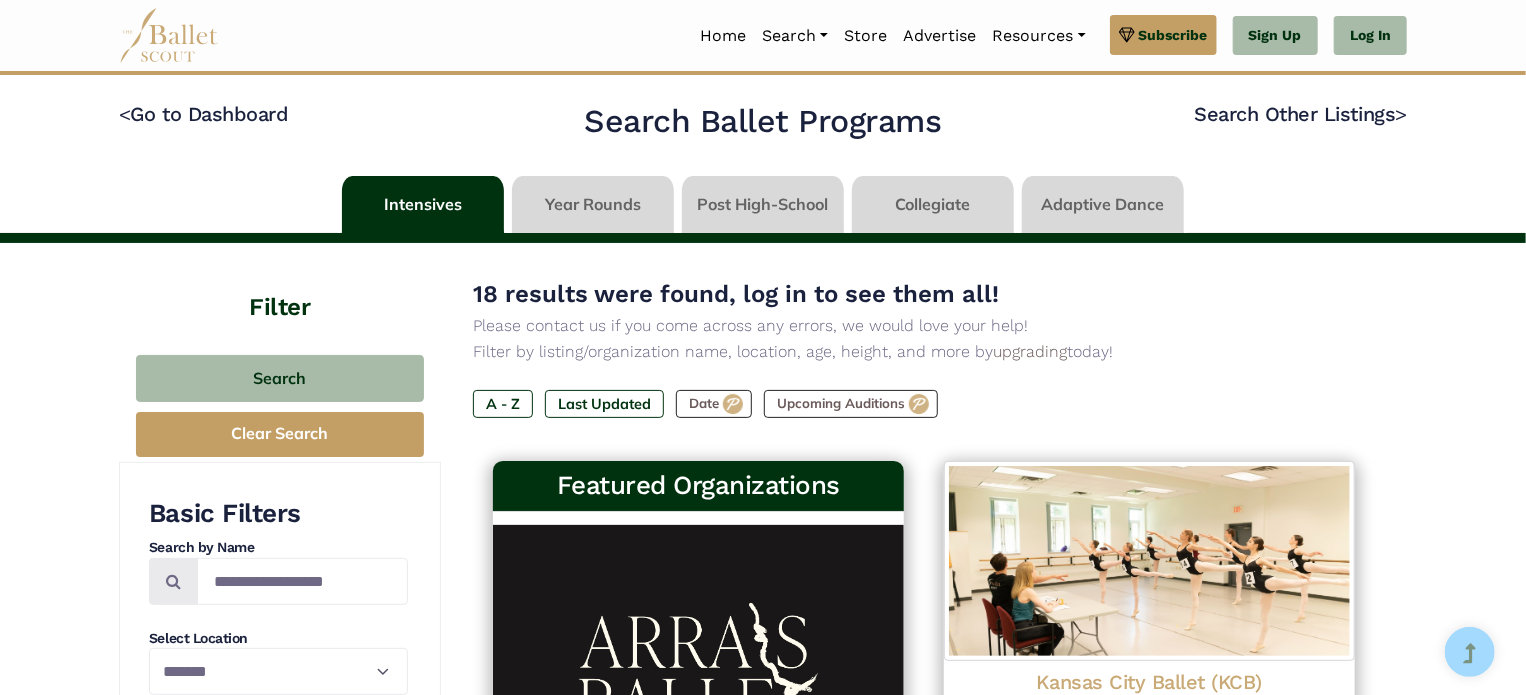 scroll, scrollTop: 270, scrollLeft: 0, axis: vertical 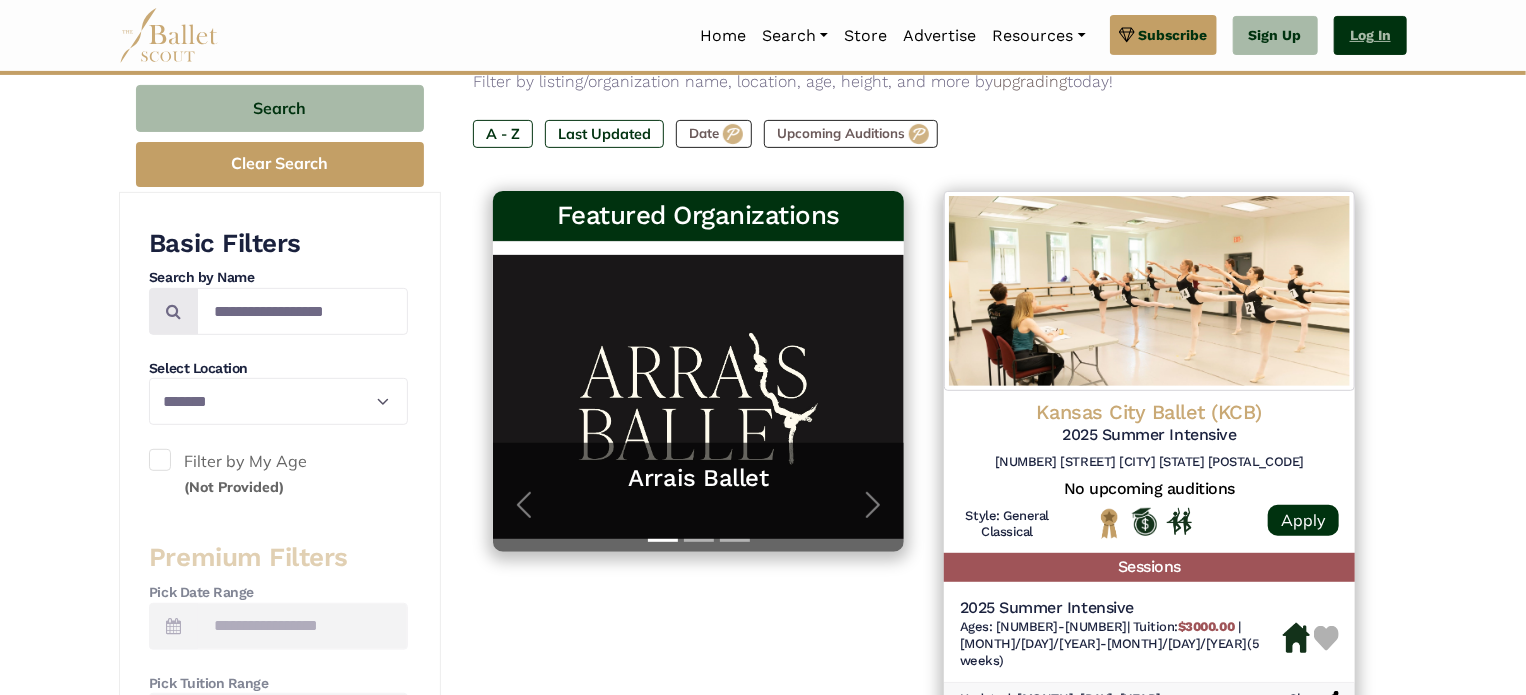 click on "Log In" at bounding box center [1370, 36] 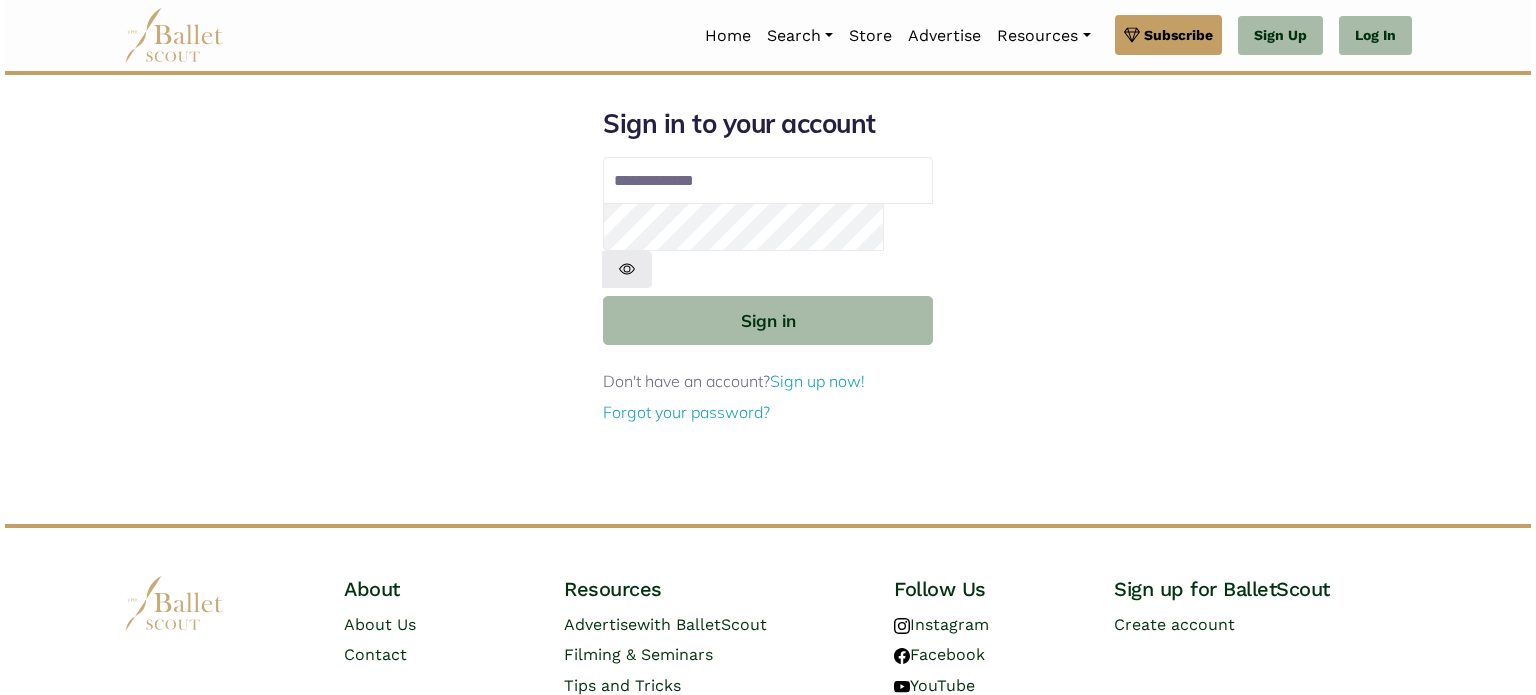 scroll, scrollTop: 0, scrollLeft: 0, axis: both 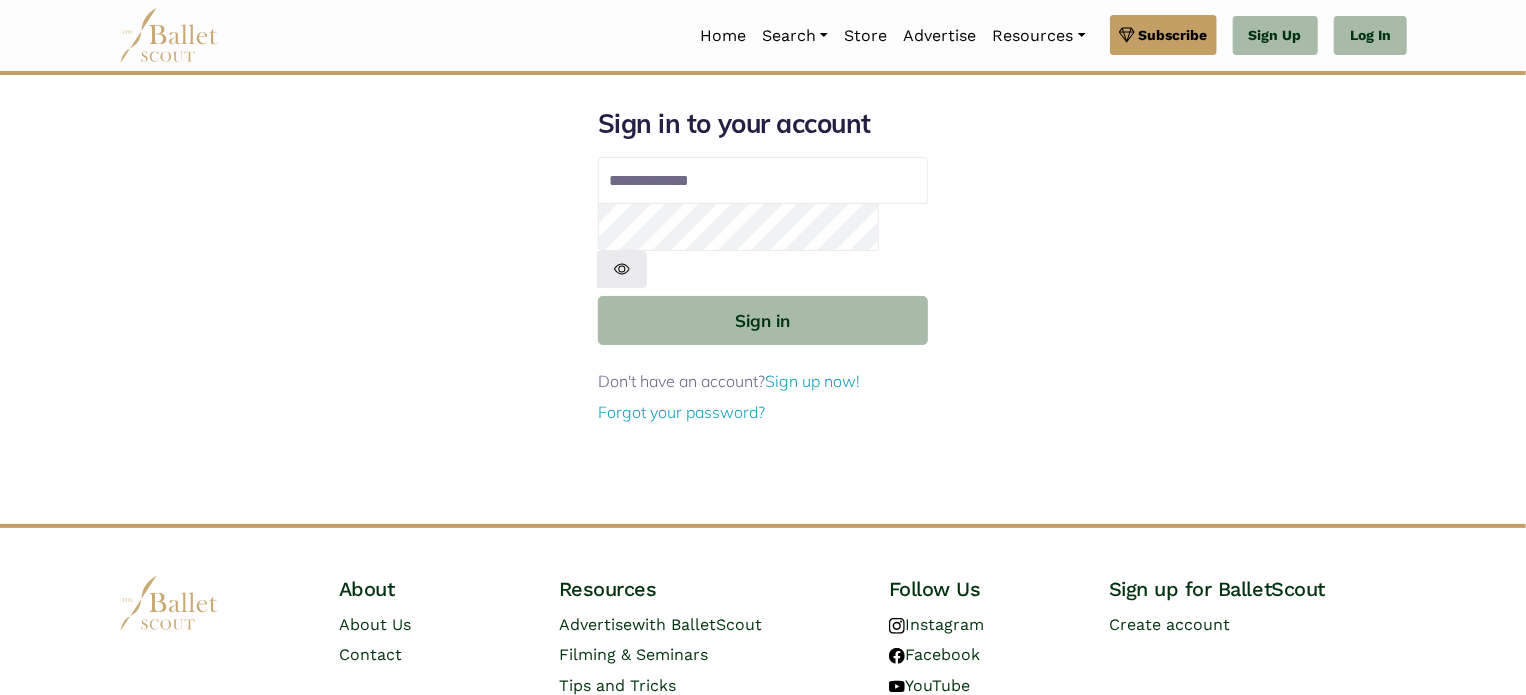 click on "Email address" at bounding box center (763, 181) 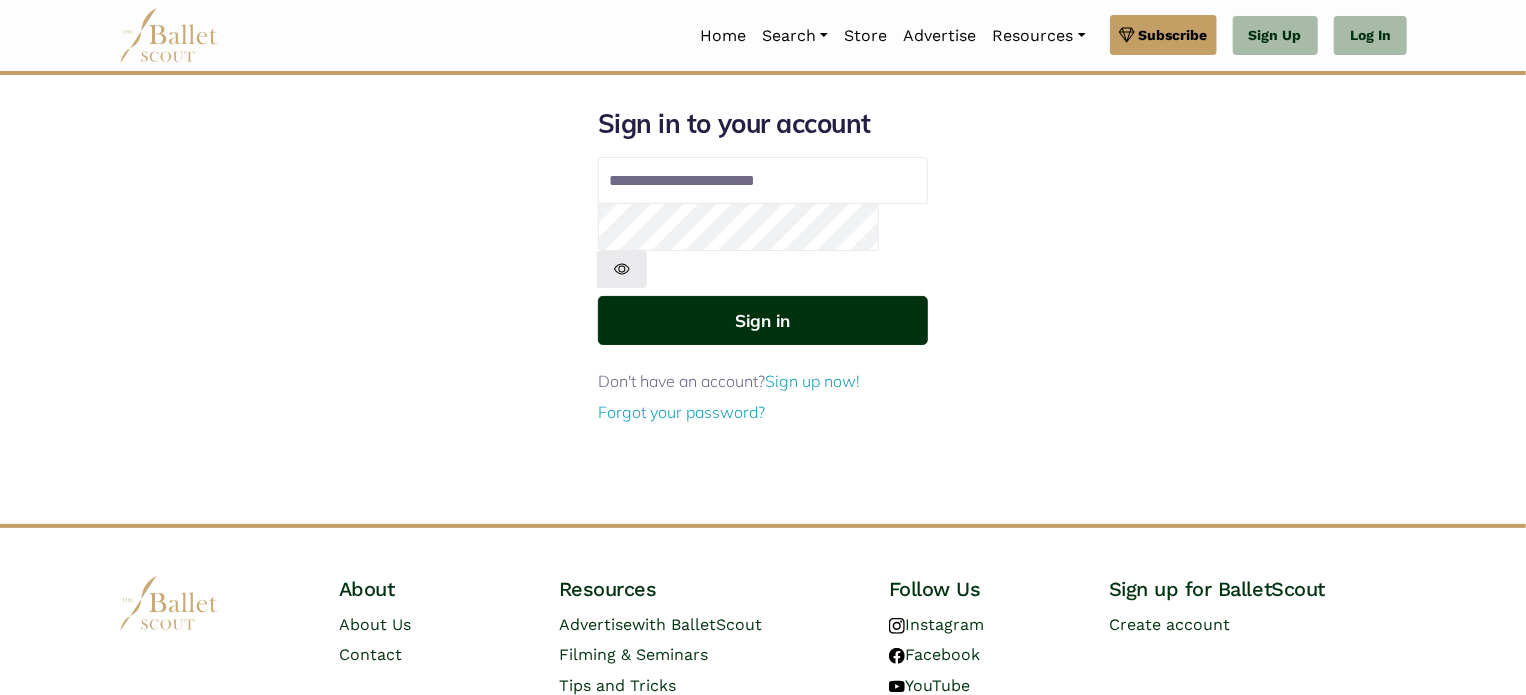 drag, startPoint x: 790, startPoint y: 256, endPoint x: 784, endPoint y: 287, distance: 31.575306 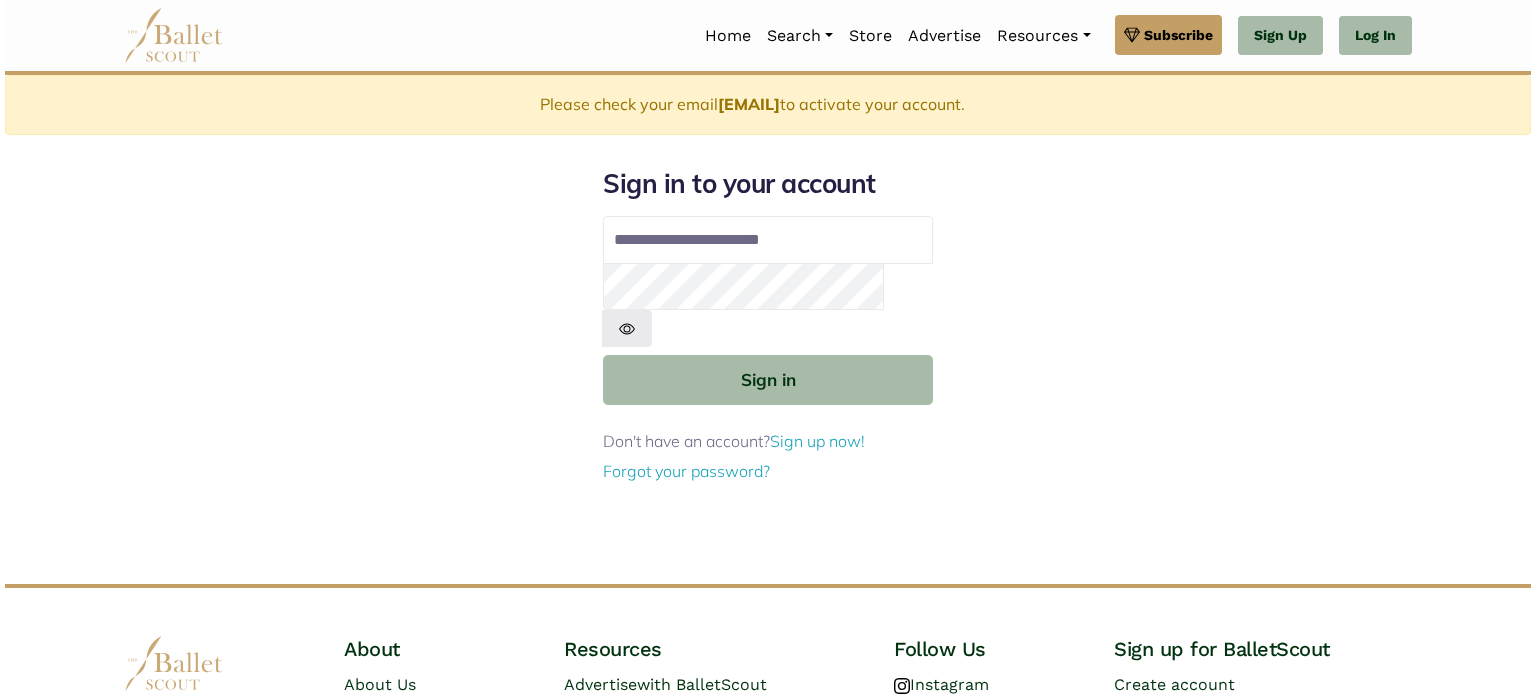 scroll, scrollTop: 0, scrollLeft: 0, axis: both 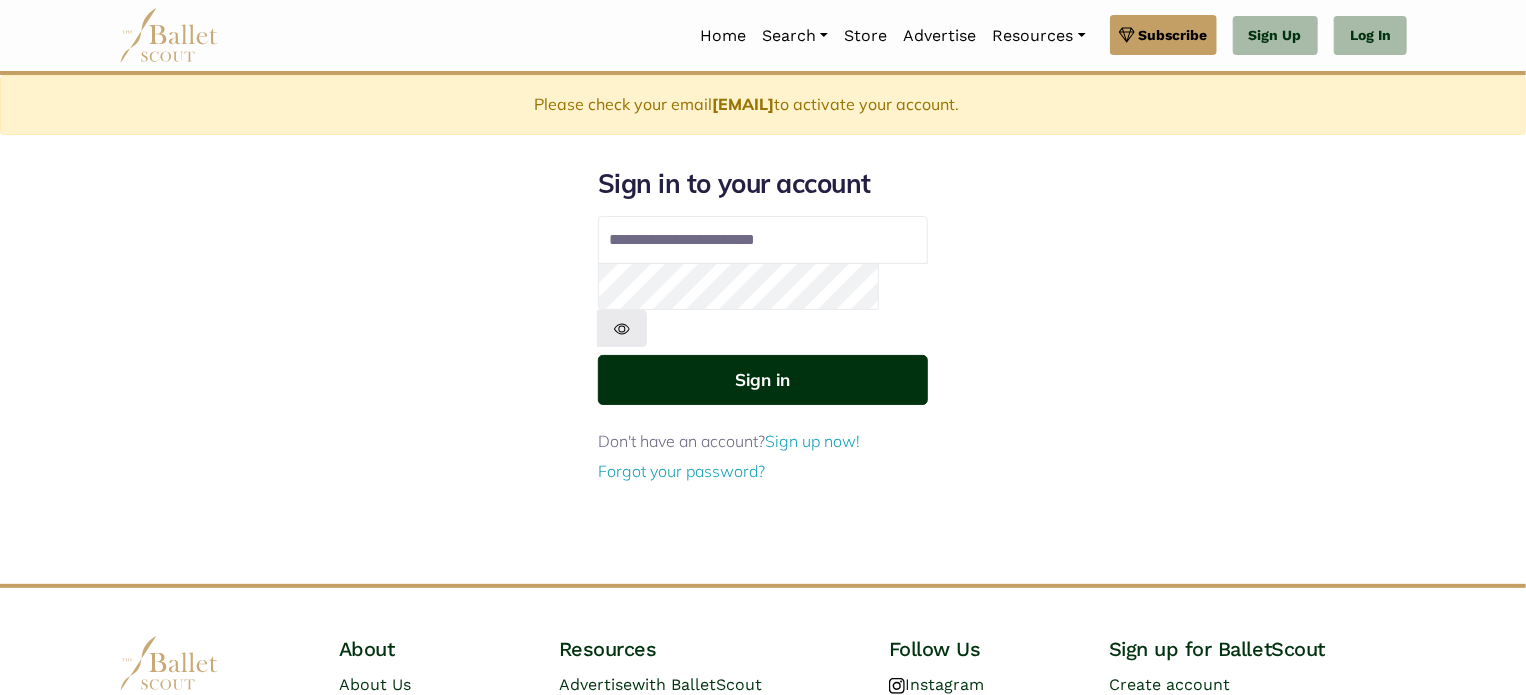 click on "Sign in" at bounding box center [763, 379] 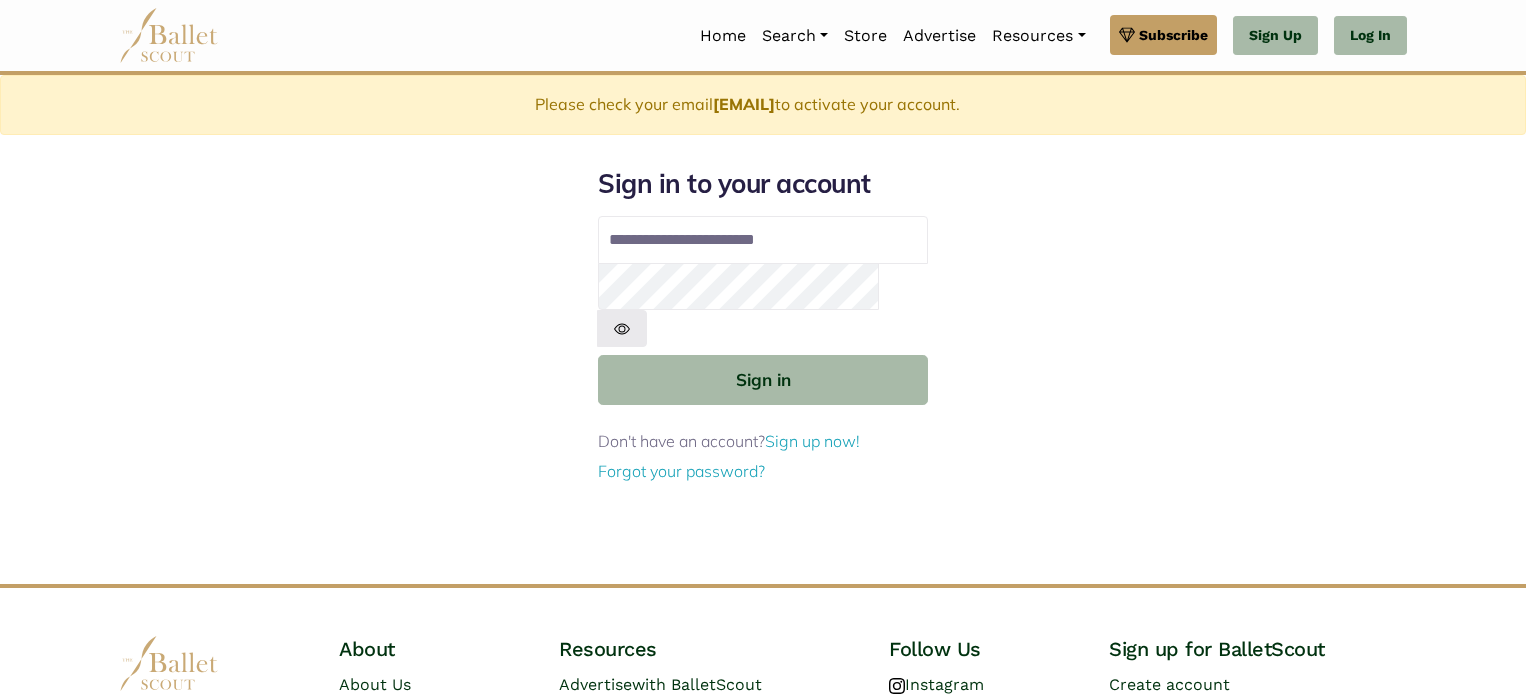 scroll, scrollTop: 0, scrollLeft: 0, axis: both 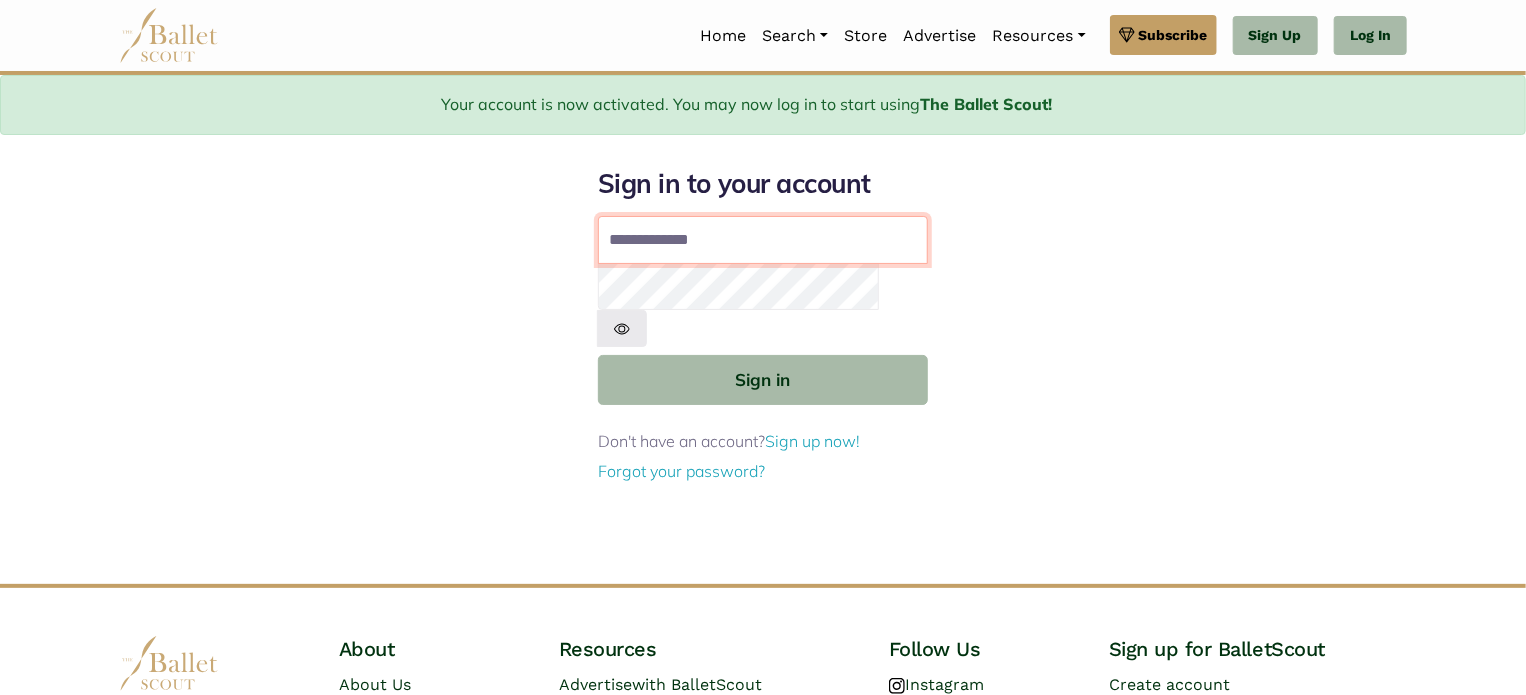 click on "Email address" at bounding box center (763, 240) 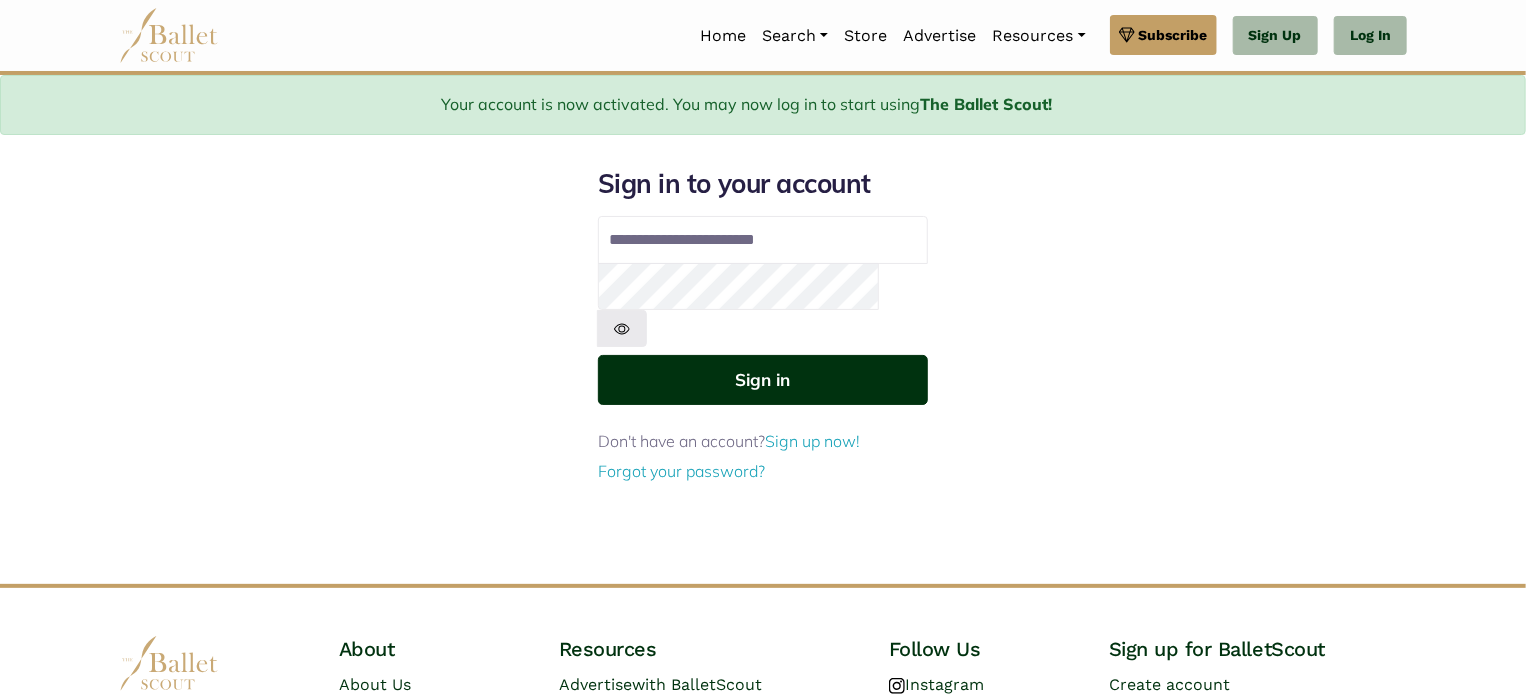 click on "Sign in" at bounding box center (763, 379) 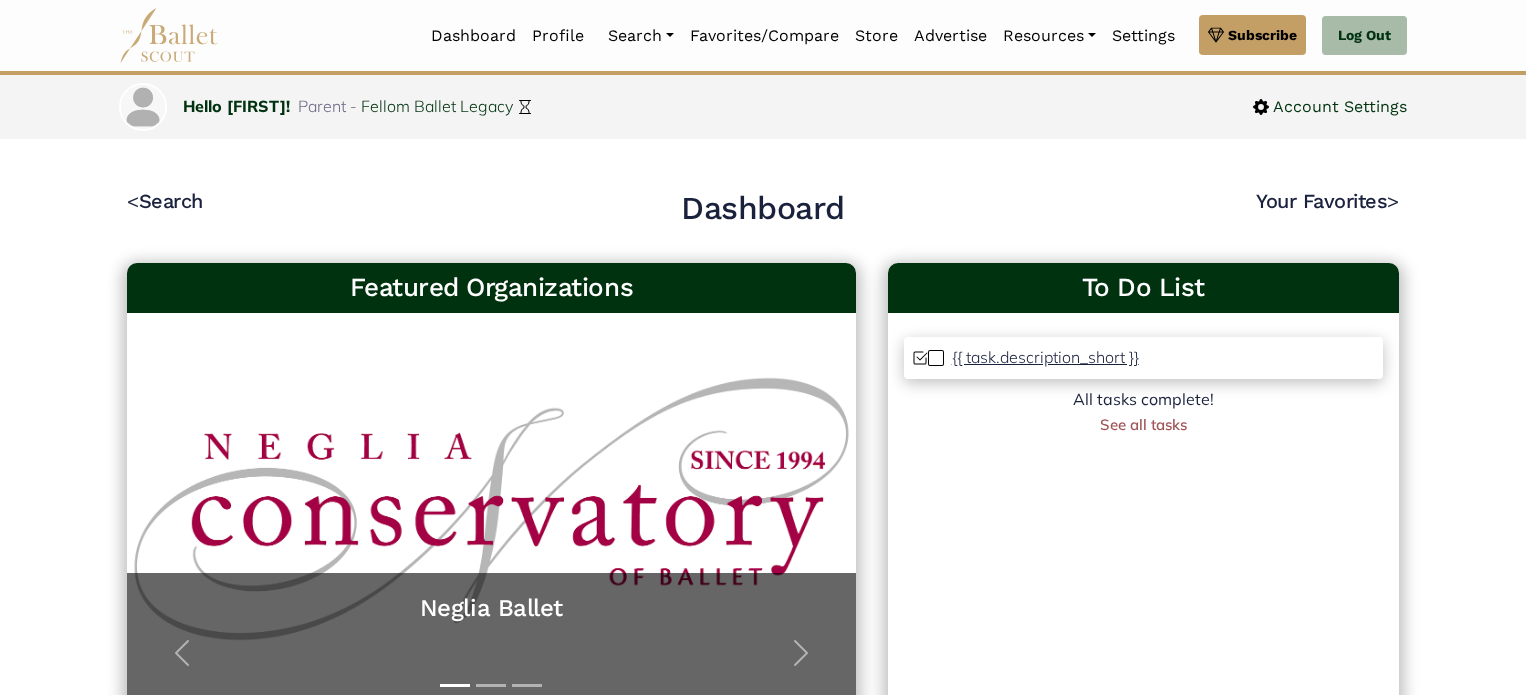 scroll, scrollTop: 0, scrollLeft: 0, axis: both 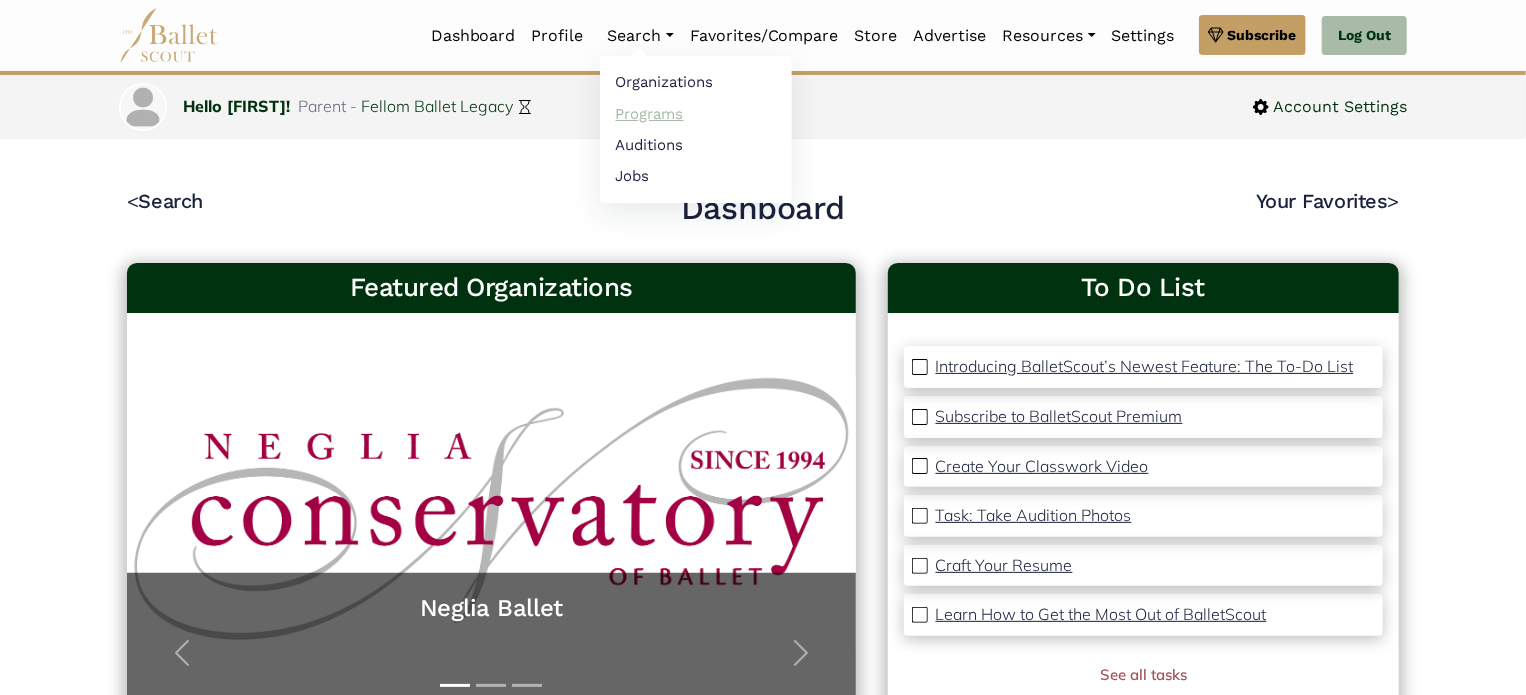 click on "Programs" at bounding box center [696, 113] 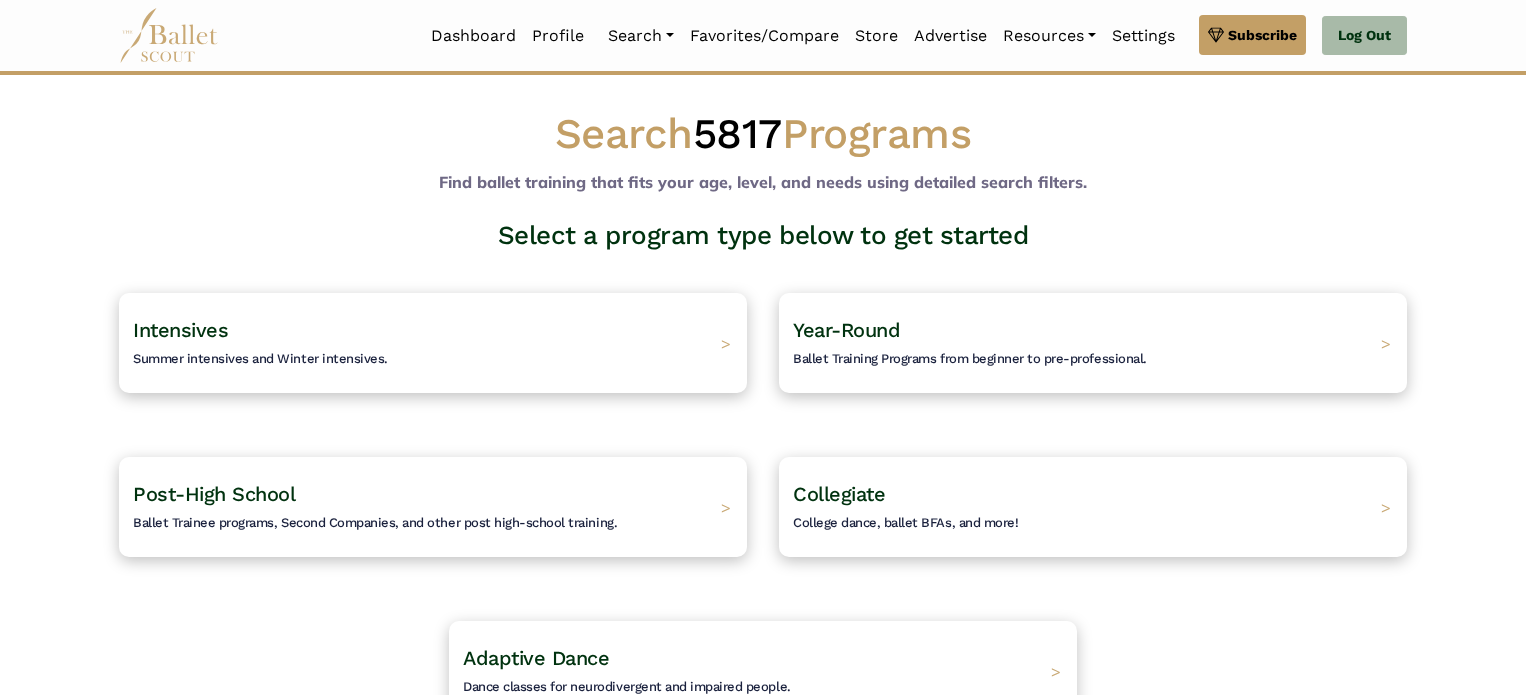 scroll, scrollTop: 0, scrollLeft: 0, axis: both 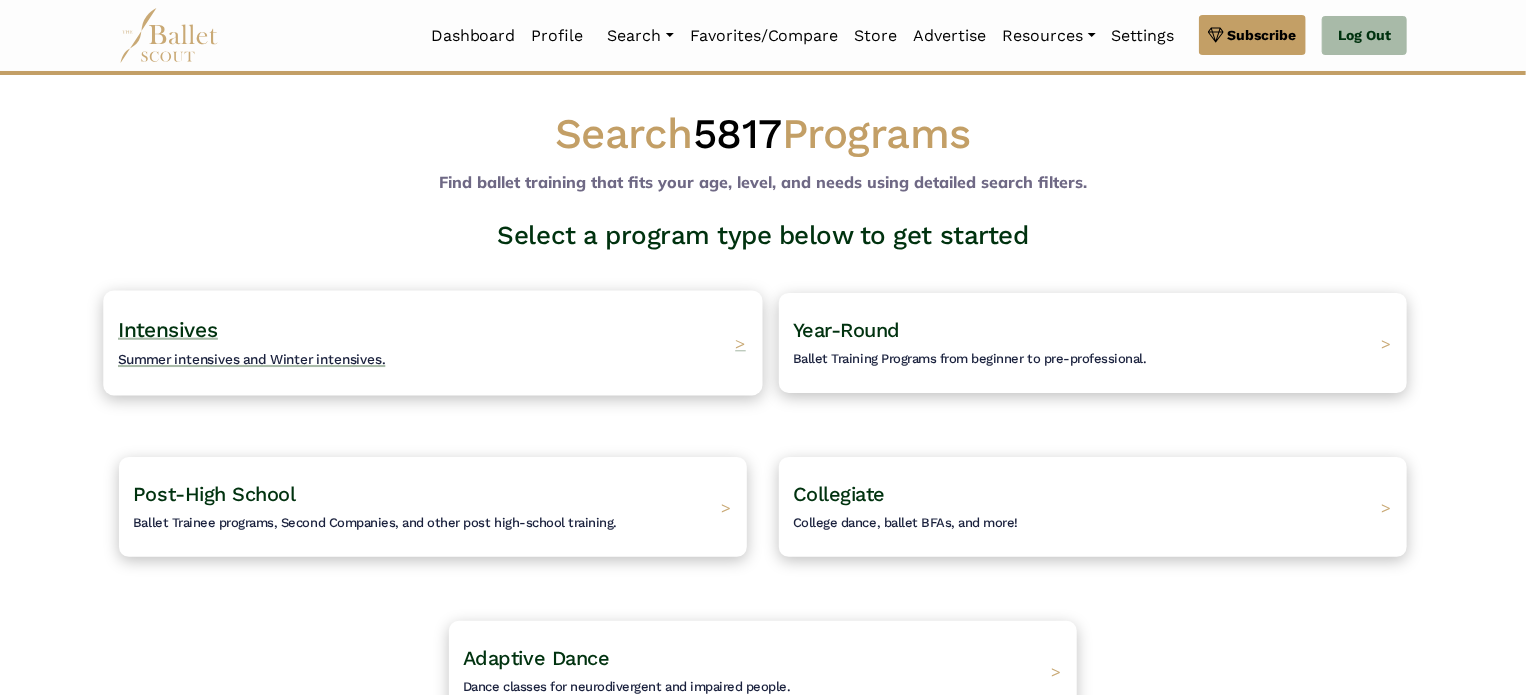 click on "Intensives" at bounding box center (168, 329) 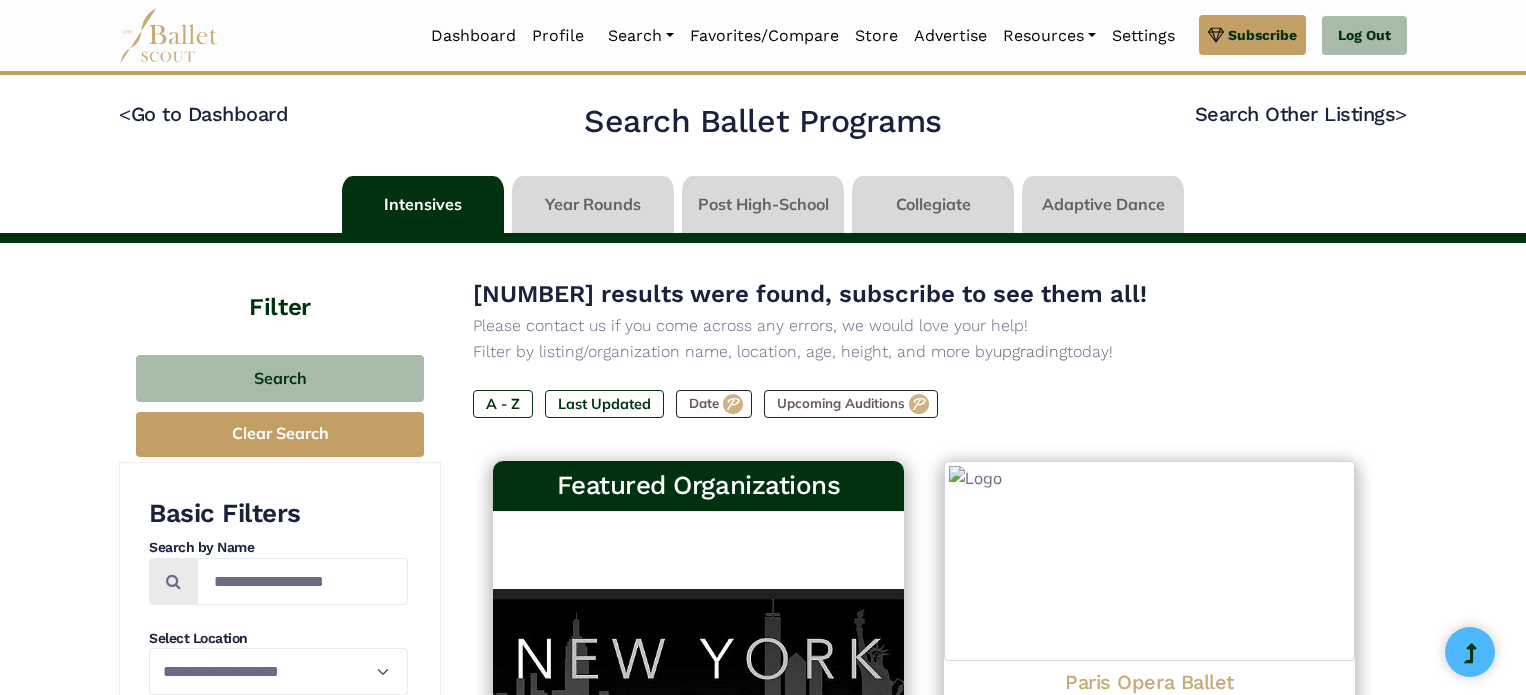 scroll, scrollTop: 0, scrollLeft: 0, axis: both 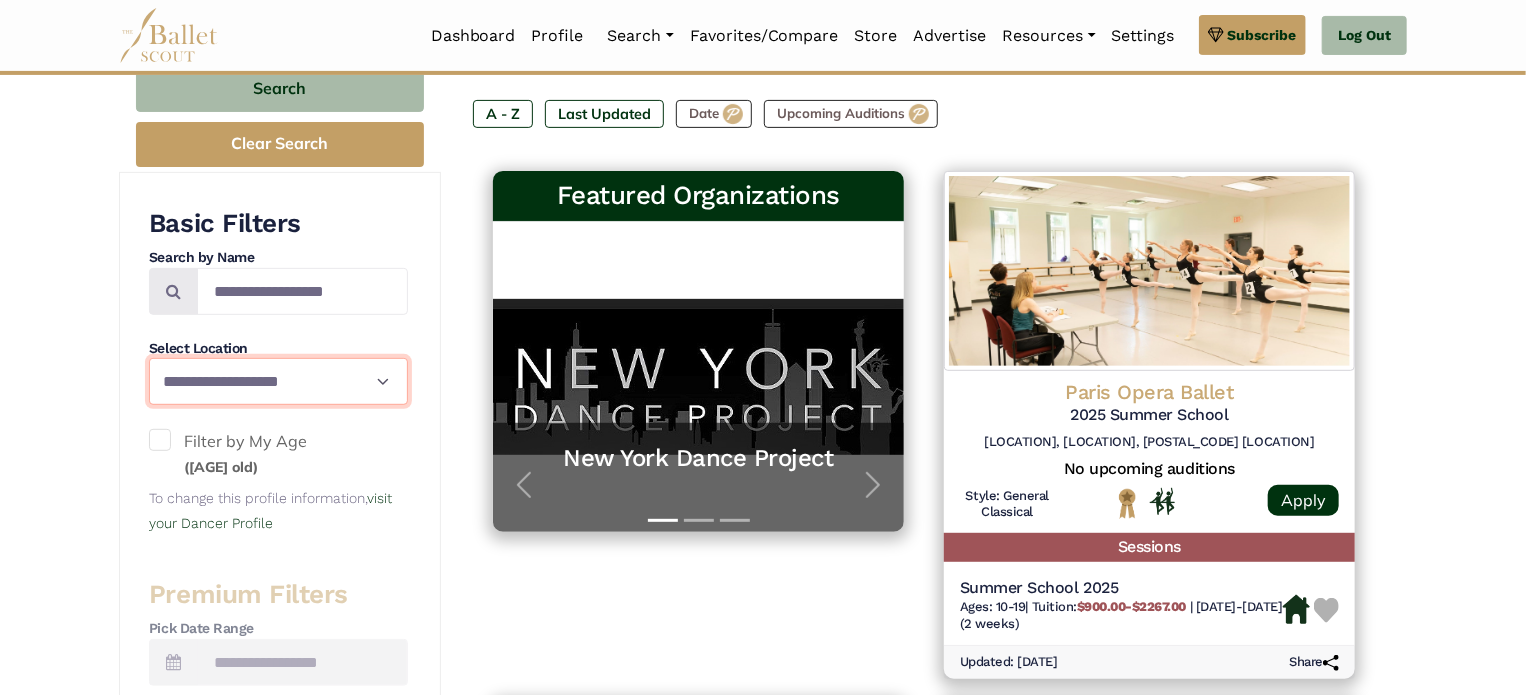 click on "**********" at bounding box center (278, 381) 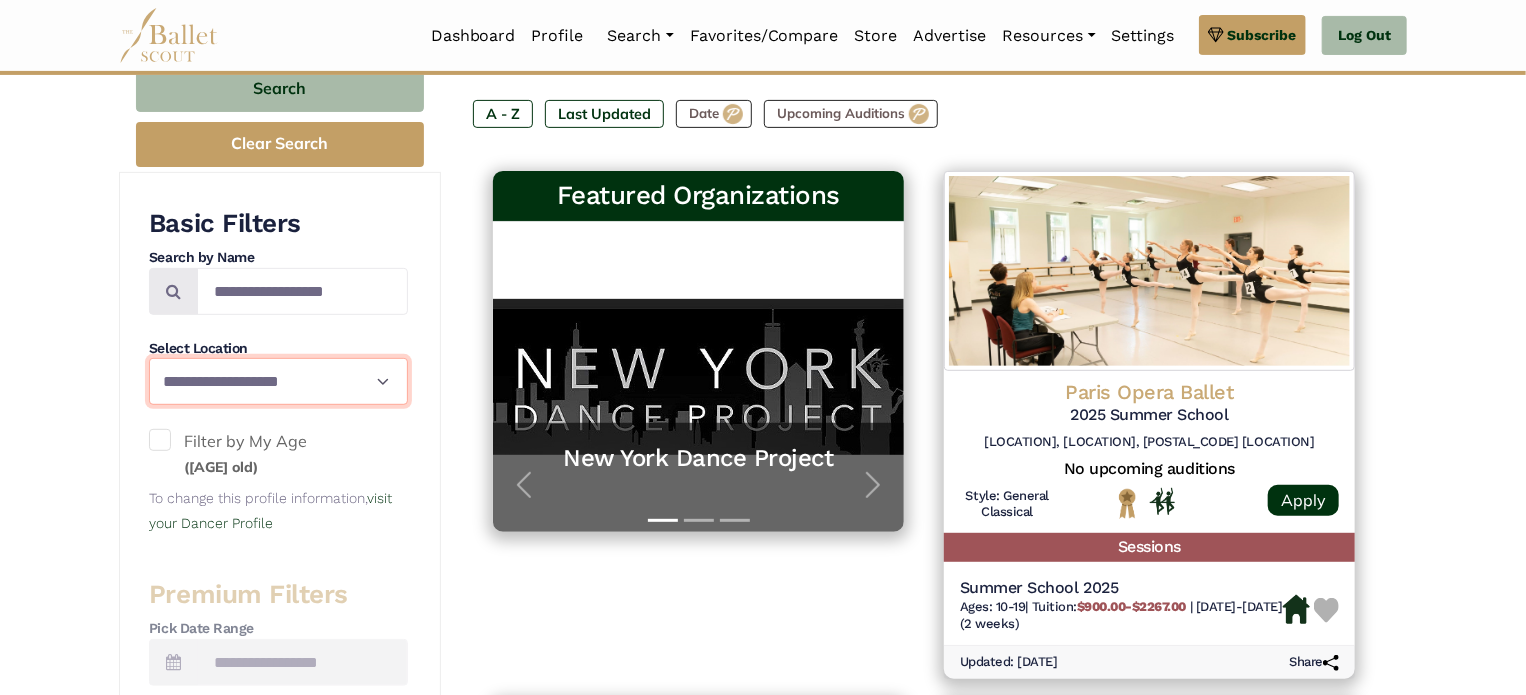 select on "**" 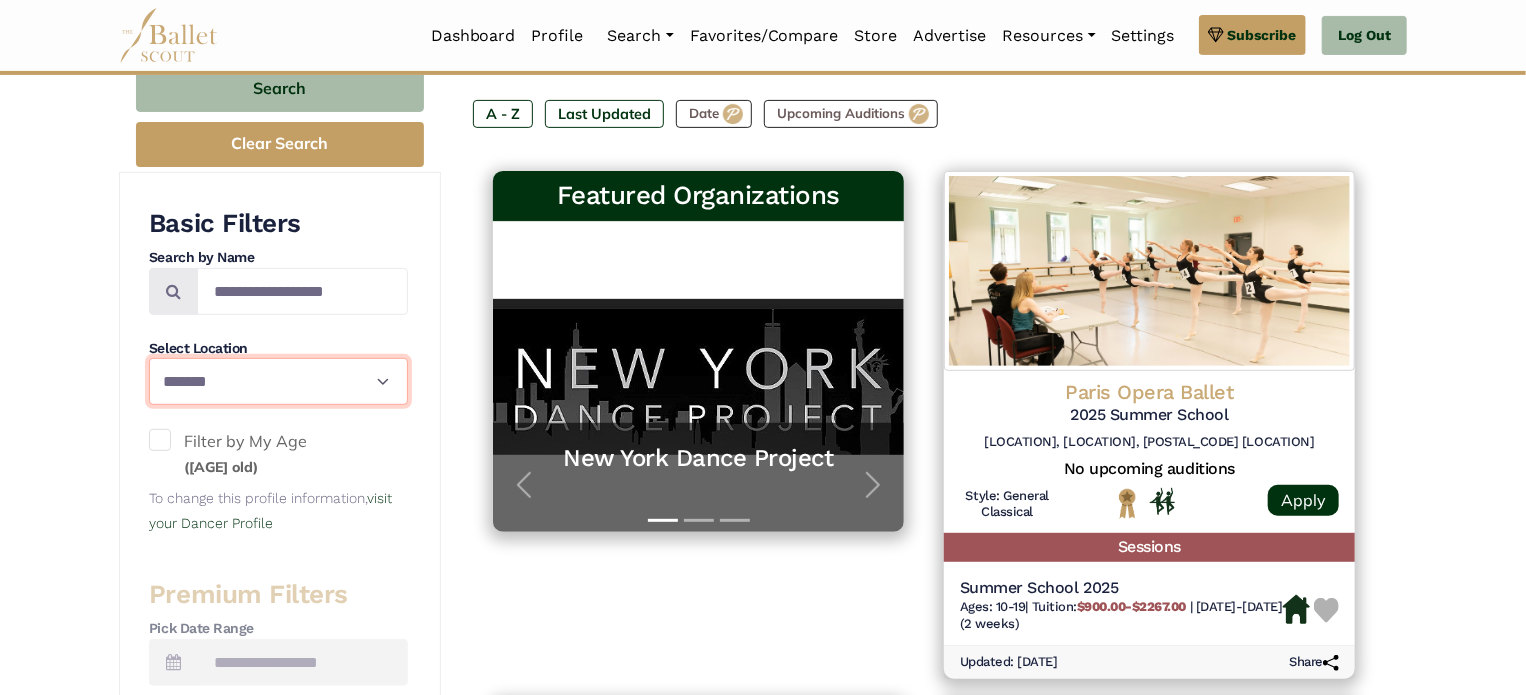 click on "**********" at bounding box center [278, 381] 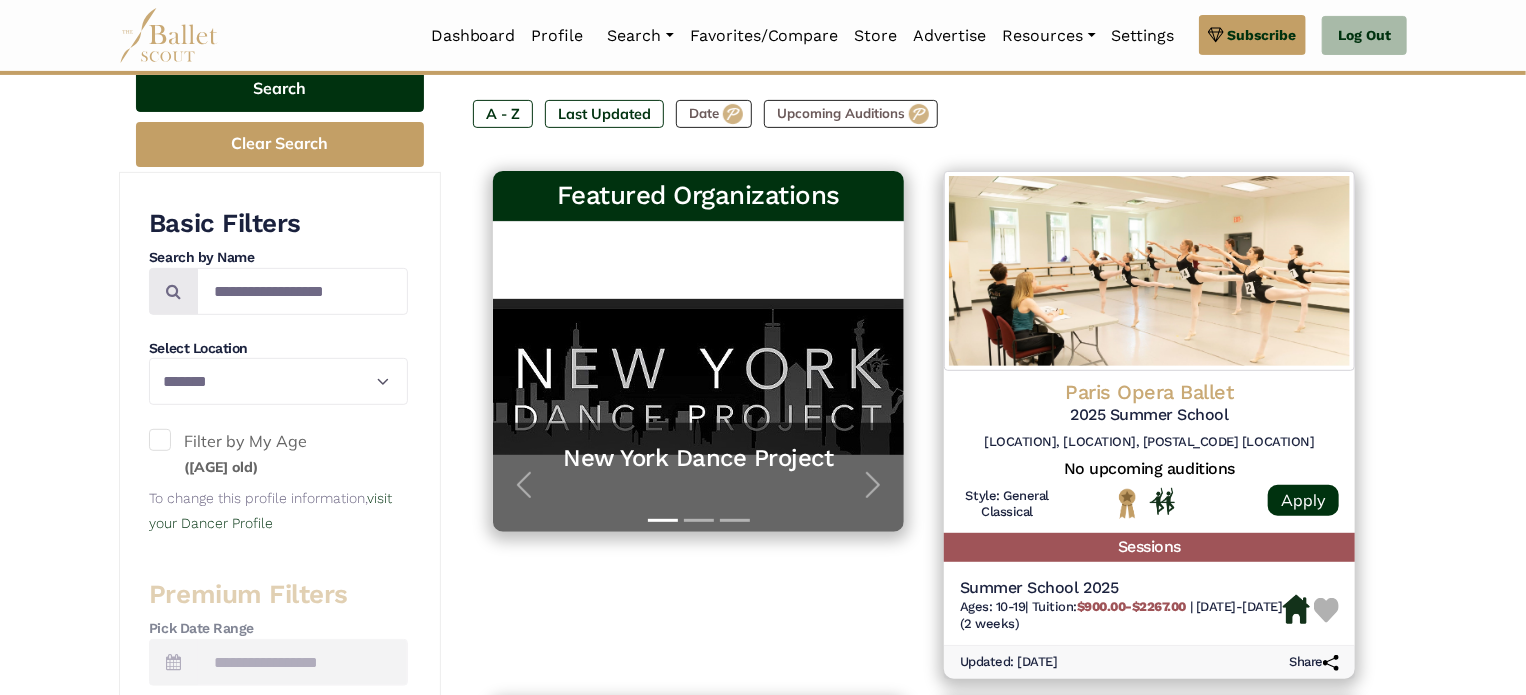 click on "Search" at bounding box center [280, 88] 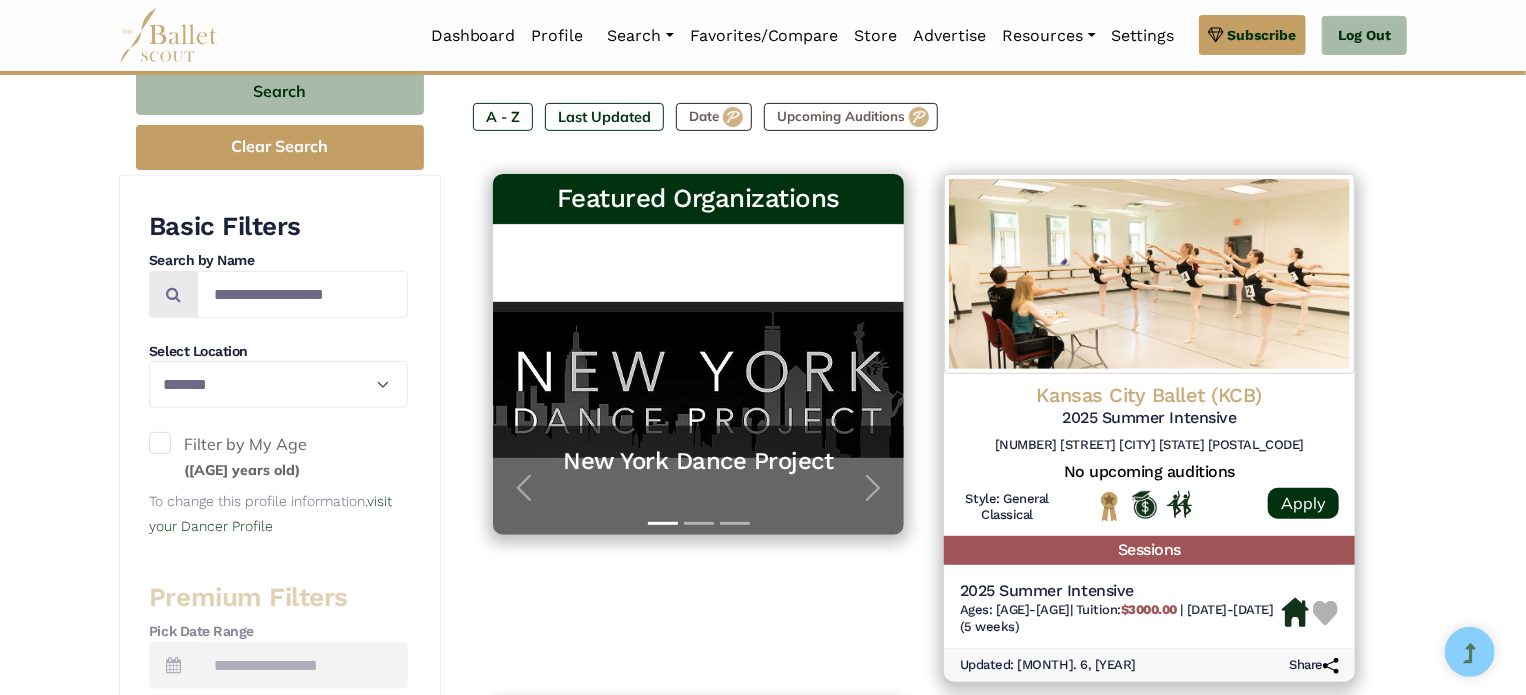 scroll, scrollTop: 291, scrollLeft: 0, axis: vertical 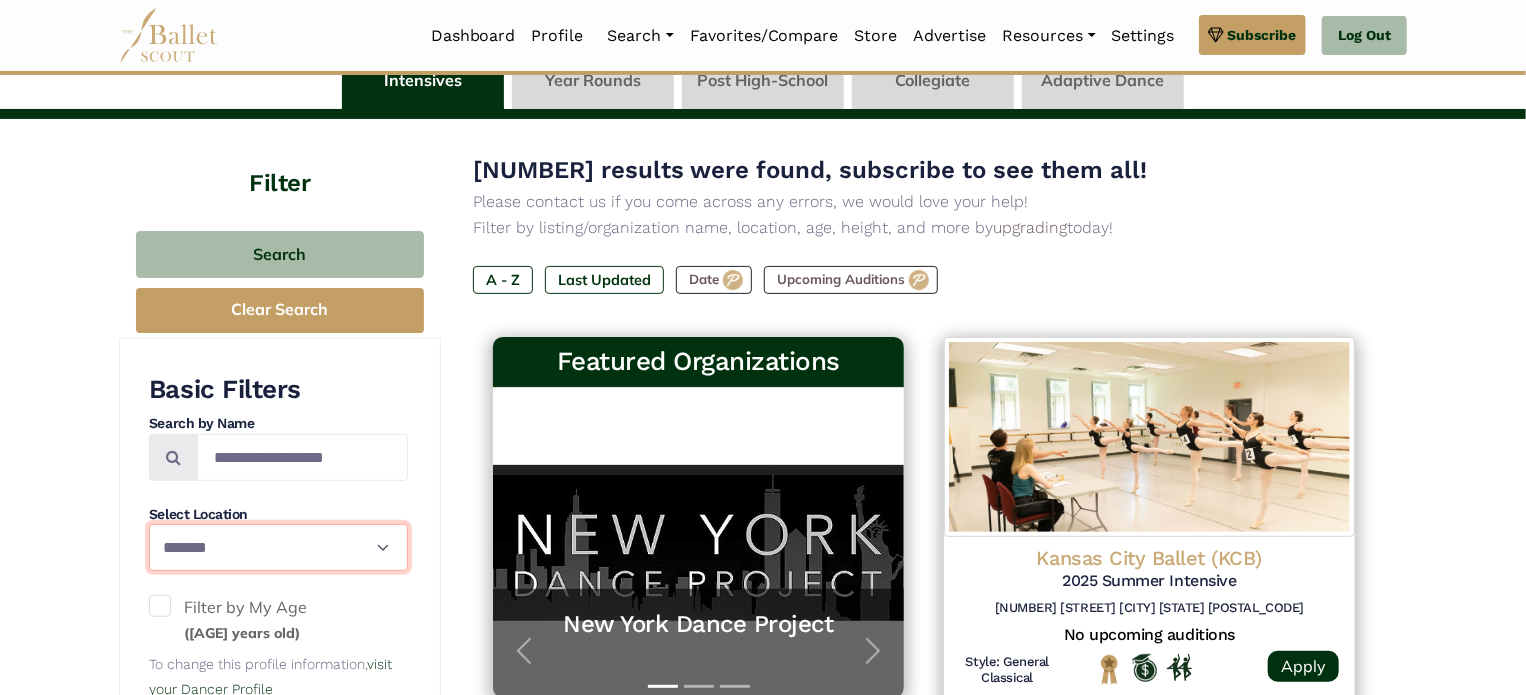 click on "**********" at bounding box center [278, 547] 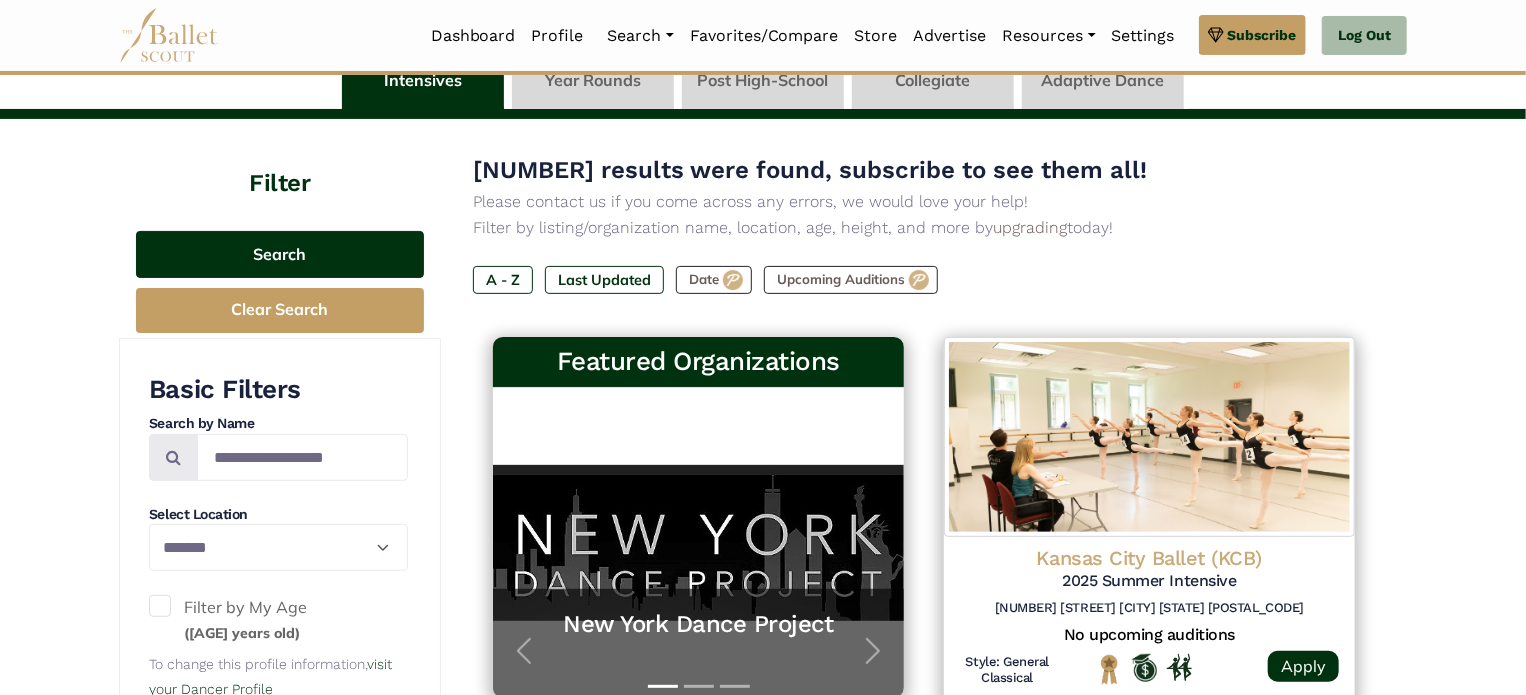 click on "Search" at bounding box center [280, 254] 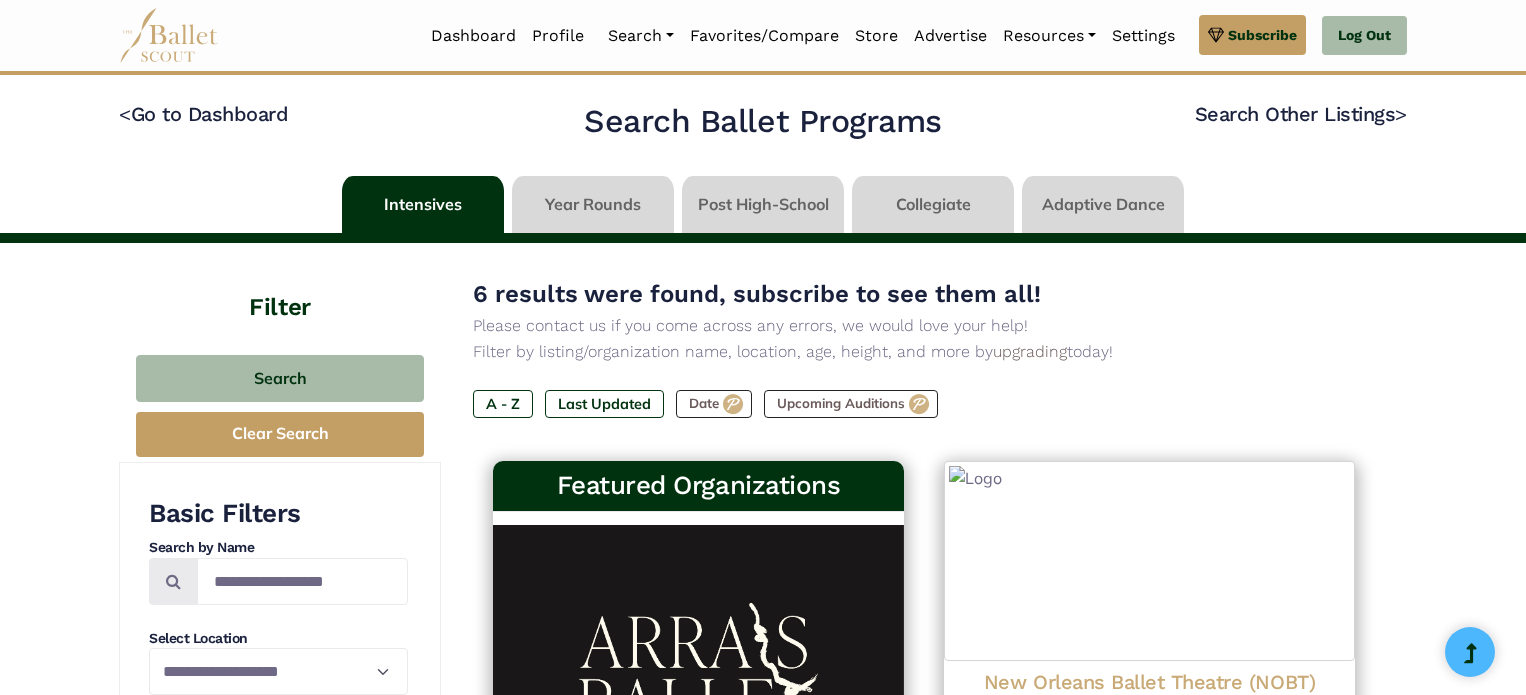 scroll, scrollTop: 0, scrollLeft: 0, axis: both 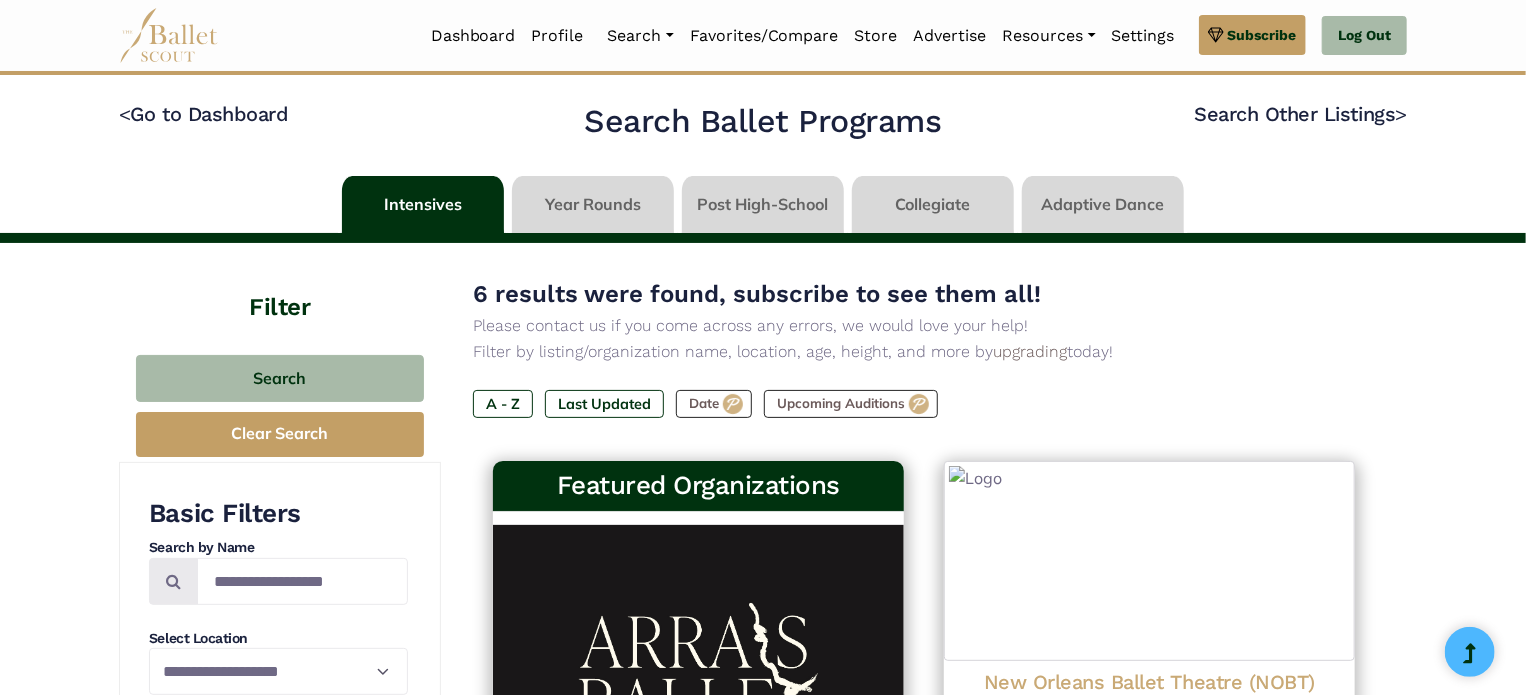 select on "**" 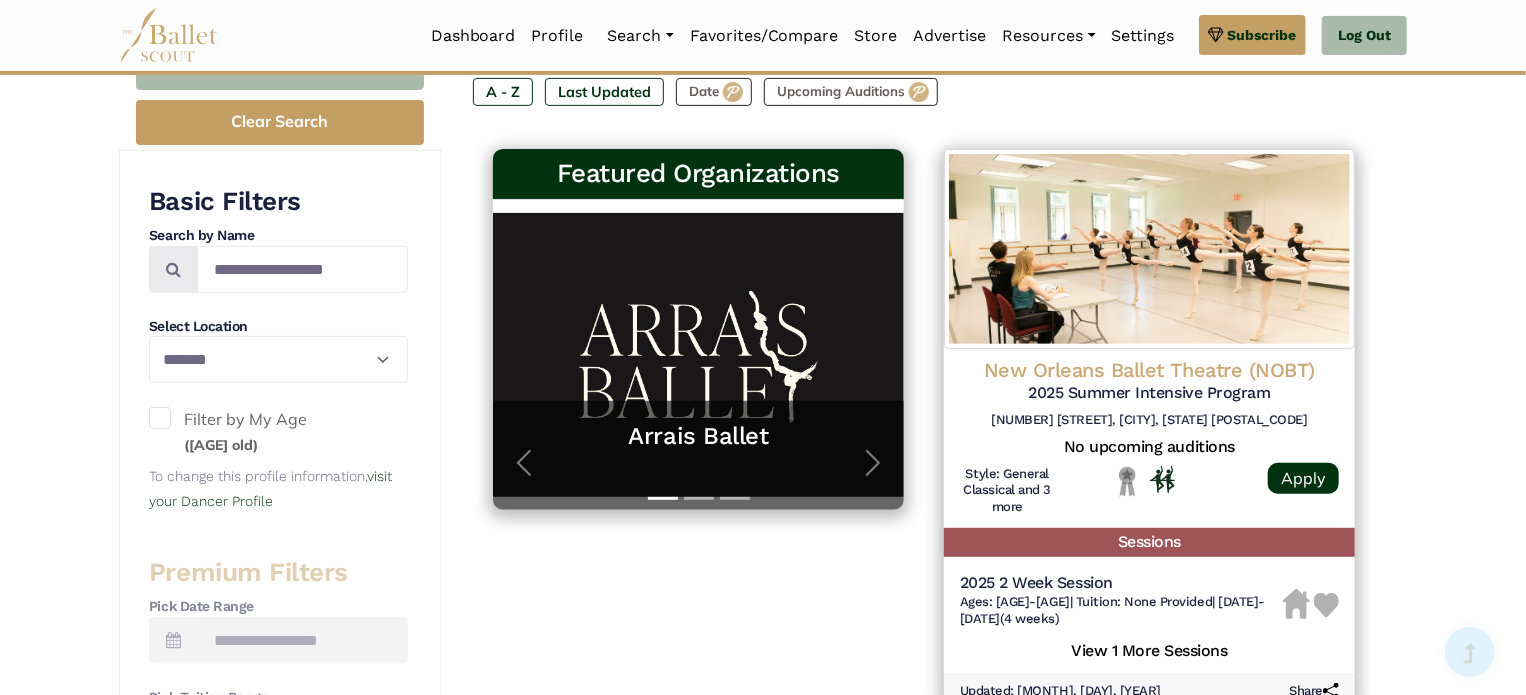 scroll, scrollTop: 312, scrollLeft: 0, axis: vertical 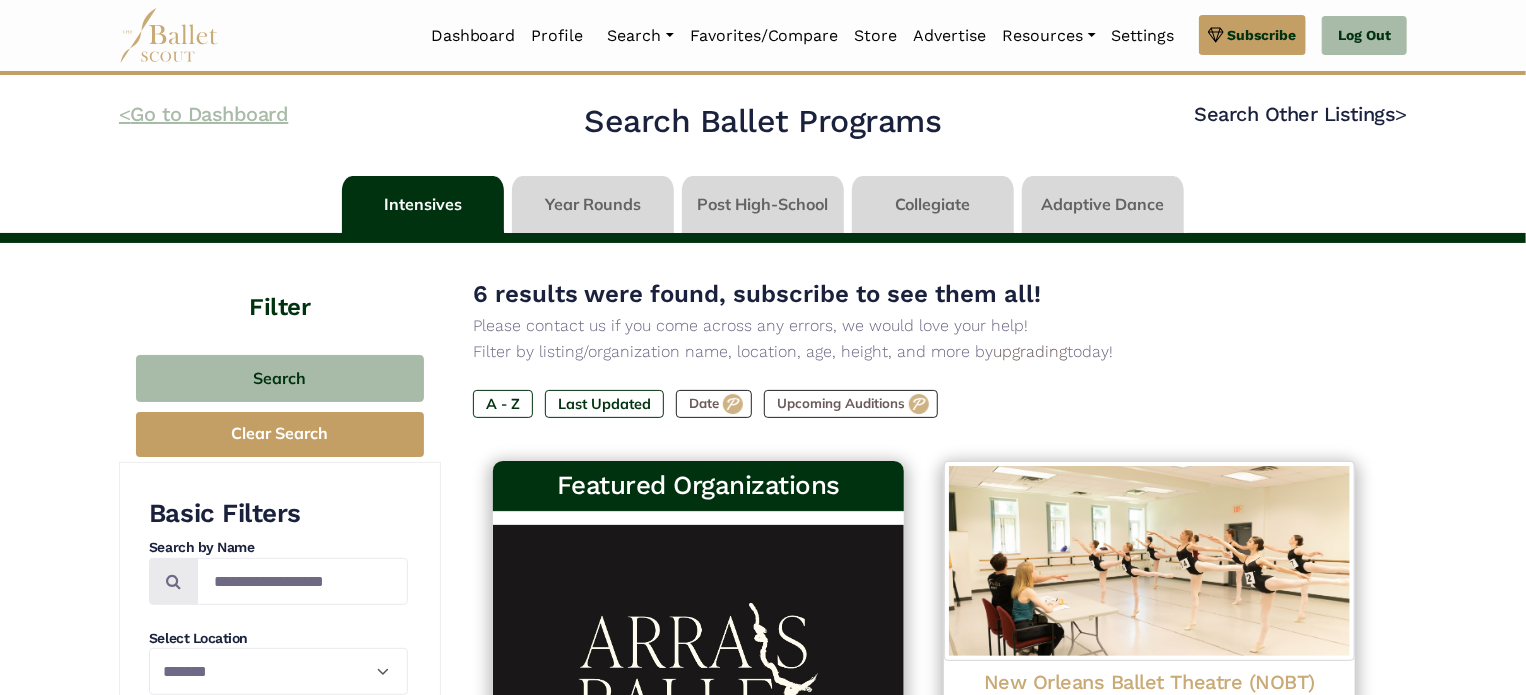click on "<  Go to Dashboard" at bounding box center [203, 114] 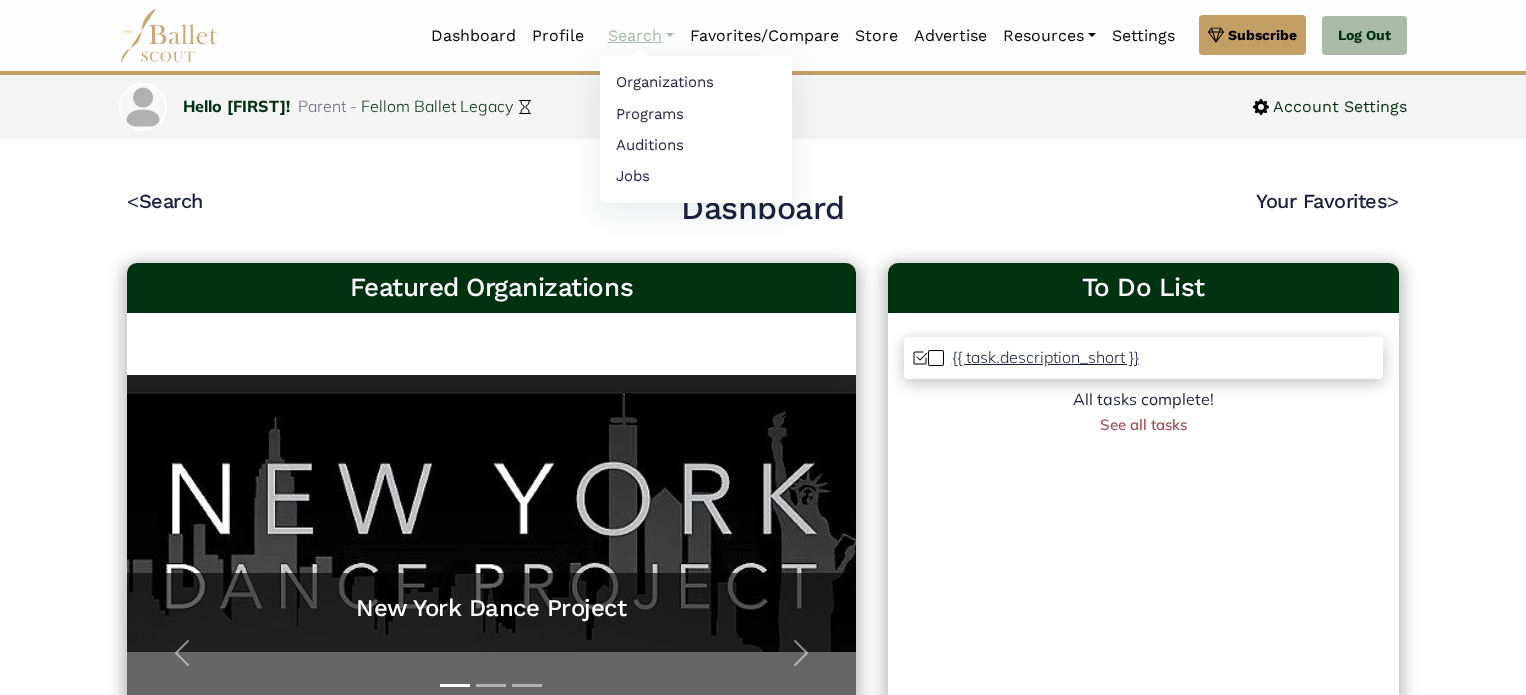 scroll, scrollTop: 0, scrollLeft: 0, axis: both 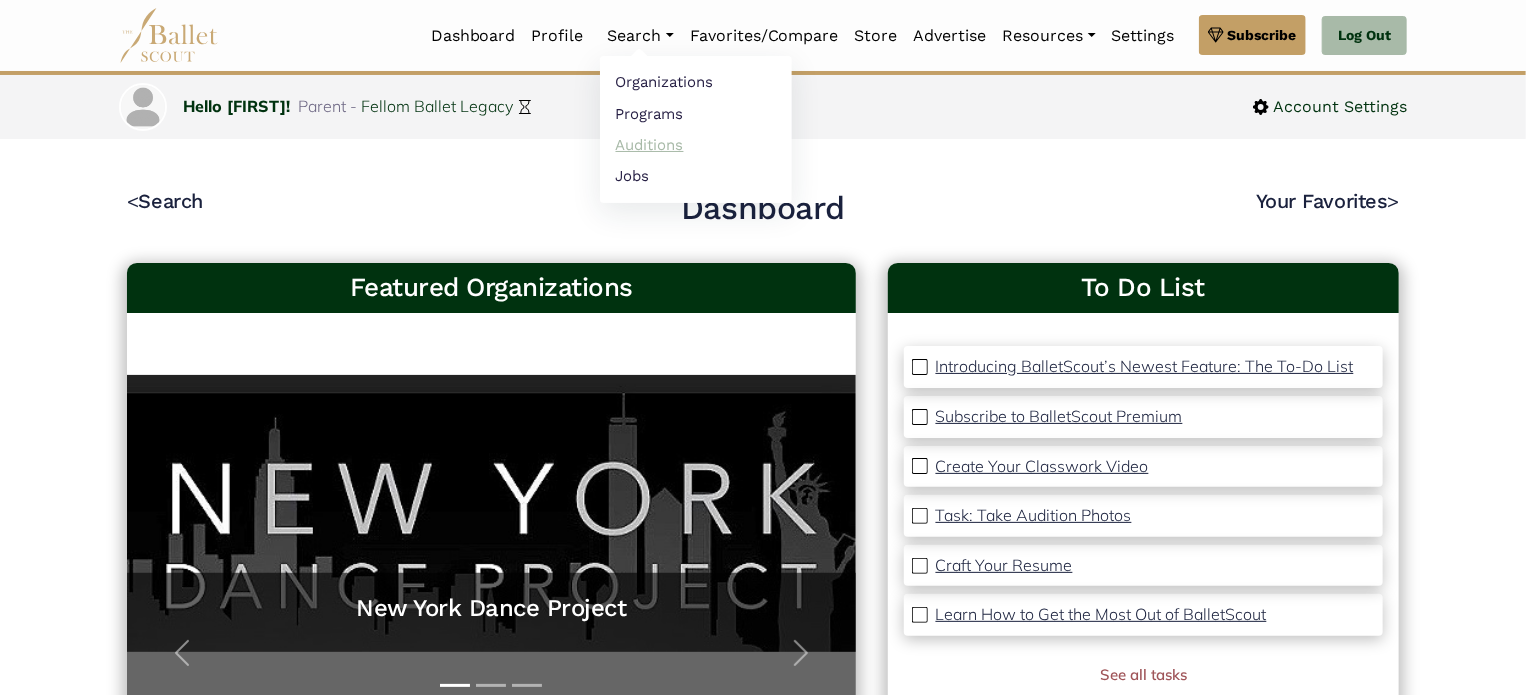 click on "Auditions" at bounding box center [696, 144] 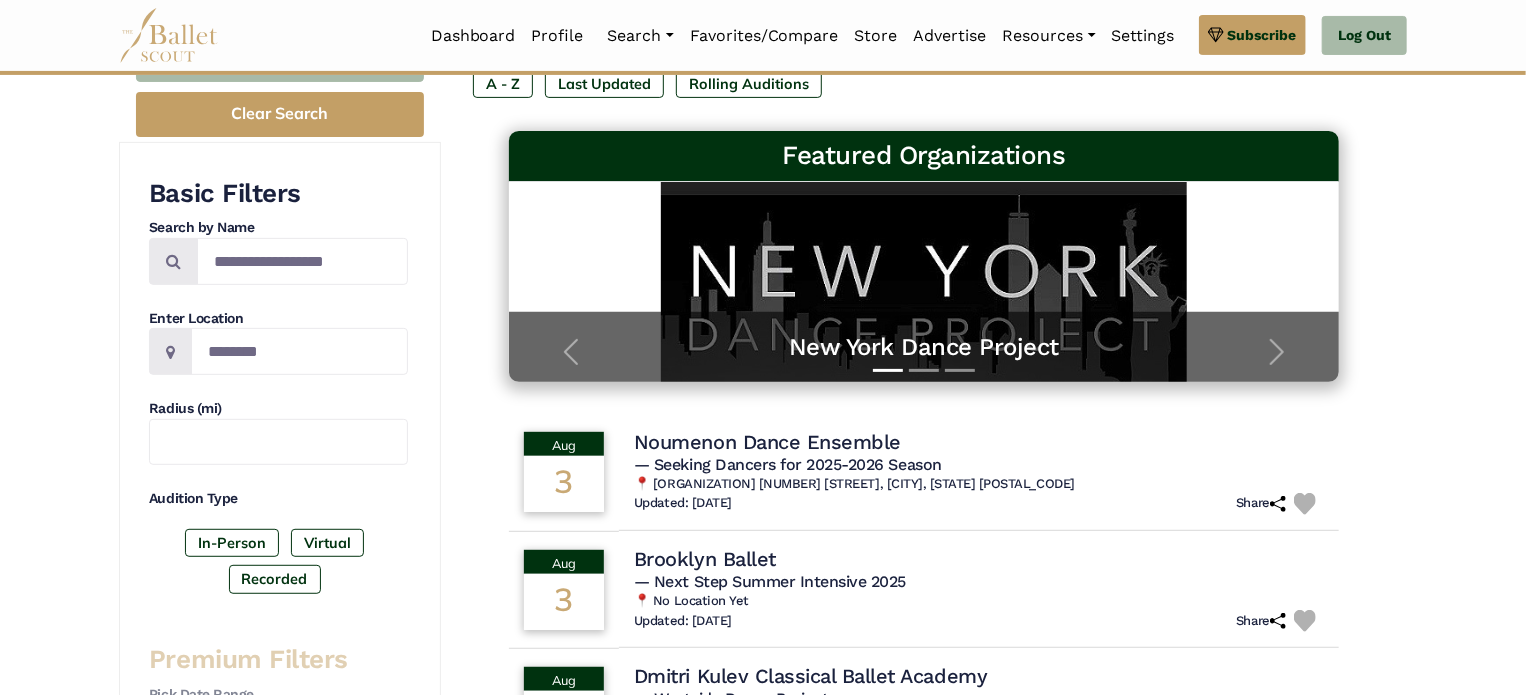 scroll, scrollTop: 264, scrollLeft: 0, axis: vertical 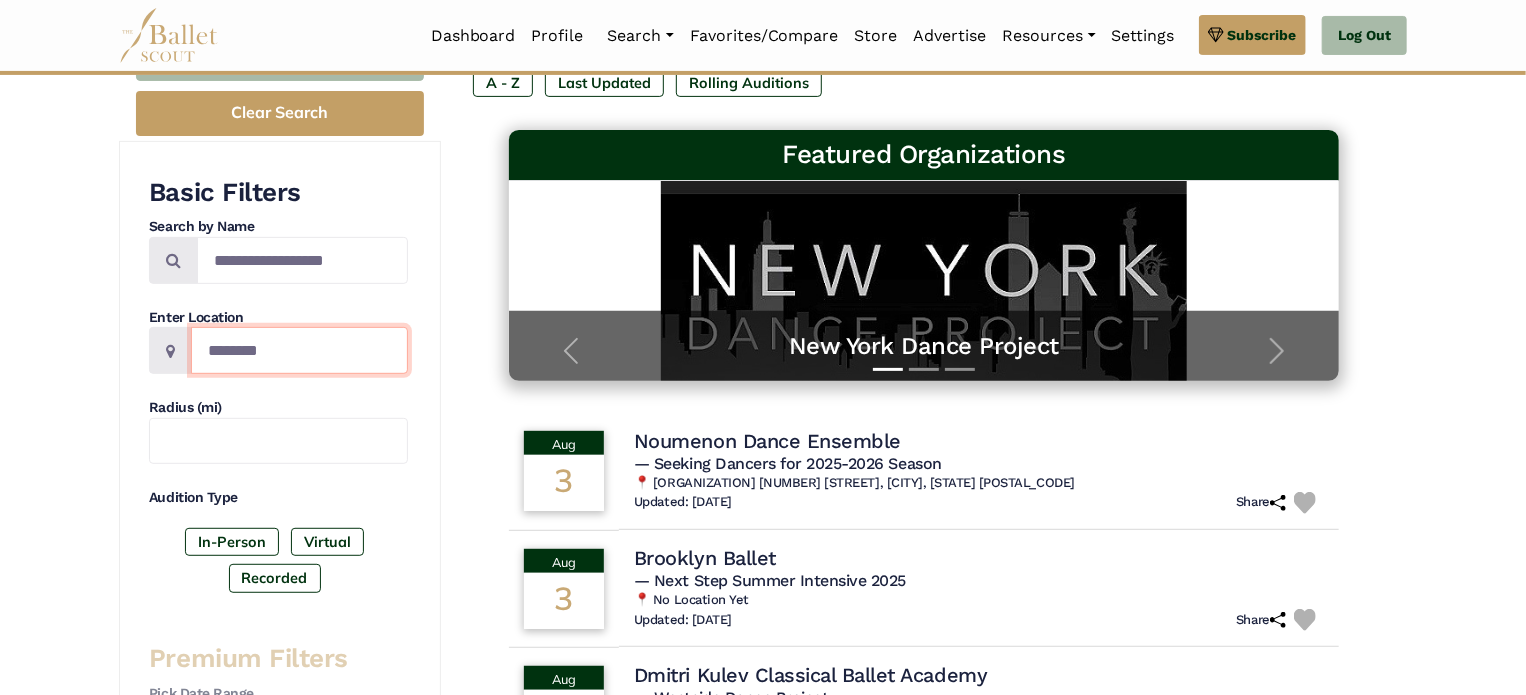 click at bounding box center [299, 350] 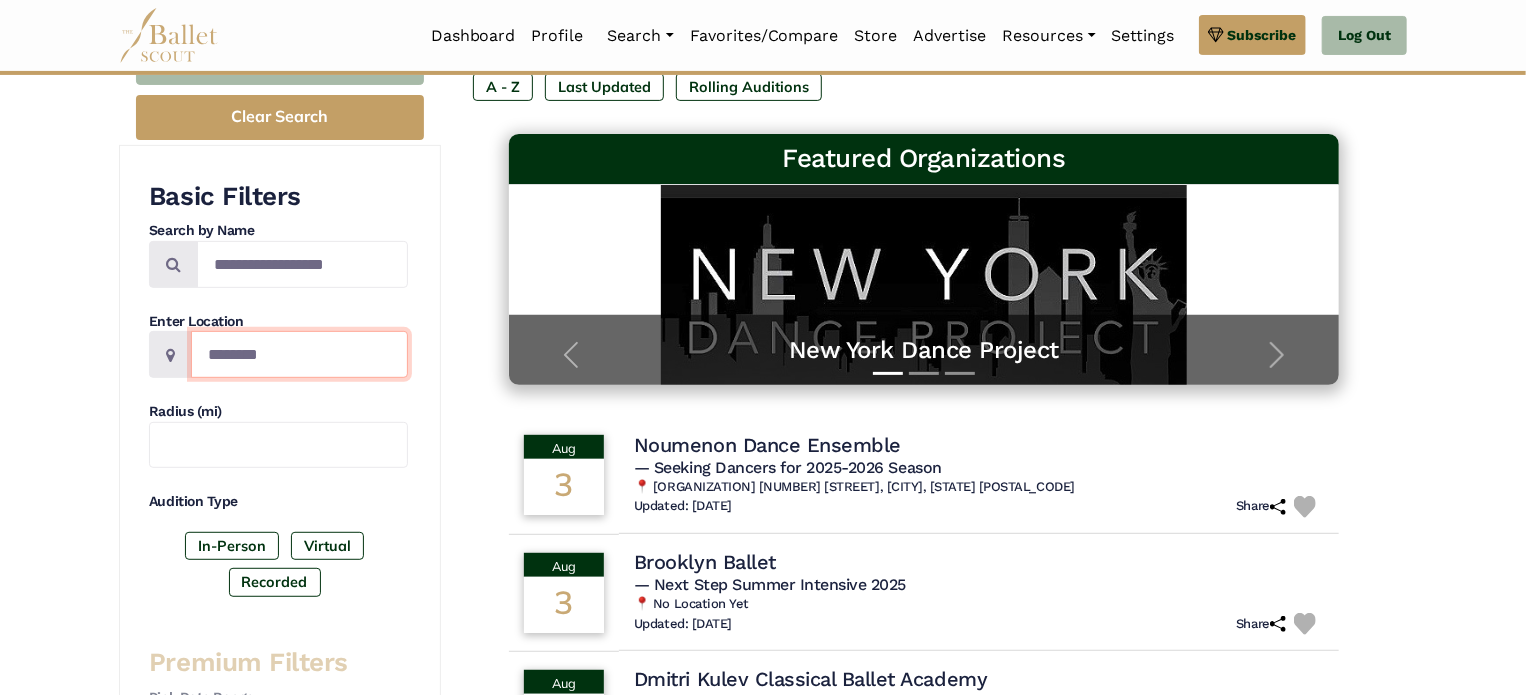 click at bounding box center [299, 354] 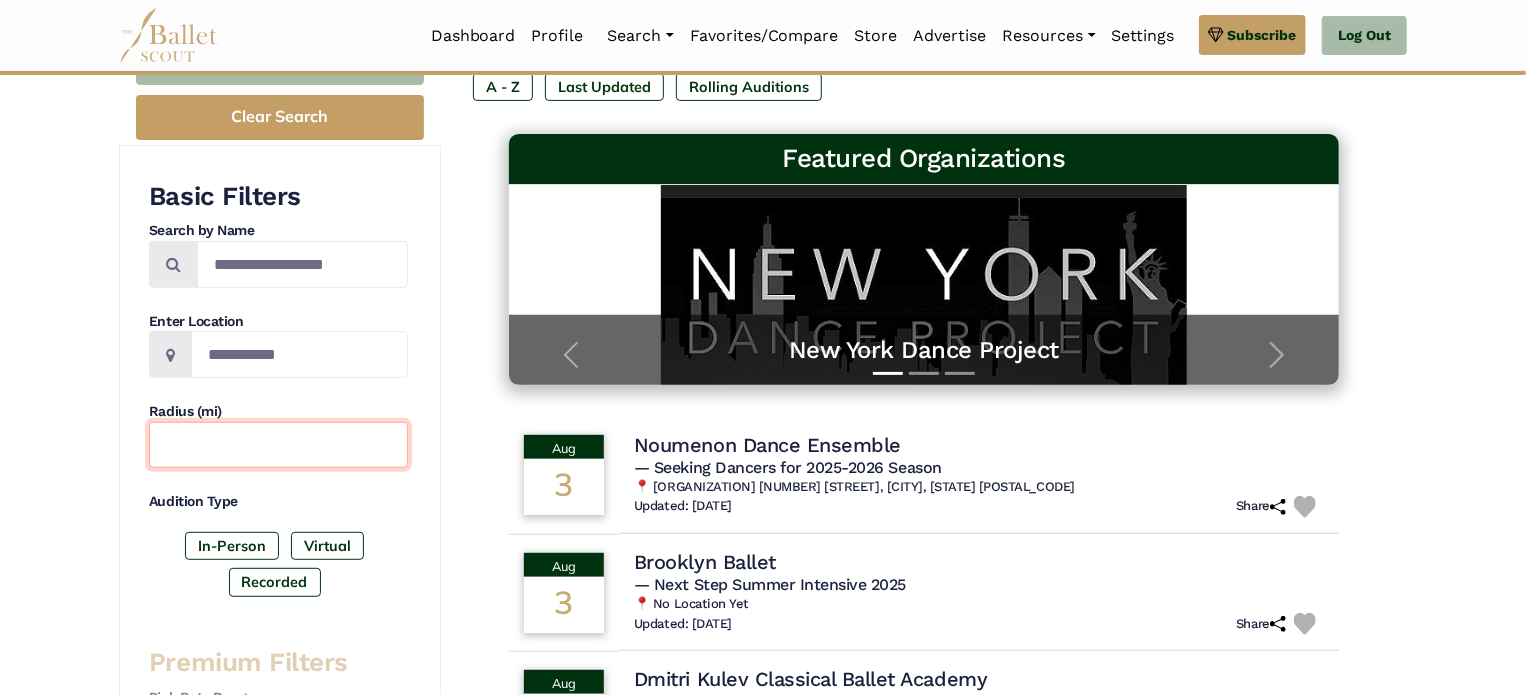 click at bounding box center (278, 445) 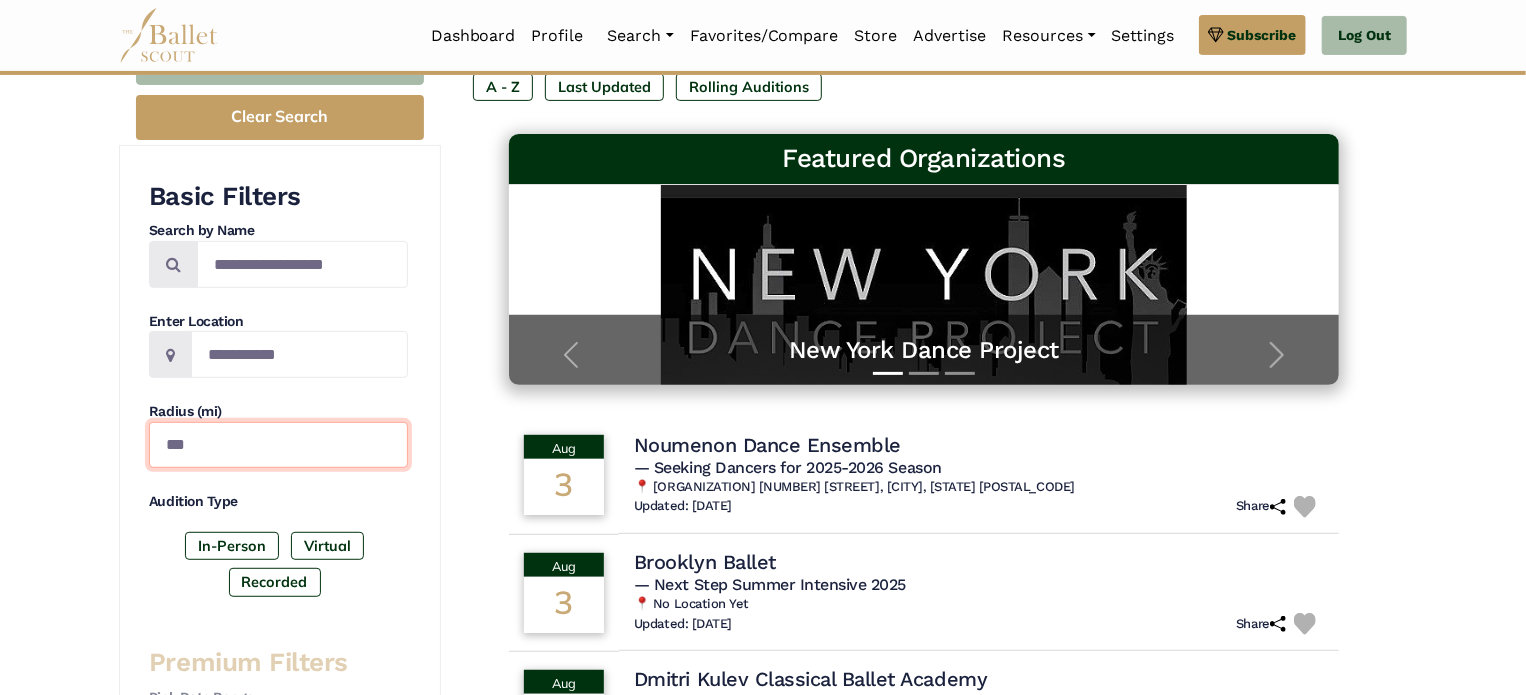 type on "***" 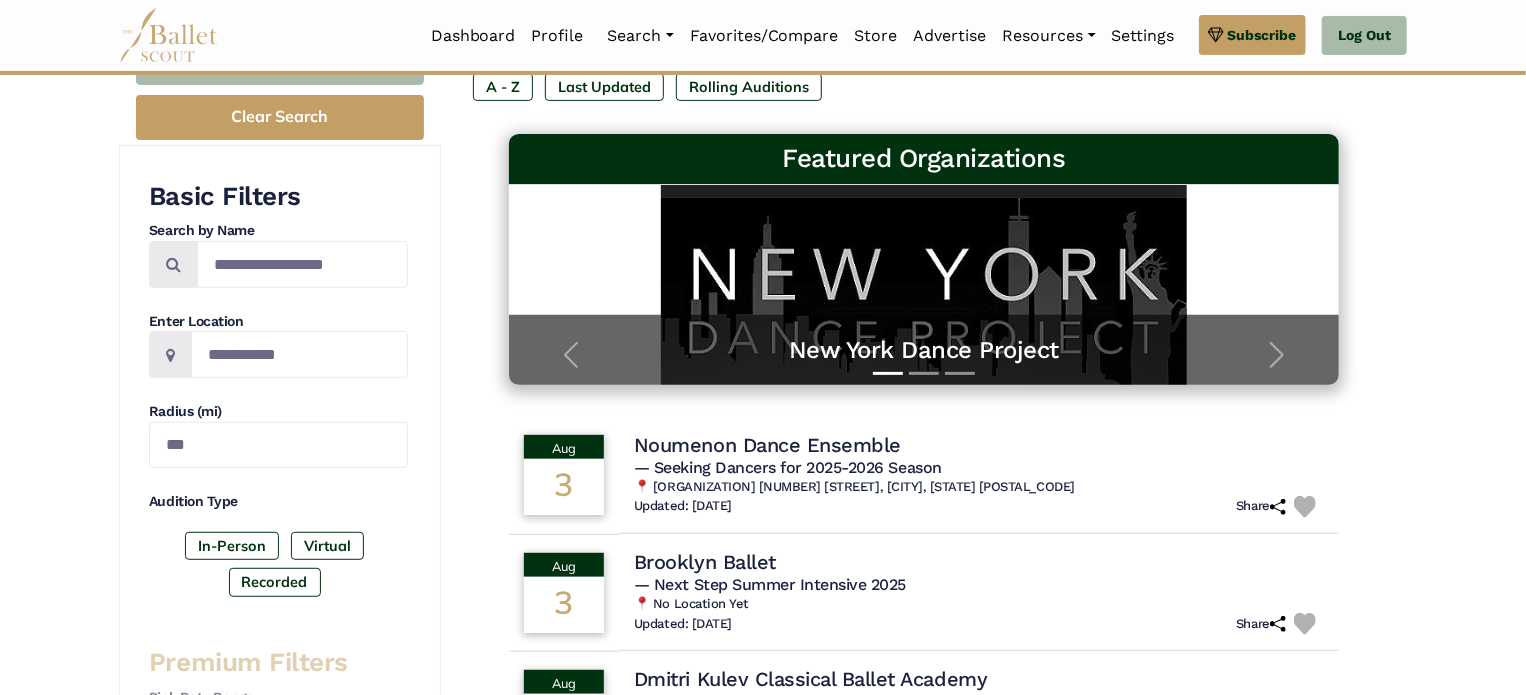 click on "**********" at bounding box center [278, 728] 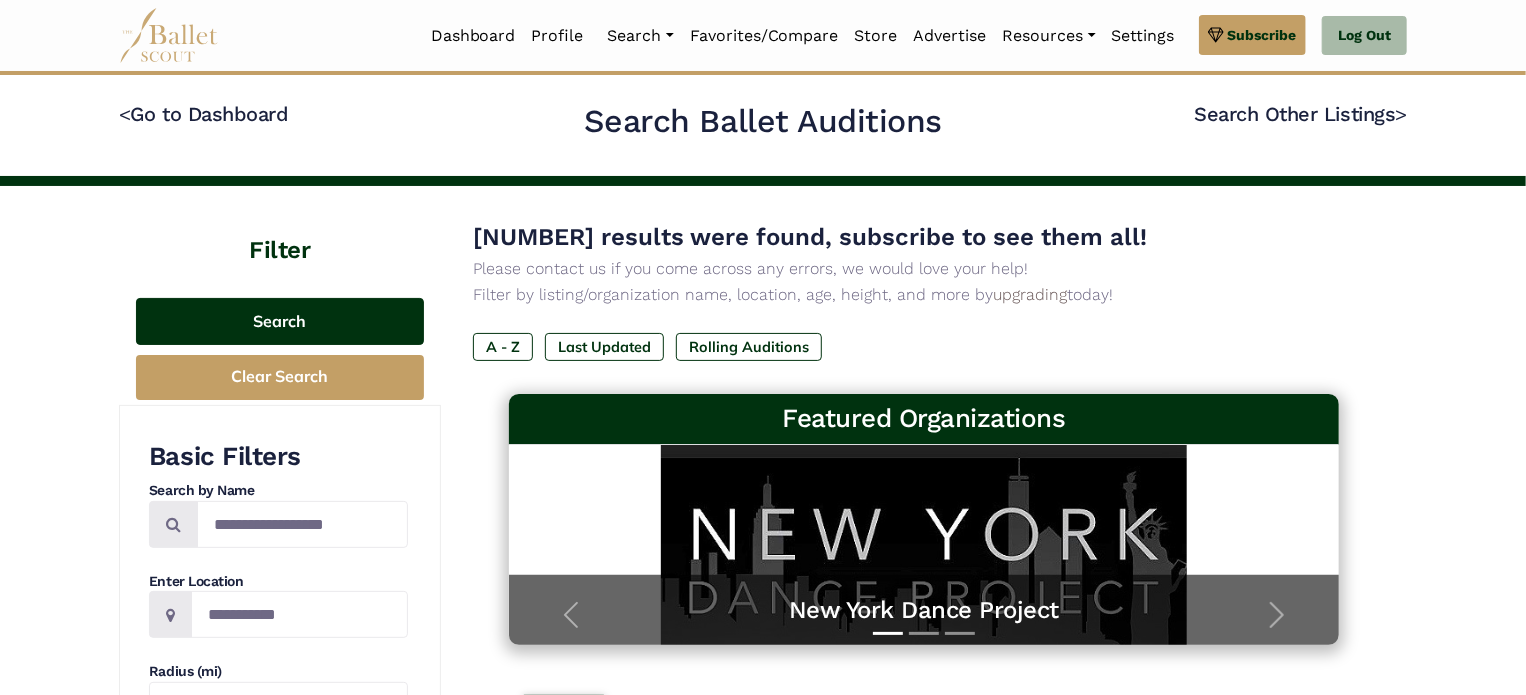 scroll, scrollTop: 0, scrollLeft: 0, axis: both 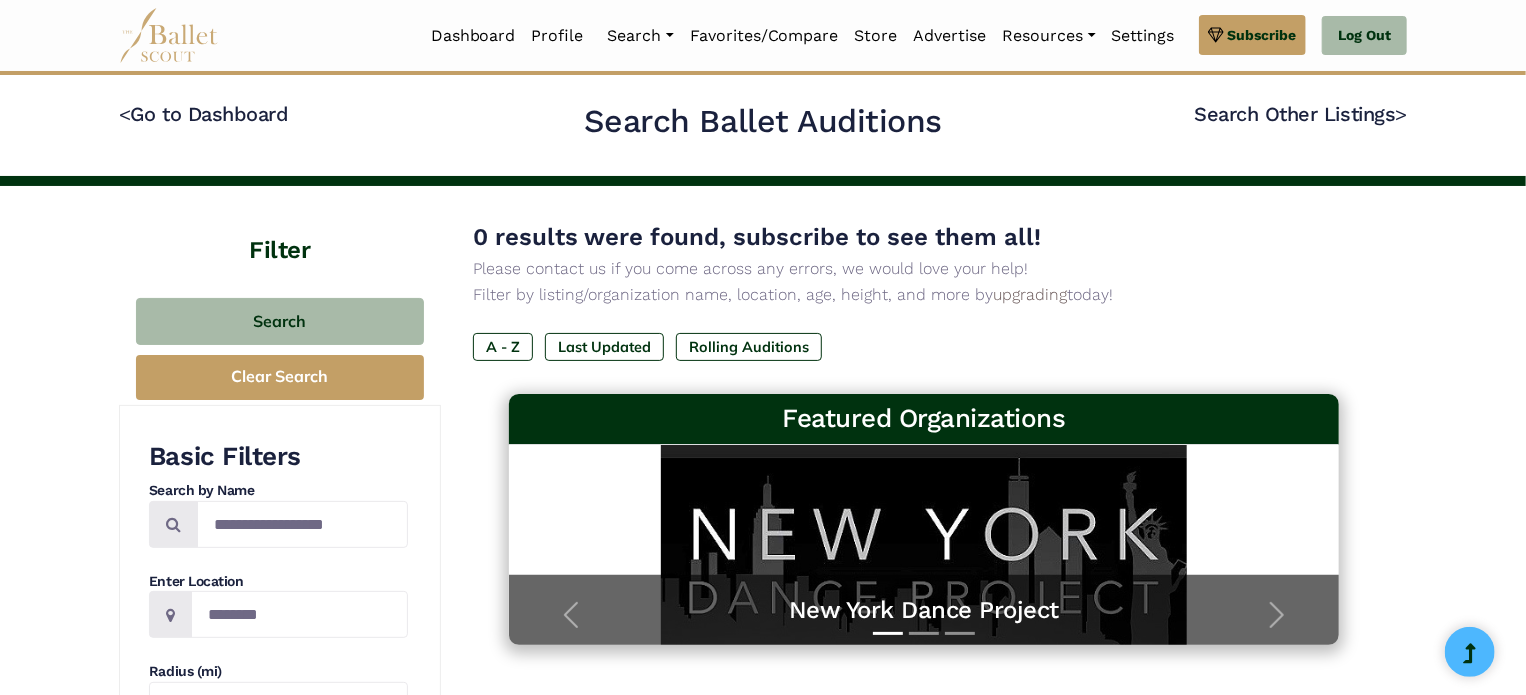 type on "**********" 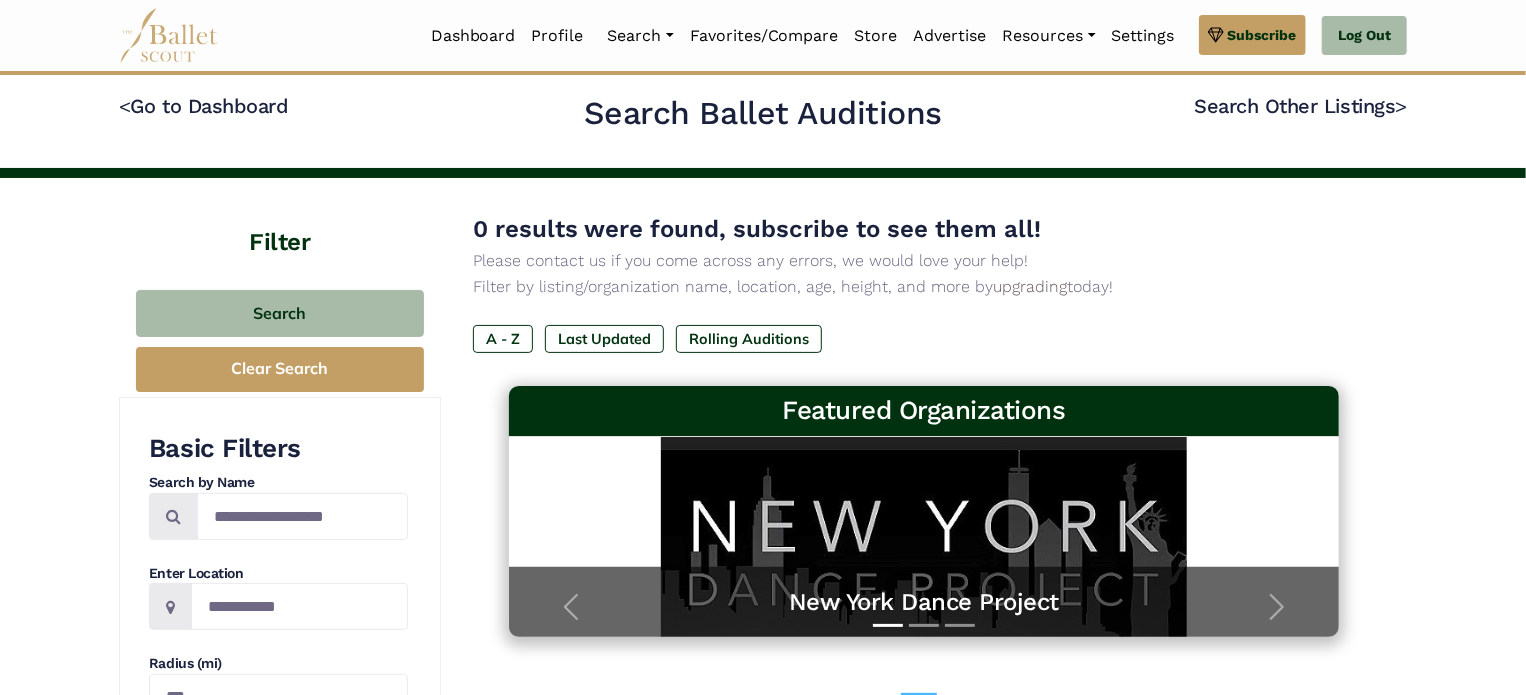 scroll, scrollTop: 6, scrollLeft: 0, axis: vertical 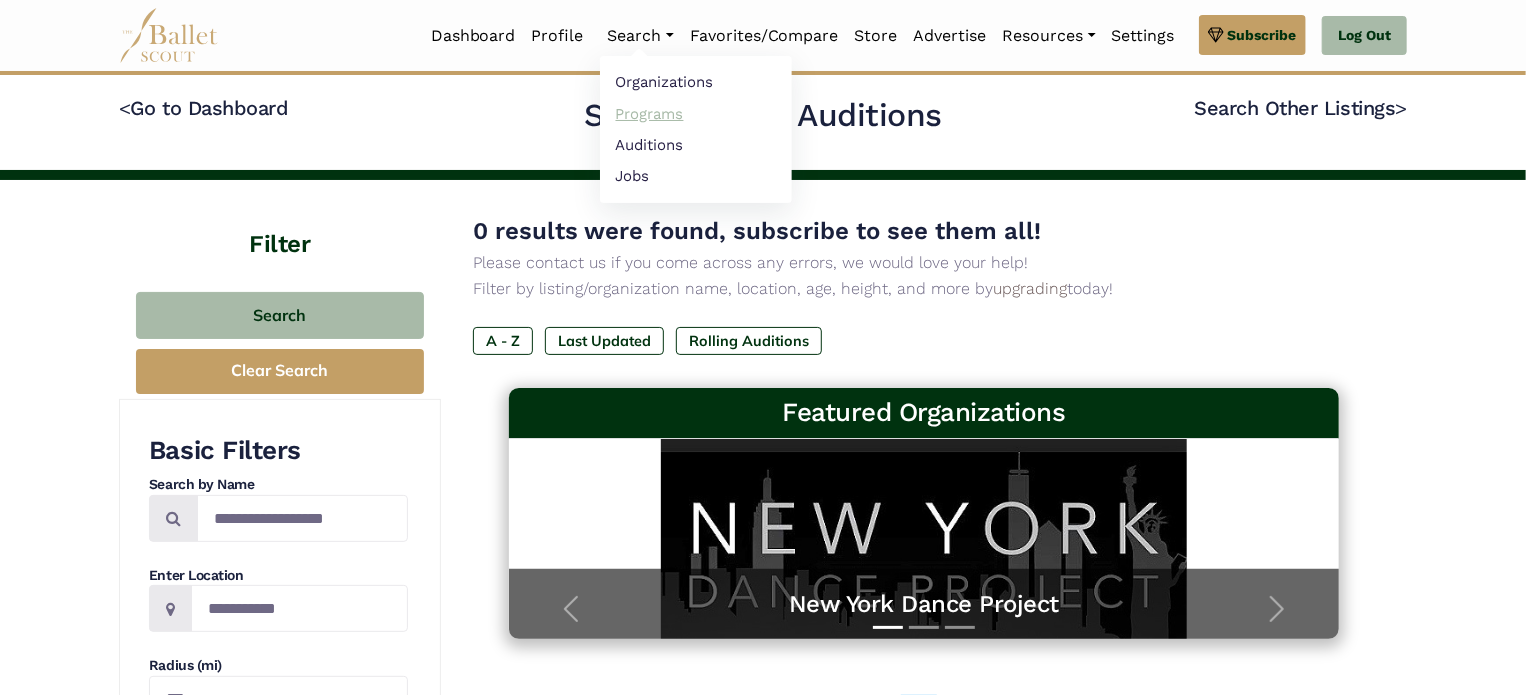 click on "Programs" at bounding box center [696, 113] 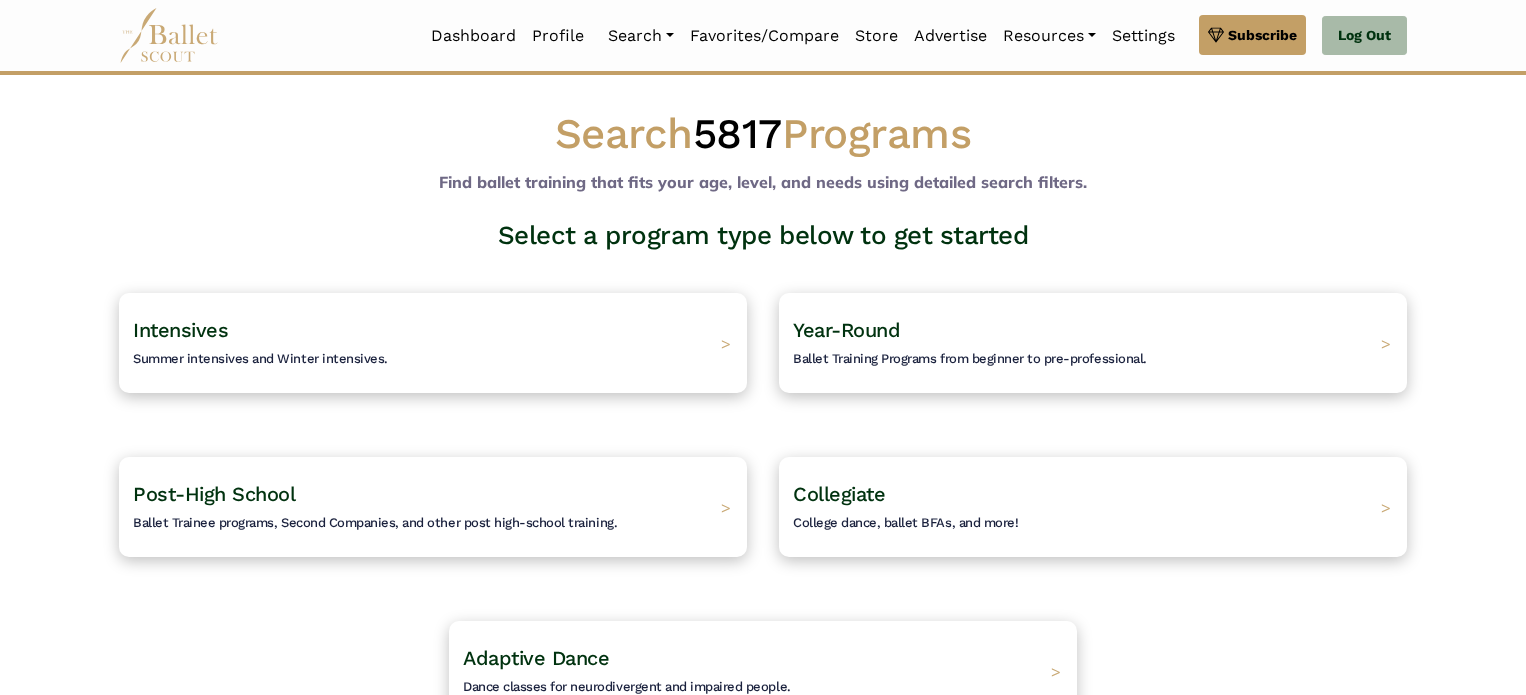 scroll, scrollTop: 0, scrollLeft: 0, axis: both 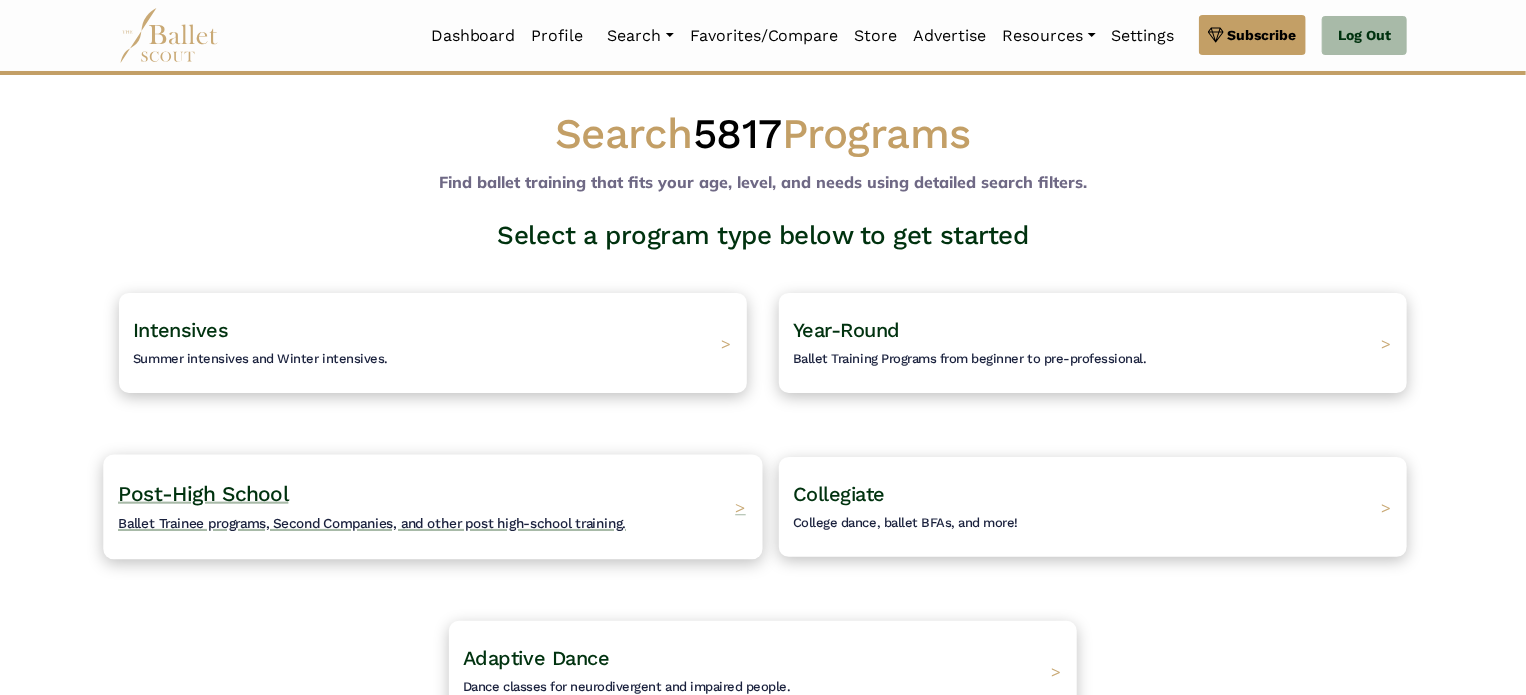 click on "Post-High School
Ballet Trainee programs, Second Companies, and other post high-school training." at bounding box center (372, 507) 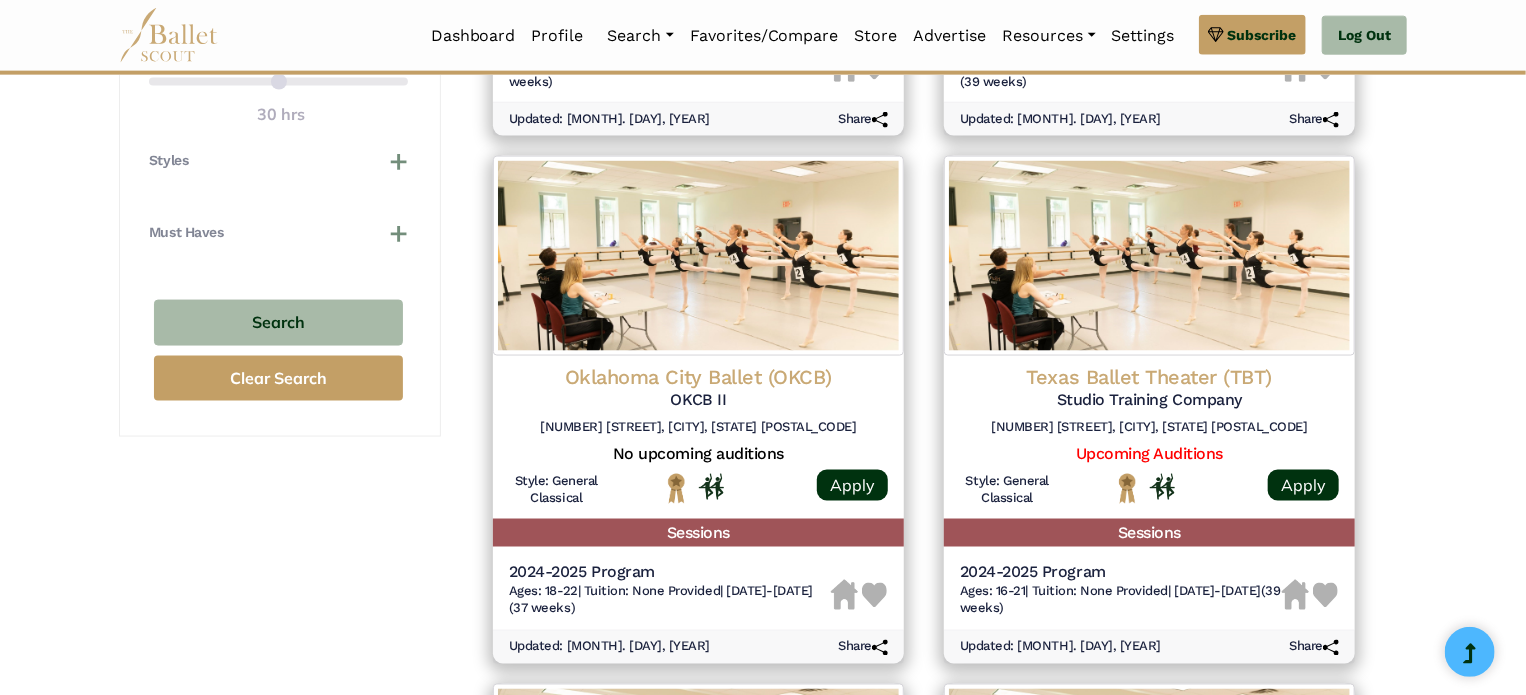 scroll, scrollTop: 1359, scrollLeft: 0, axis: vertical 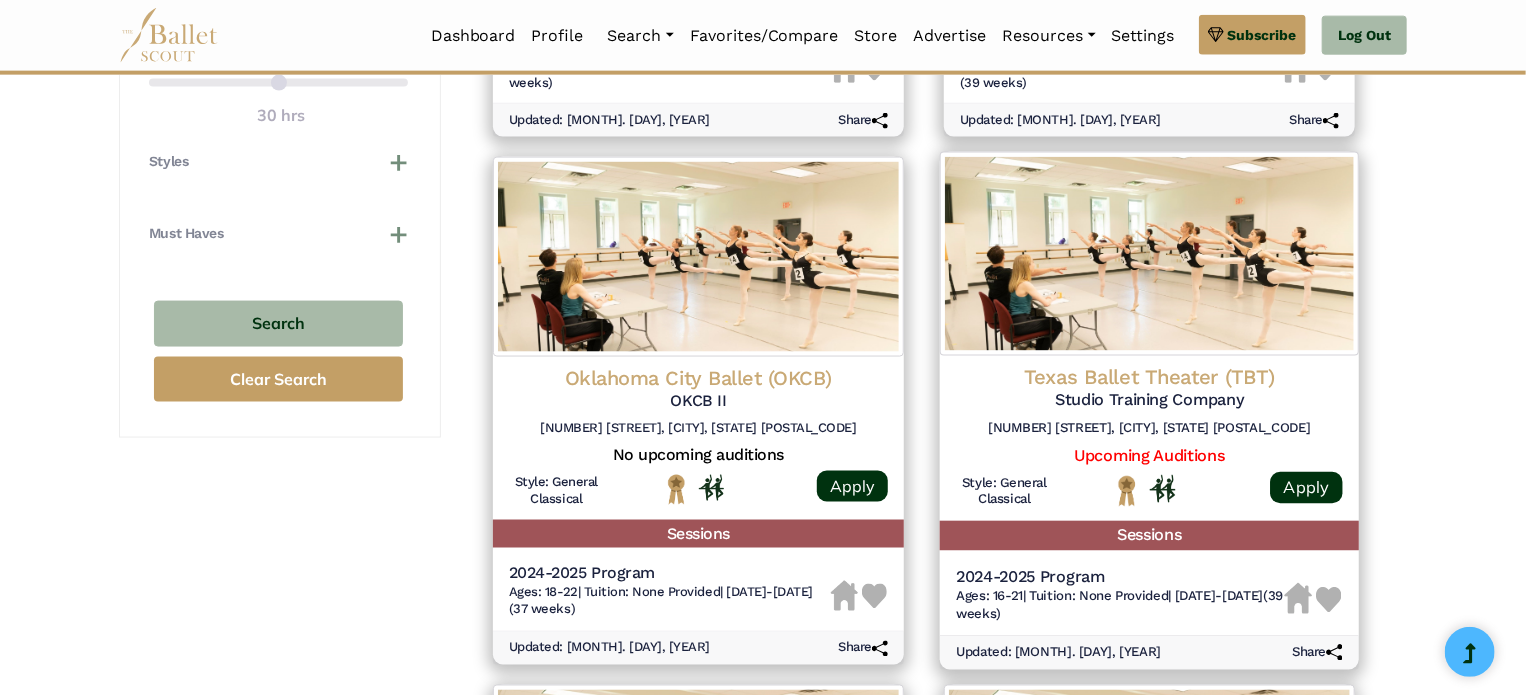 click at bounding box center [1149, 254] 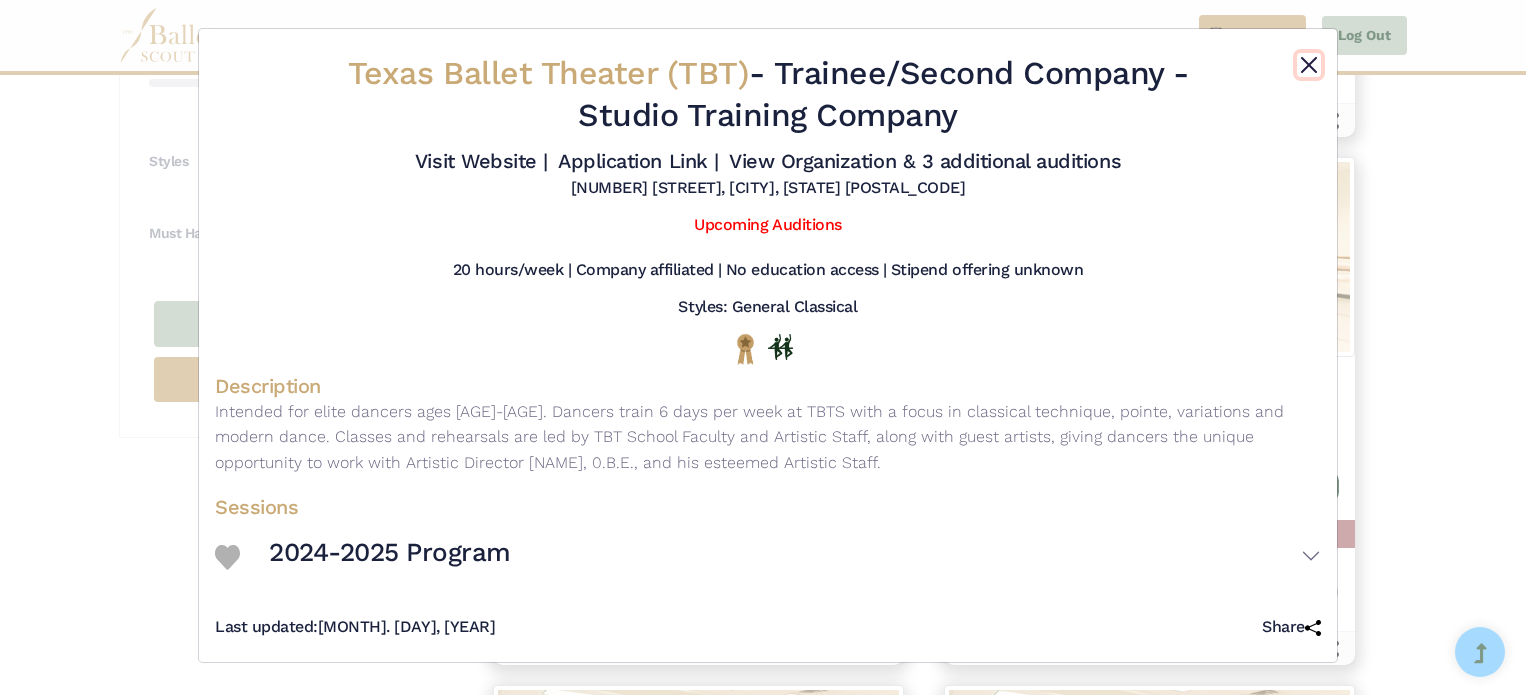 click at bounding box center [1309, 65] 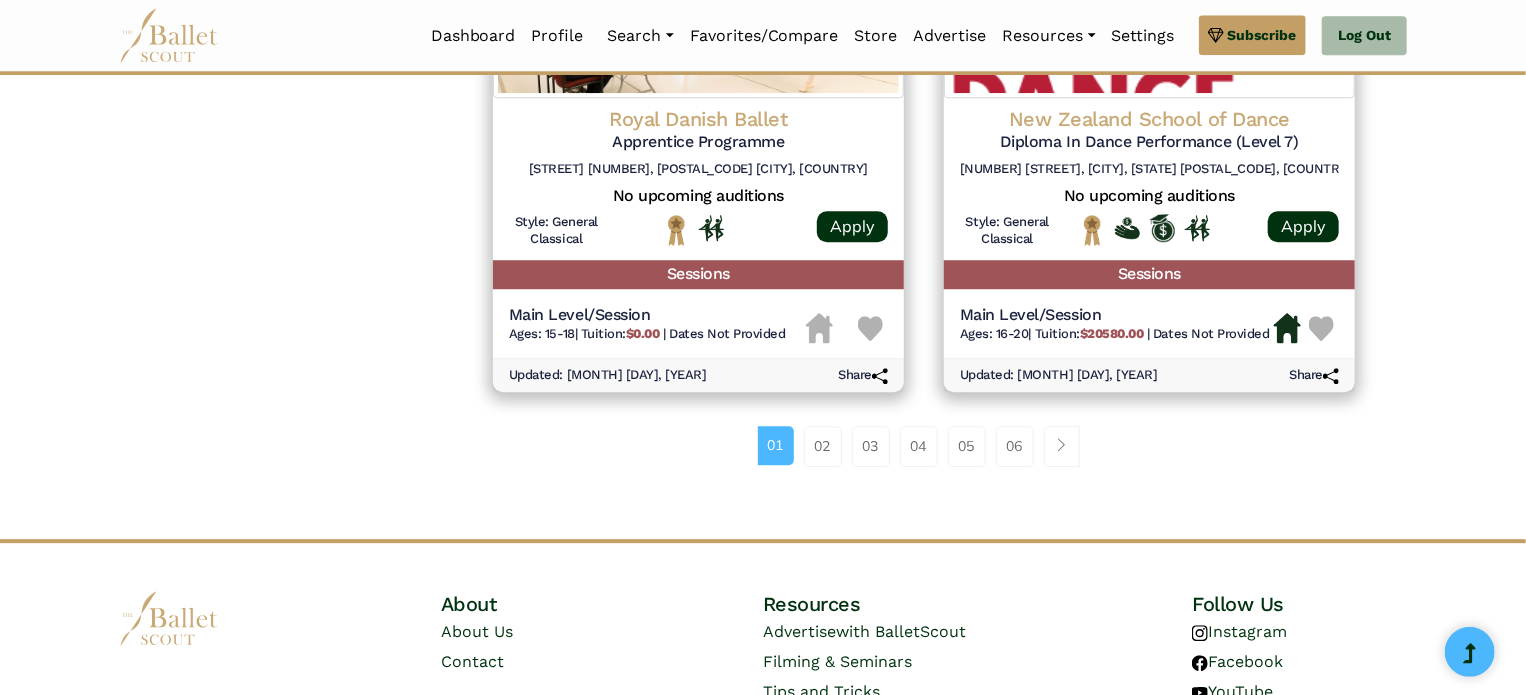 scroll, scrollTop: 2672, scrollLeft: 0, axis: vertical 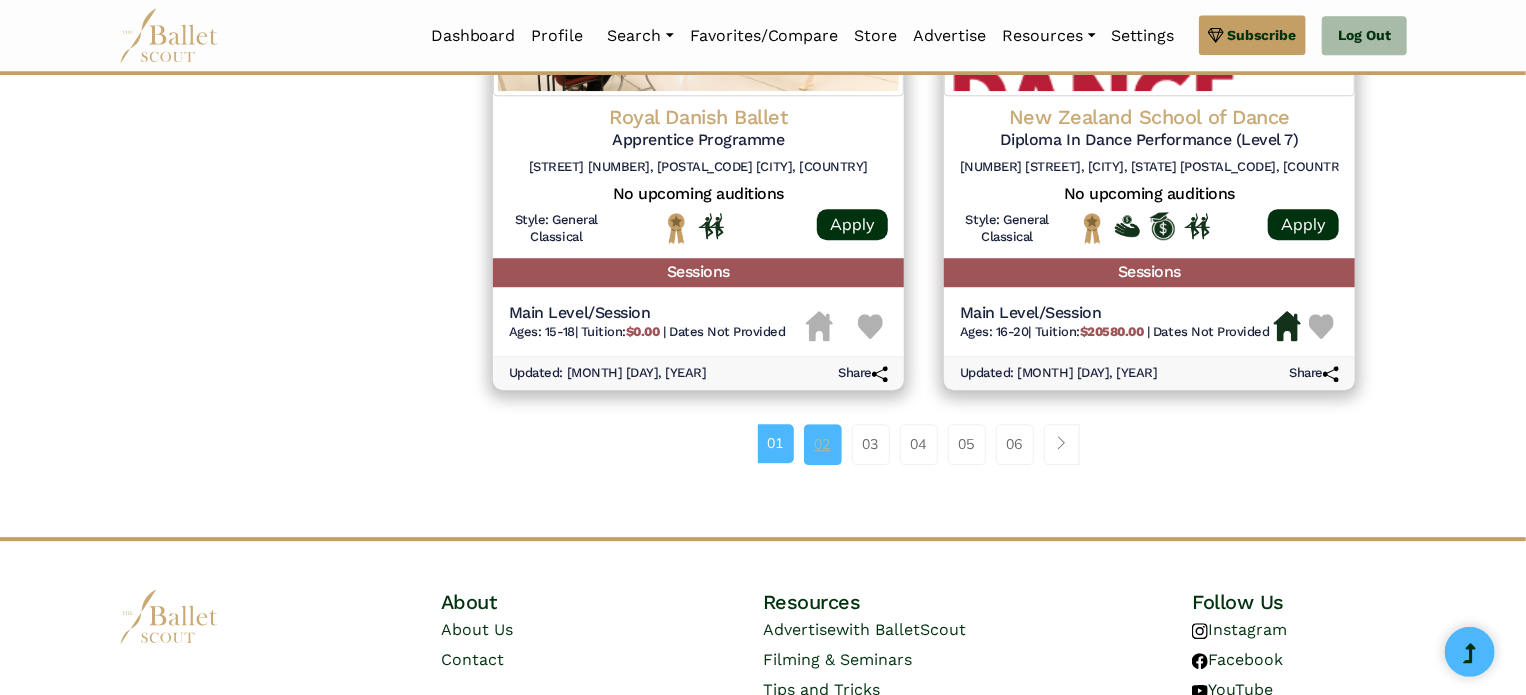 click on "02" at bounding box center (823, 444) 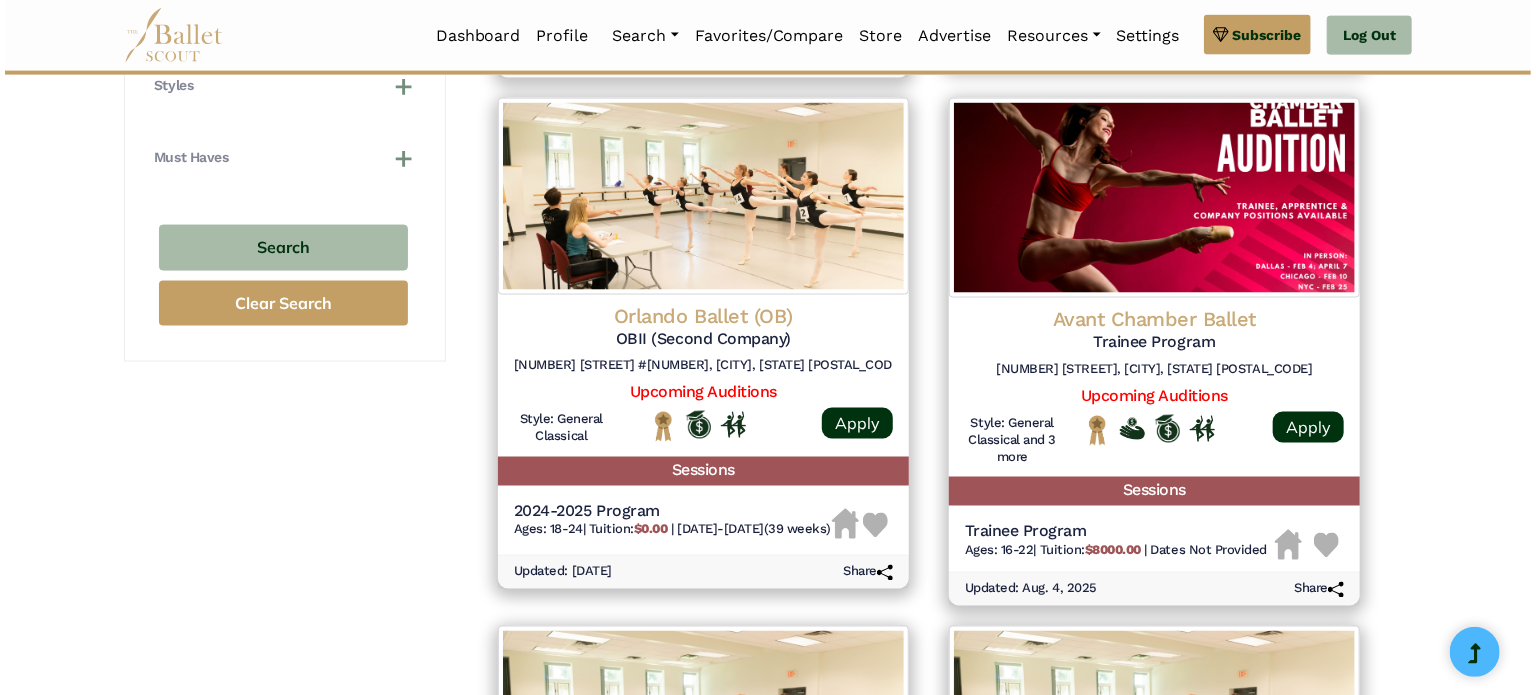 scroll, scrollTop: 1434, scrollLeft: 0, axis: vertical 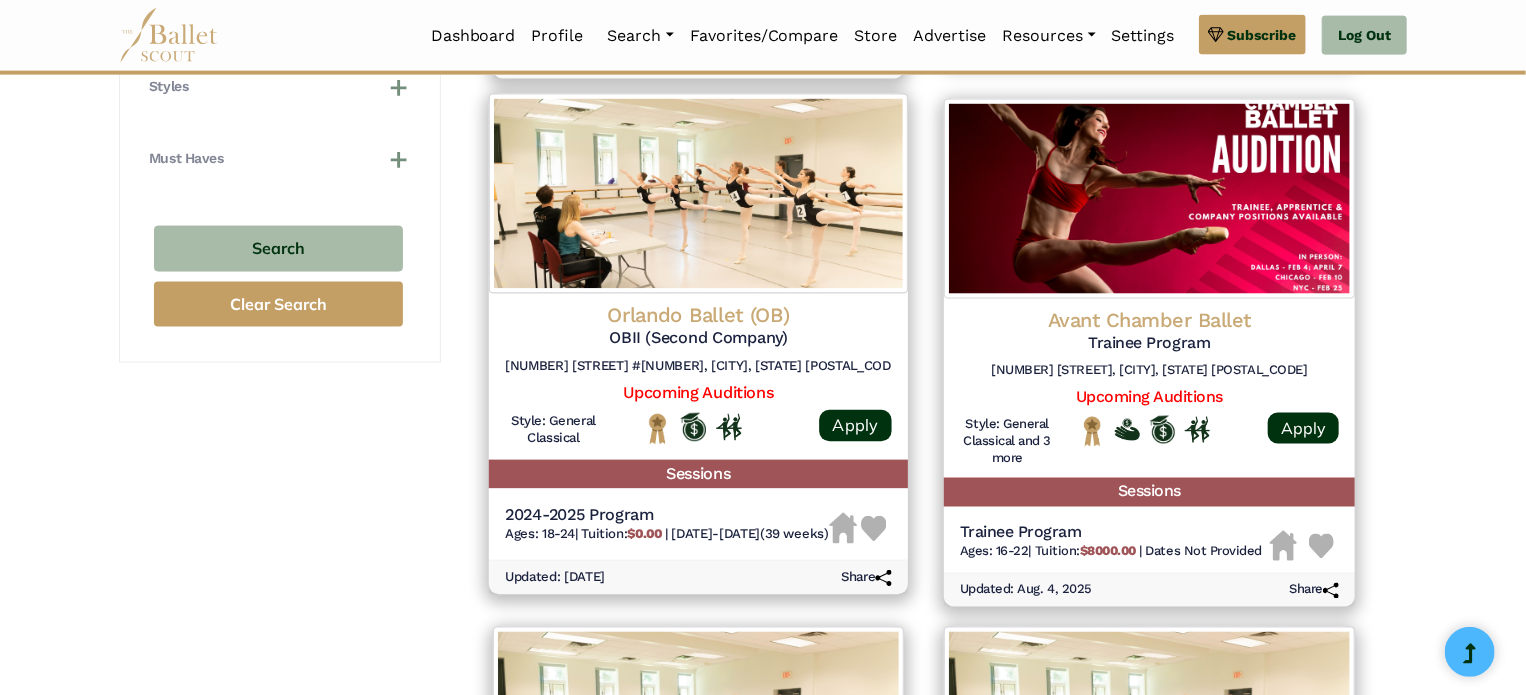 click on "2024-2025 Program" at bounding box center (1119, -539) 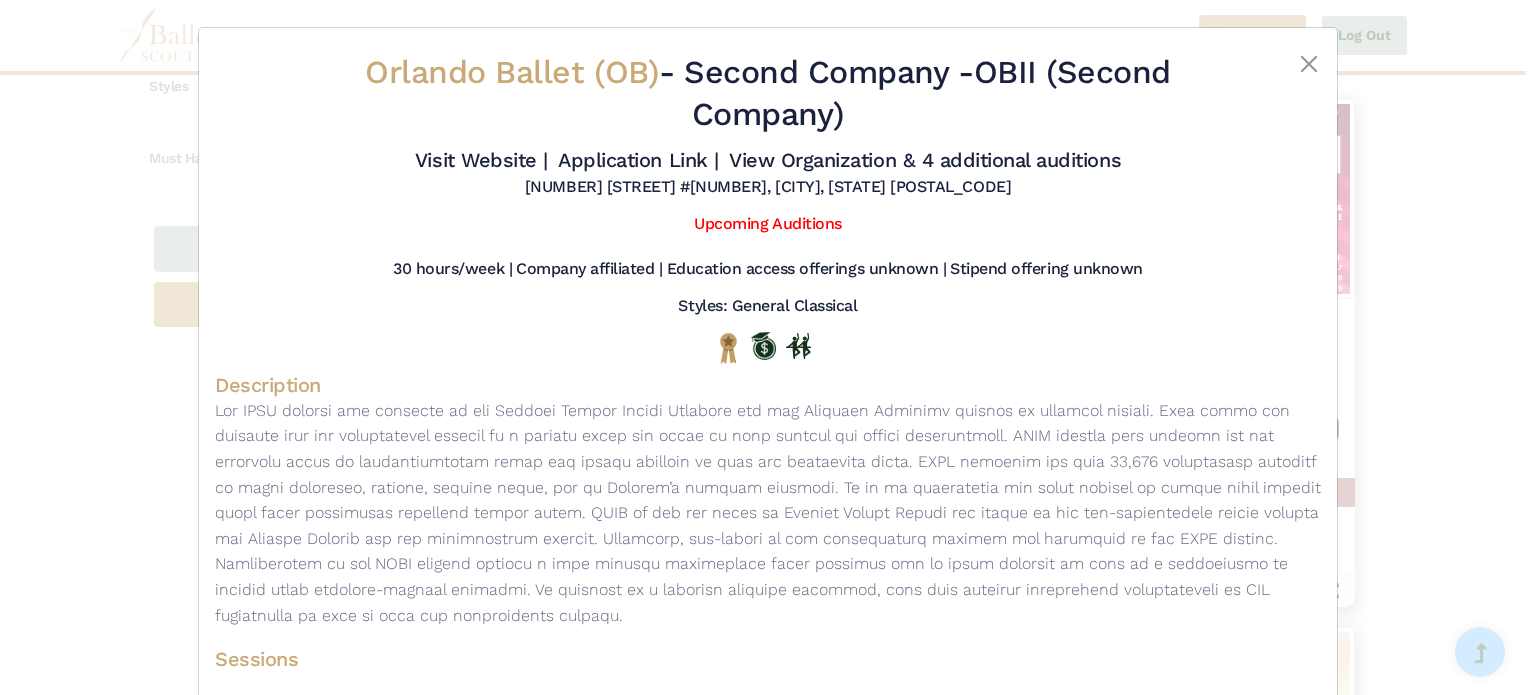 scroll, scrollTop: 0, scrollLeft: 0, axis: both 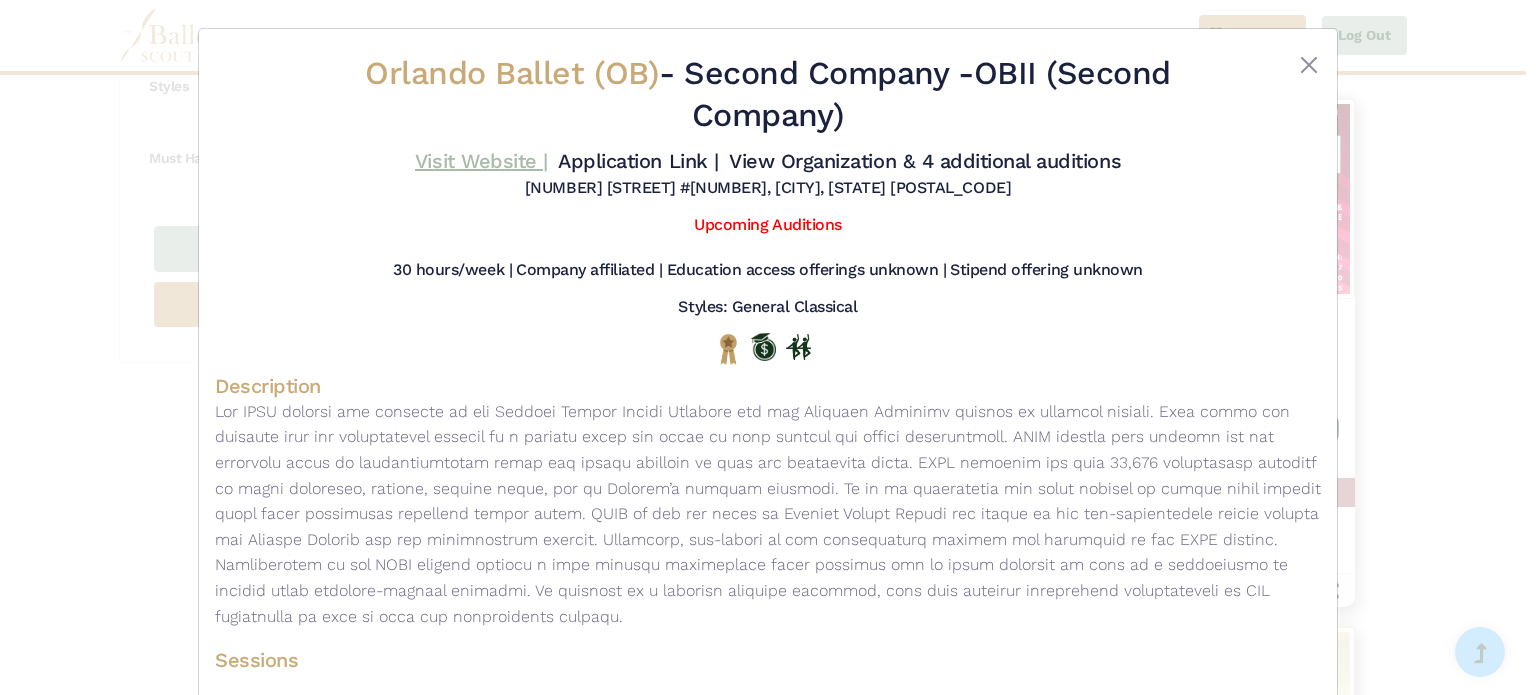 click on "Visit Website |" at bounding box center [481, 161] 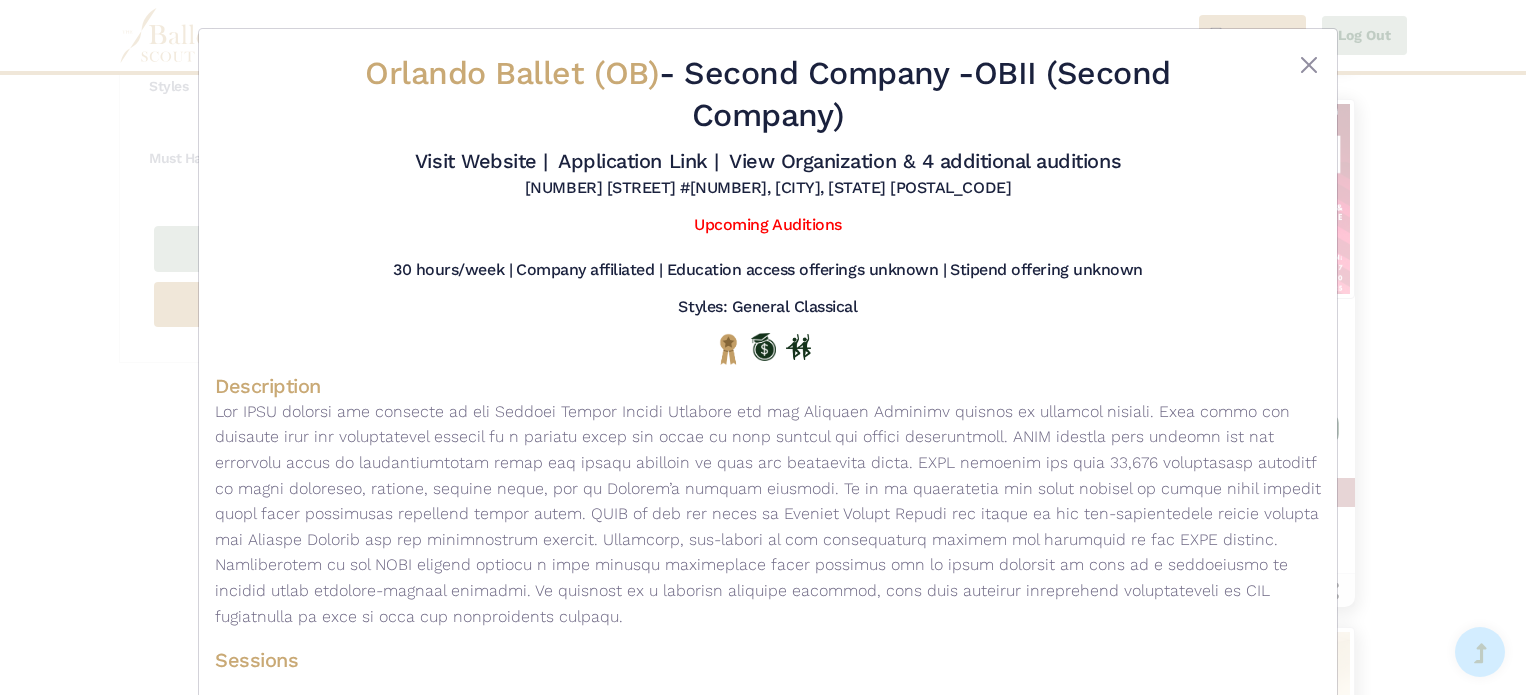 scroll, scrollTop: 148, scrollLeft: 0, axis: vertical 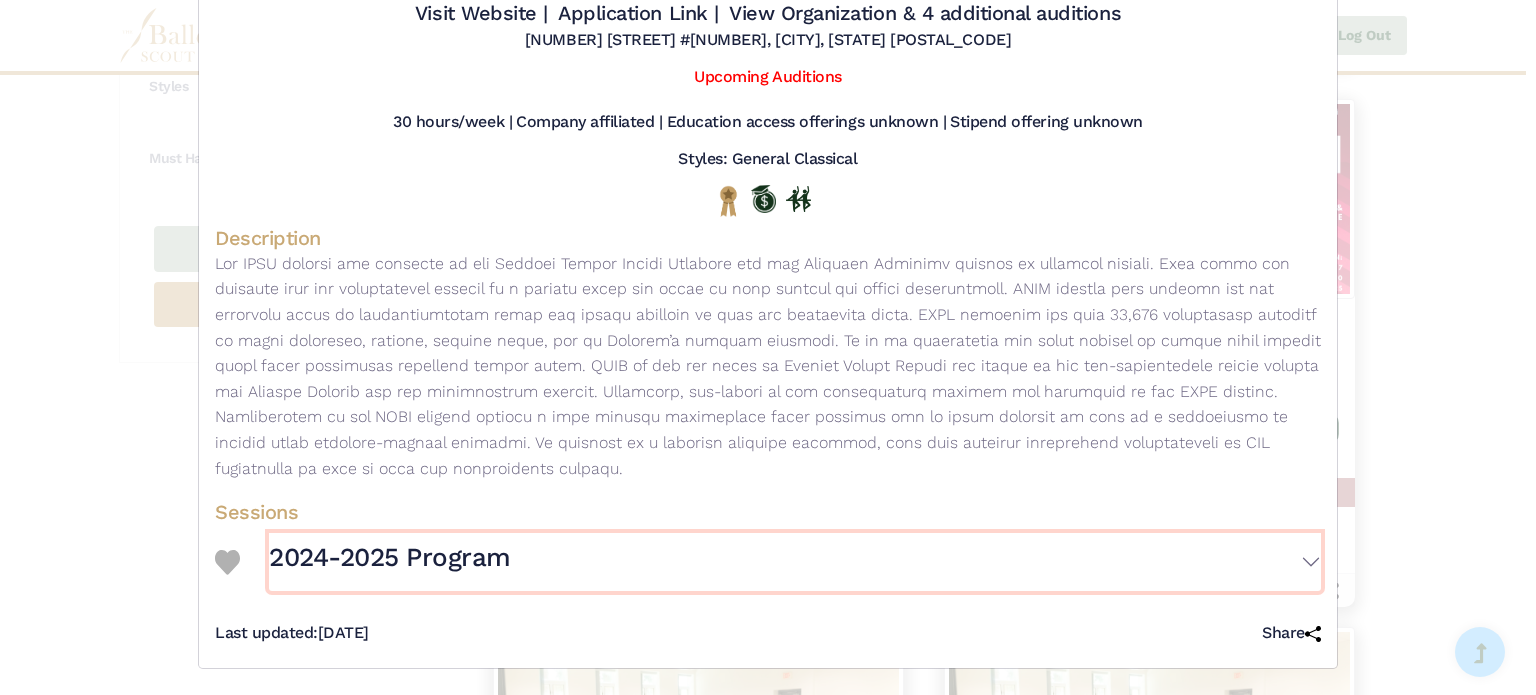 click on "2024-2025 Program" at bounding box center [795, 562] 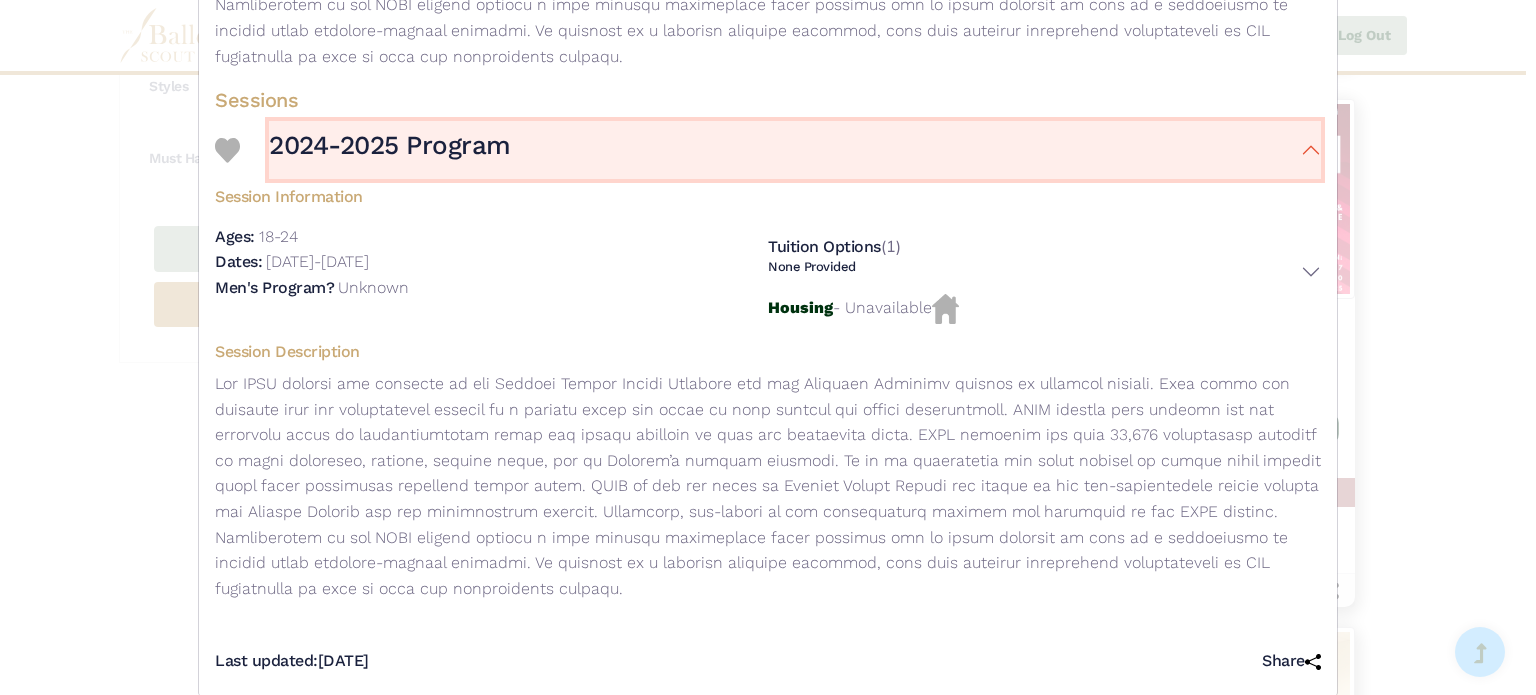scroll, scrollTop: 589, scrollLeft: 0, axis: vertical 